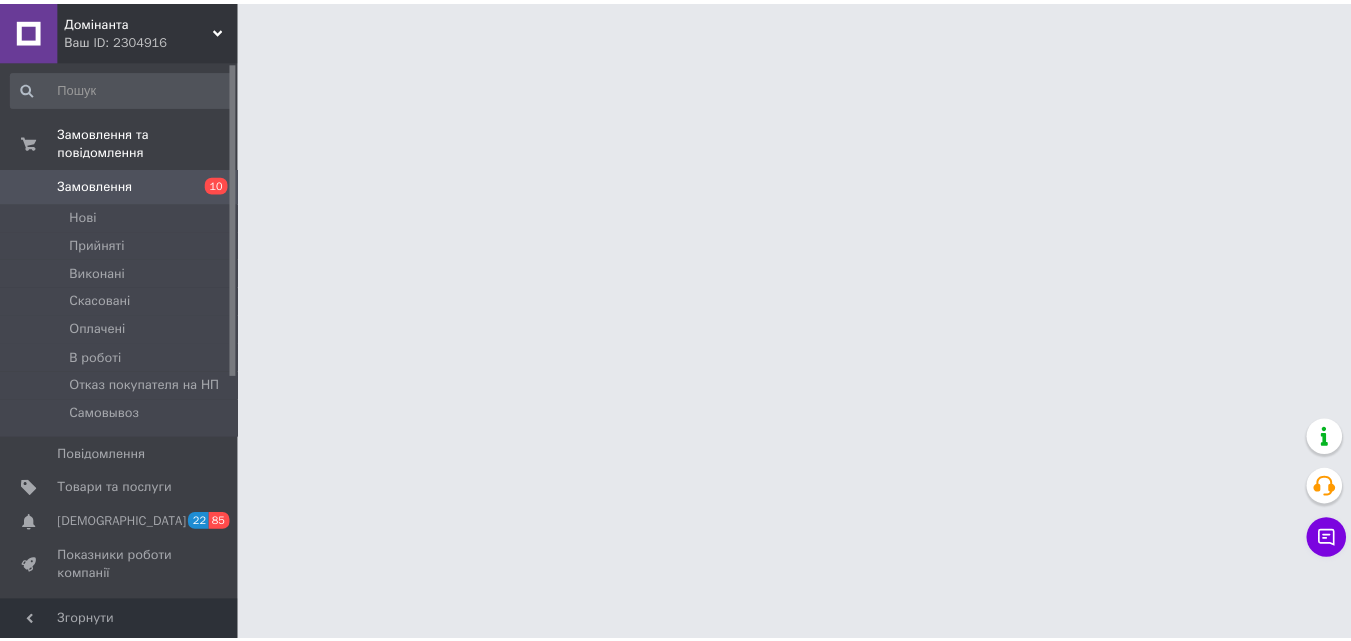 scroll, scrollTop: 0, scrollLeft: 0, axis: both 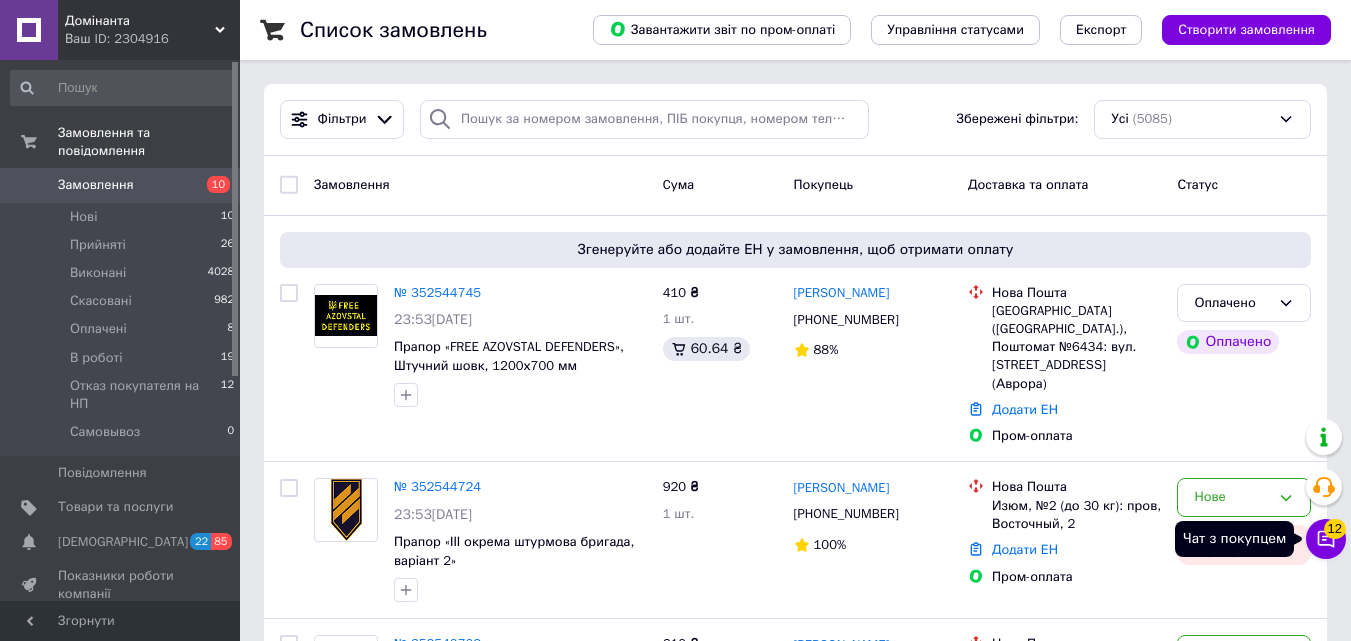 click 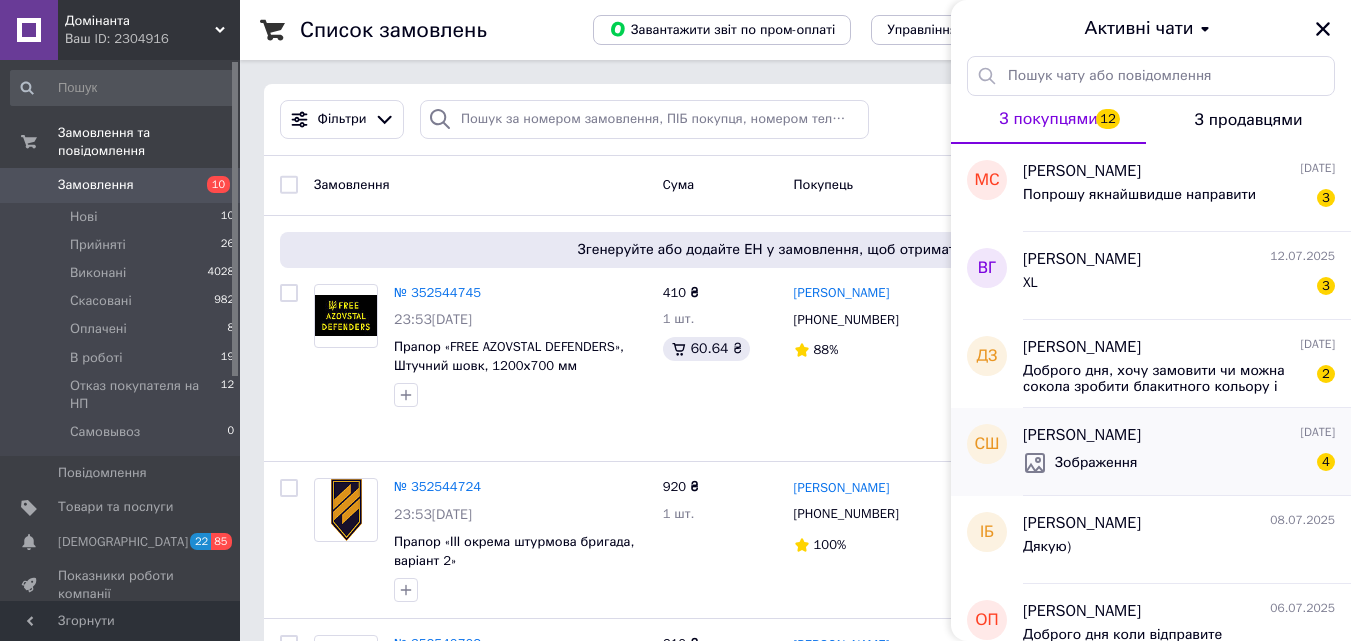 scroll, scrollTop: 100, scrollLeft: 0, axis: vertical 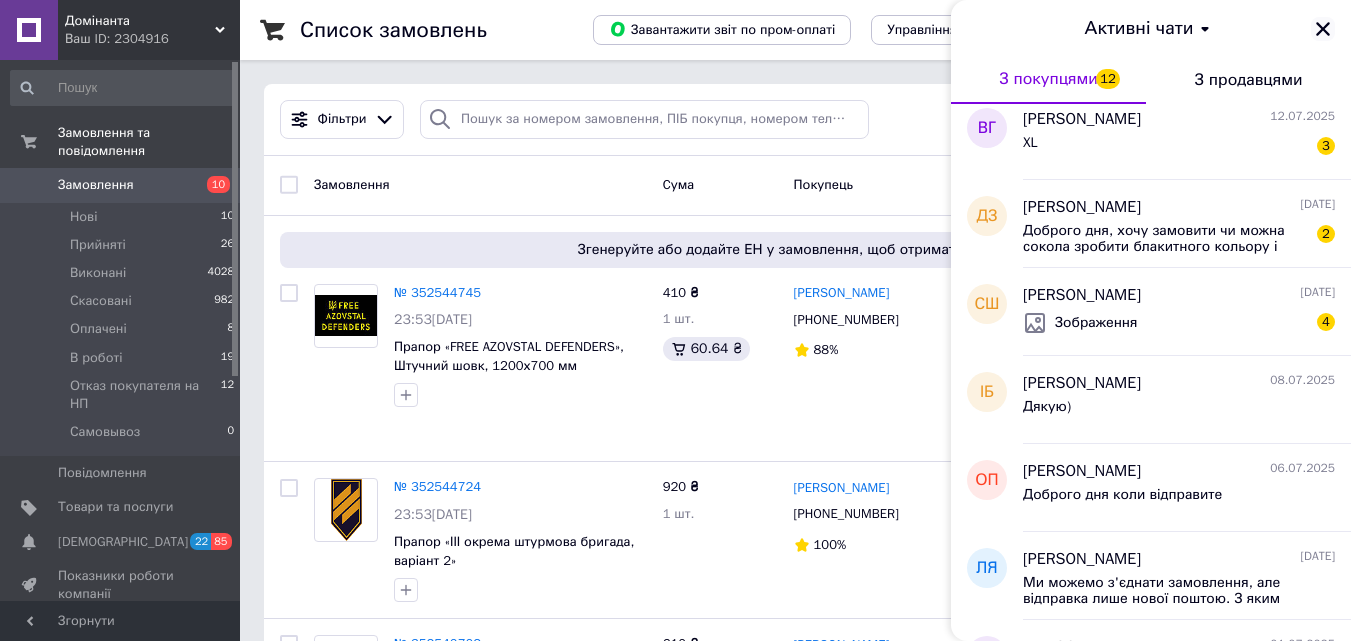 click 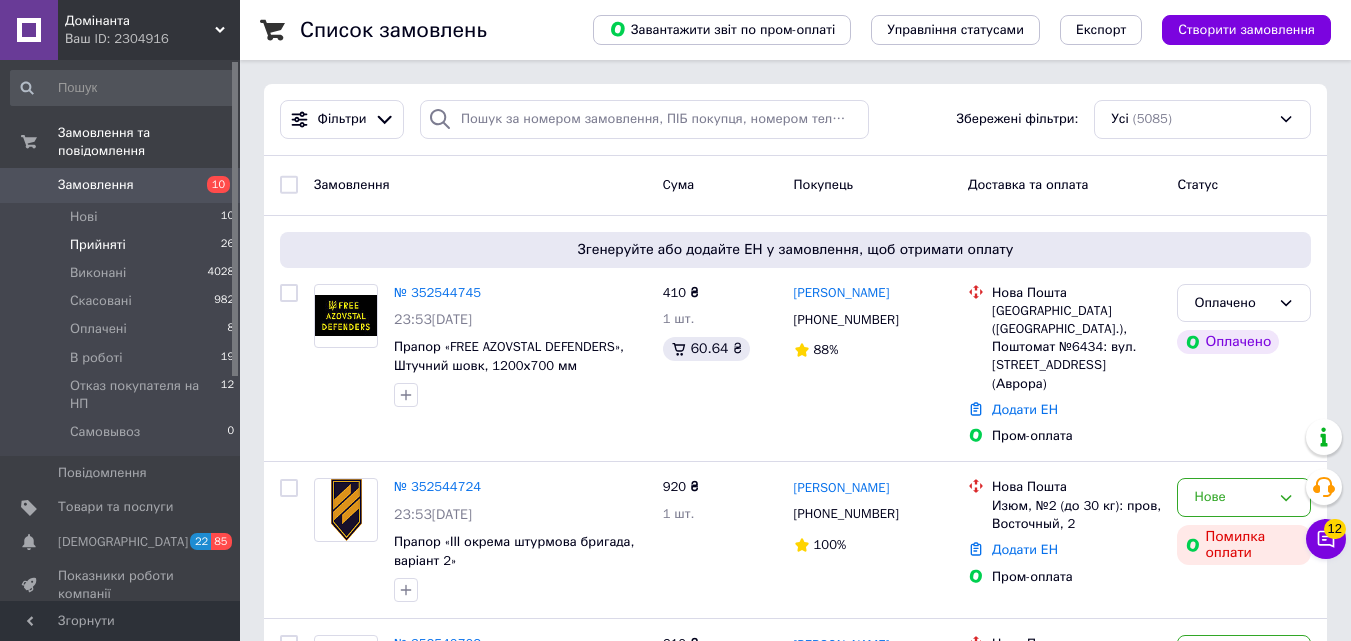 click on "Прийняті" at bounding box center [98, 245] 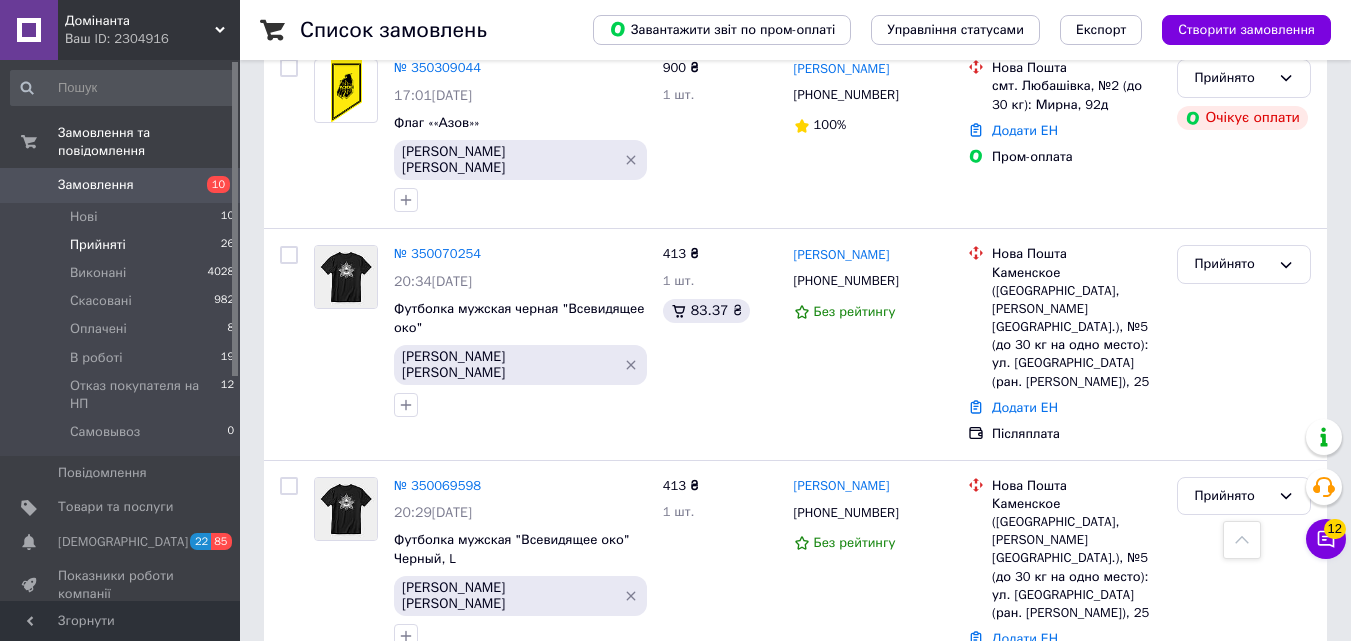 scroll, scrollTop: 3084, scrollLeft: 0, axis: vertical 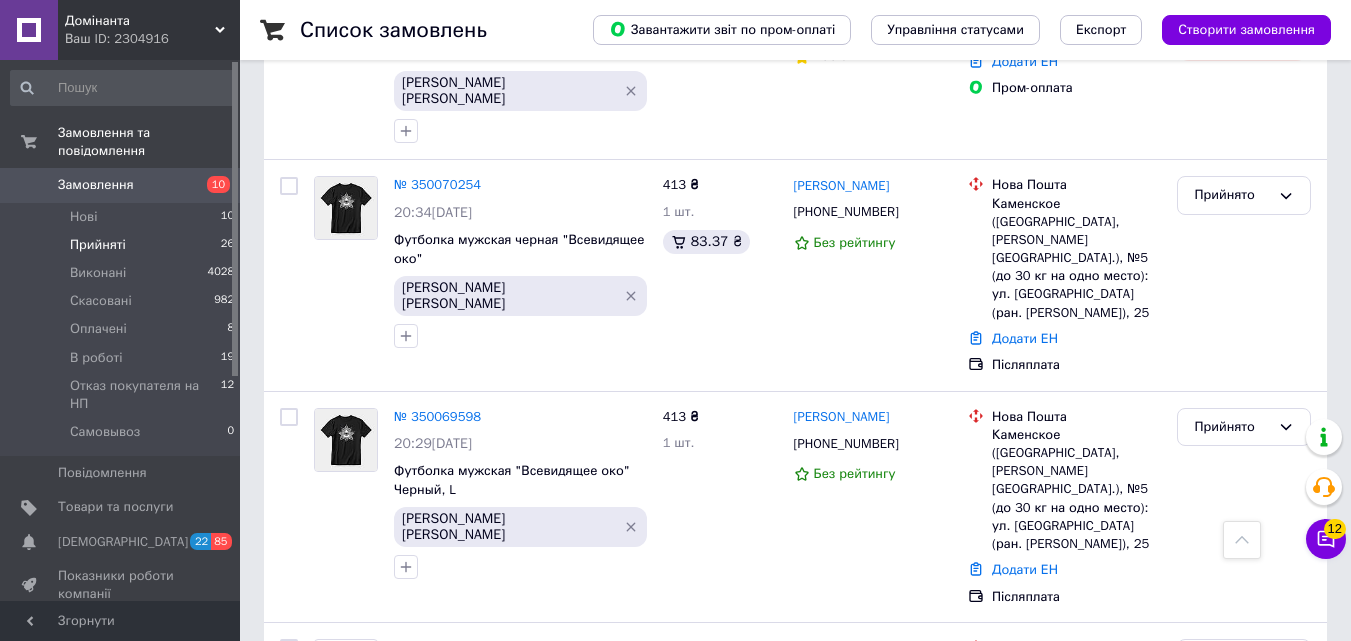 click on "2" at bounding box center (327, 1234) 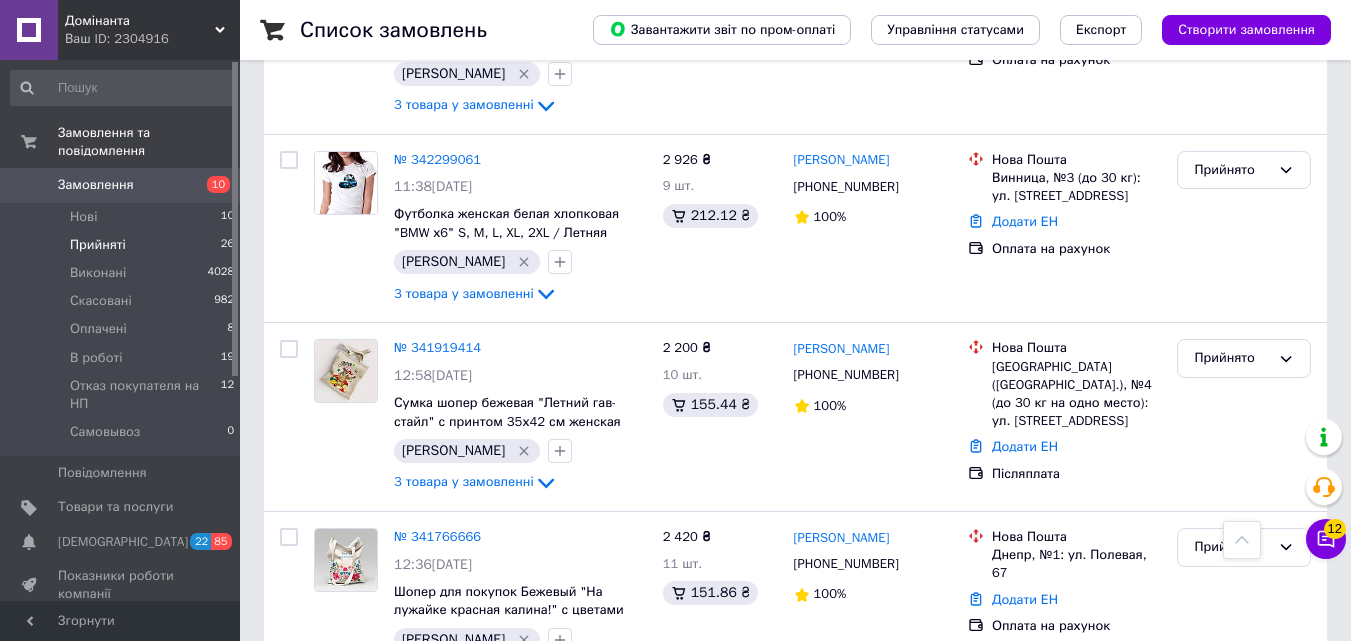 scroll, scrollTop: 870, scrollLeft: 0, axis: vertical 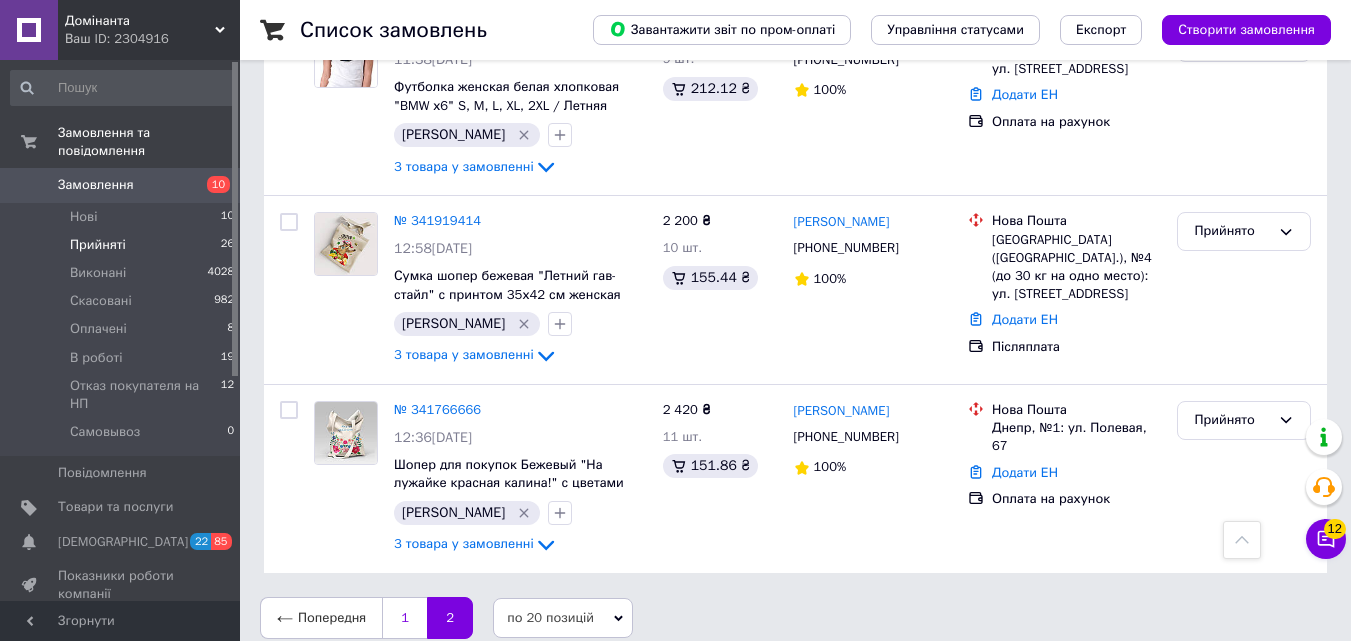 click on "1" at bounding box center (404, 618) 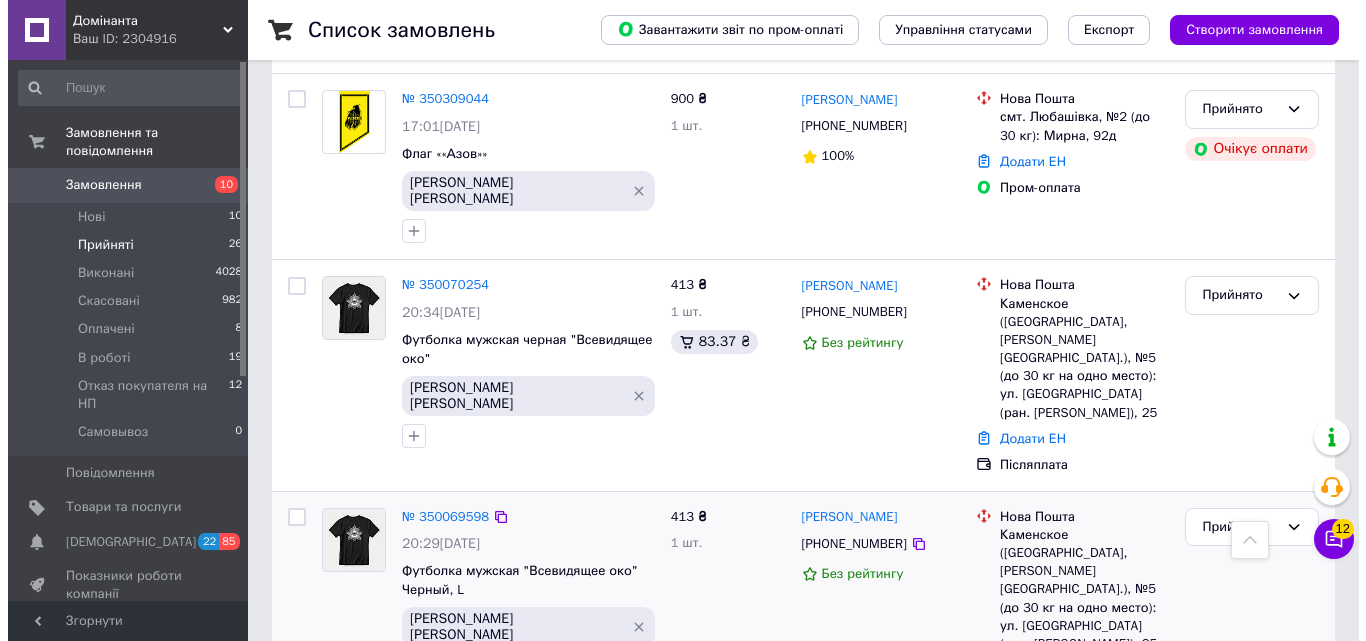 scroll, scrollTop: 3084, scrollLeft: 0, axis: vertical 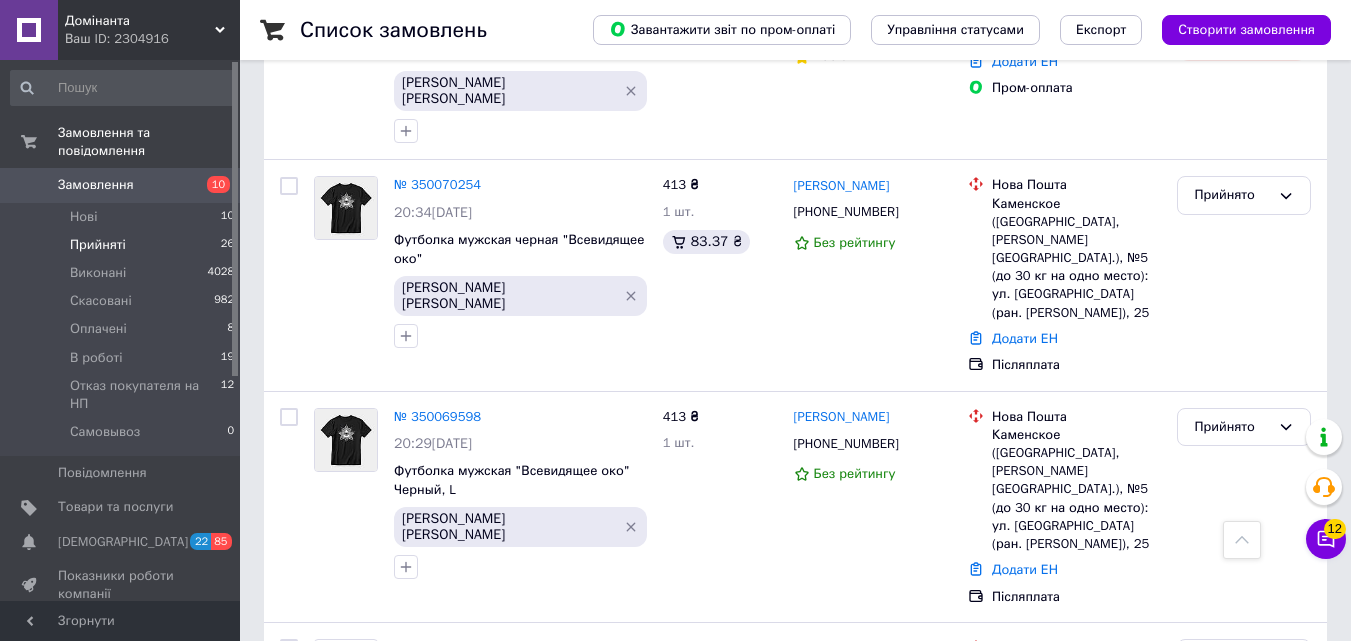 click on "Прийнято" at bounding box center (1232, 844) 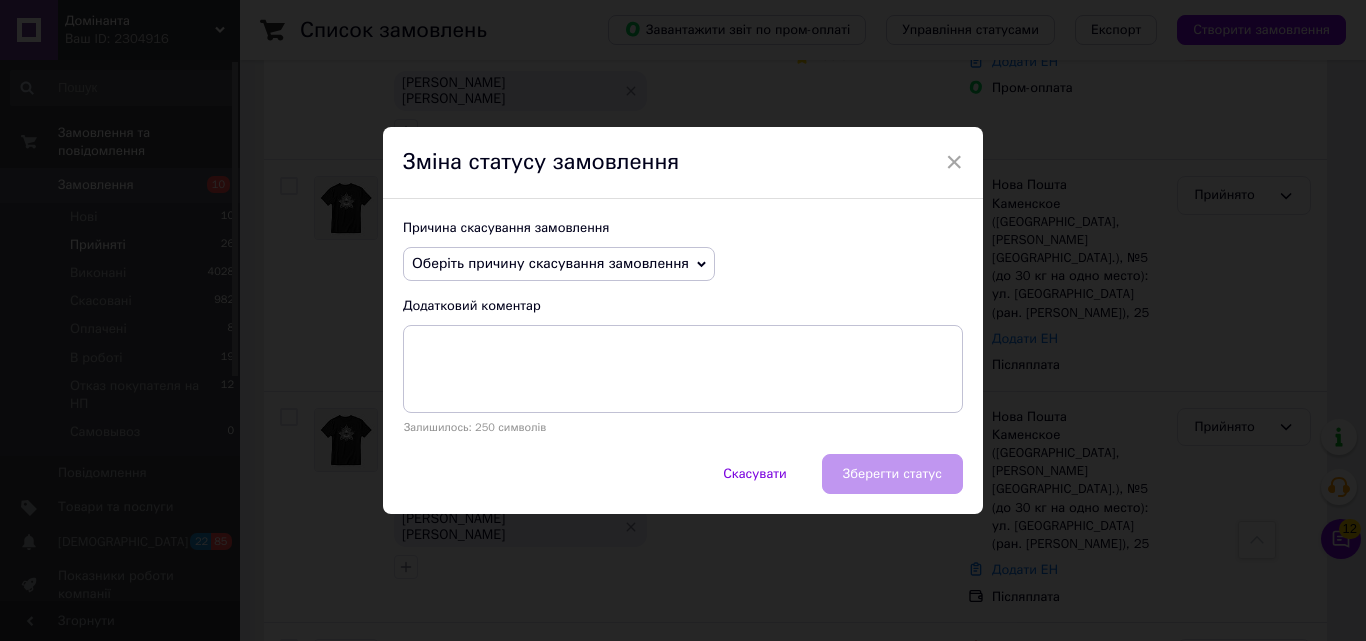 click on "Оберіть причину скасування замовлення" at bounding box center (559, 264) 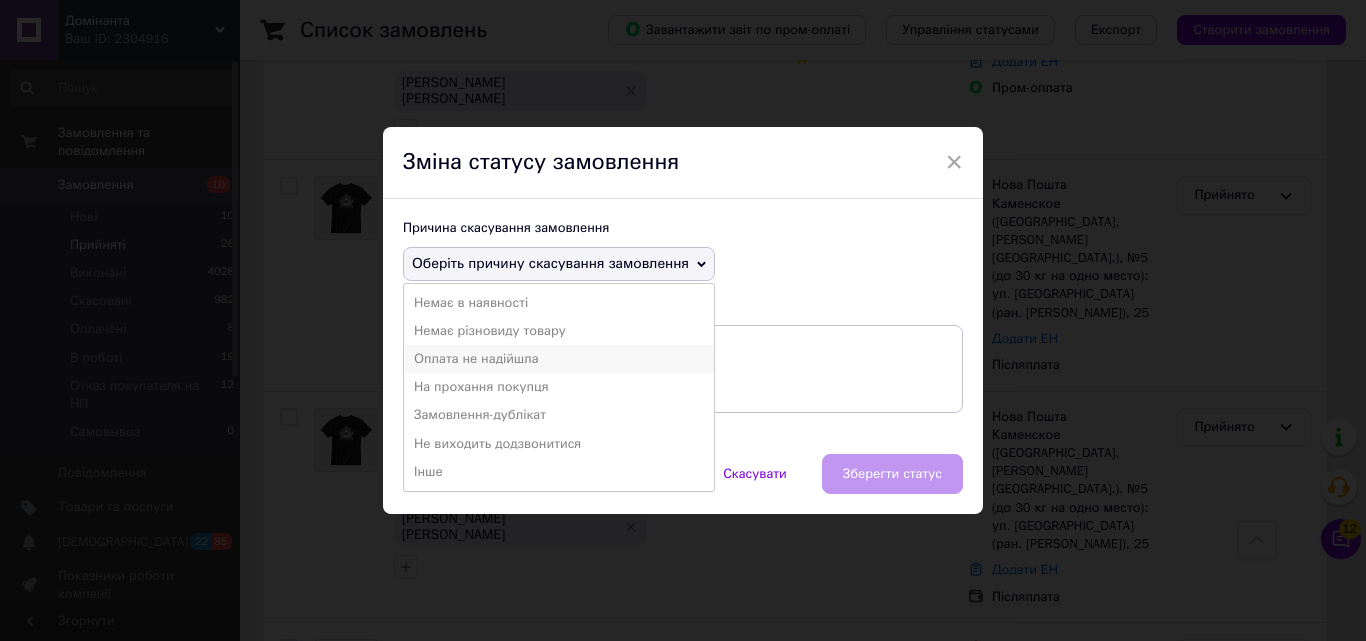click on "Оплата не надійшла" at bounding box center (559, 359) 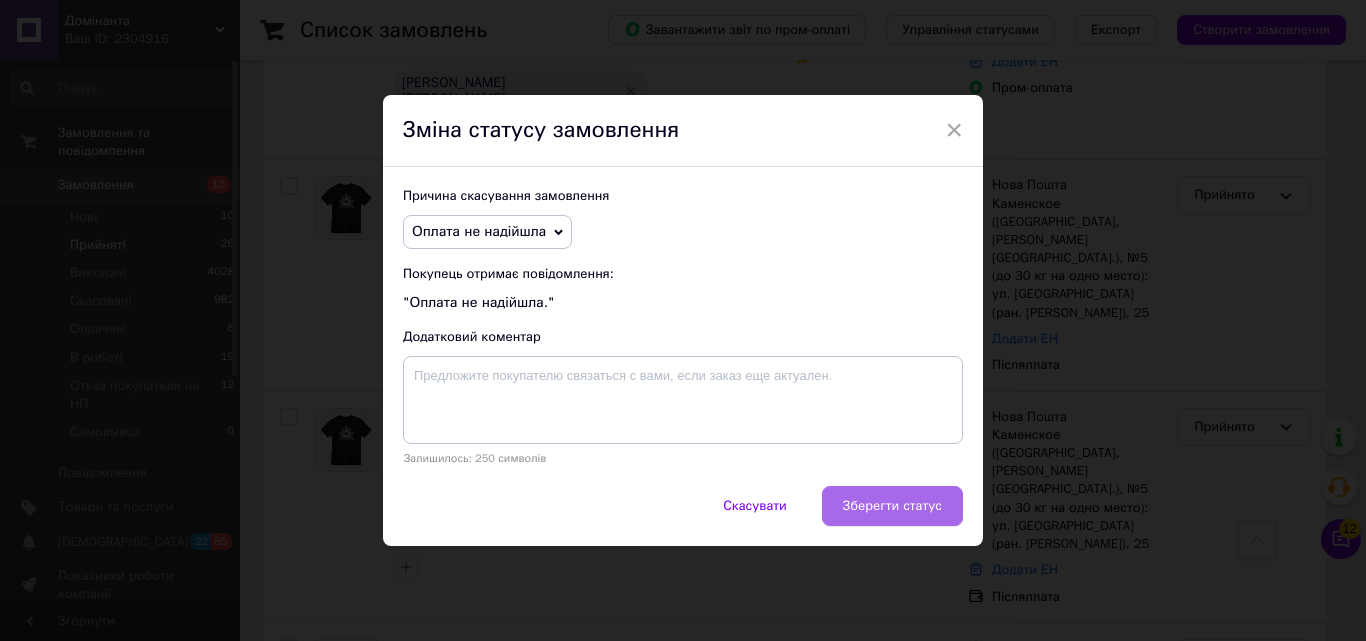click on "Зберегти статус" at bounding box center [892, 506] 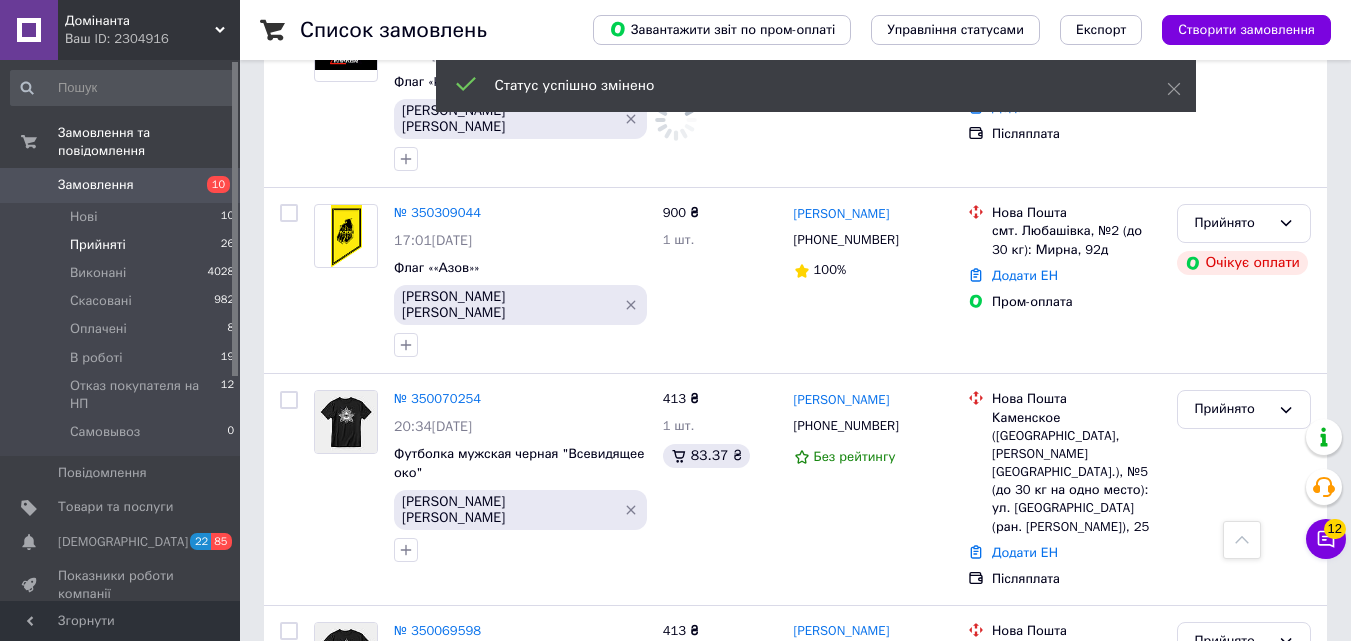 scroll, scrollTop: 2866, scrollLeft: 0, axis: vertical 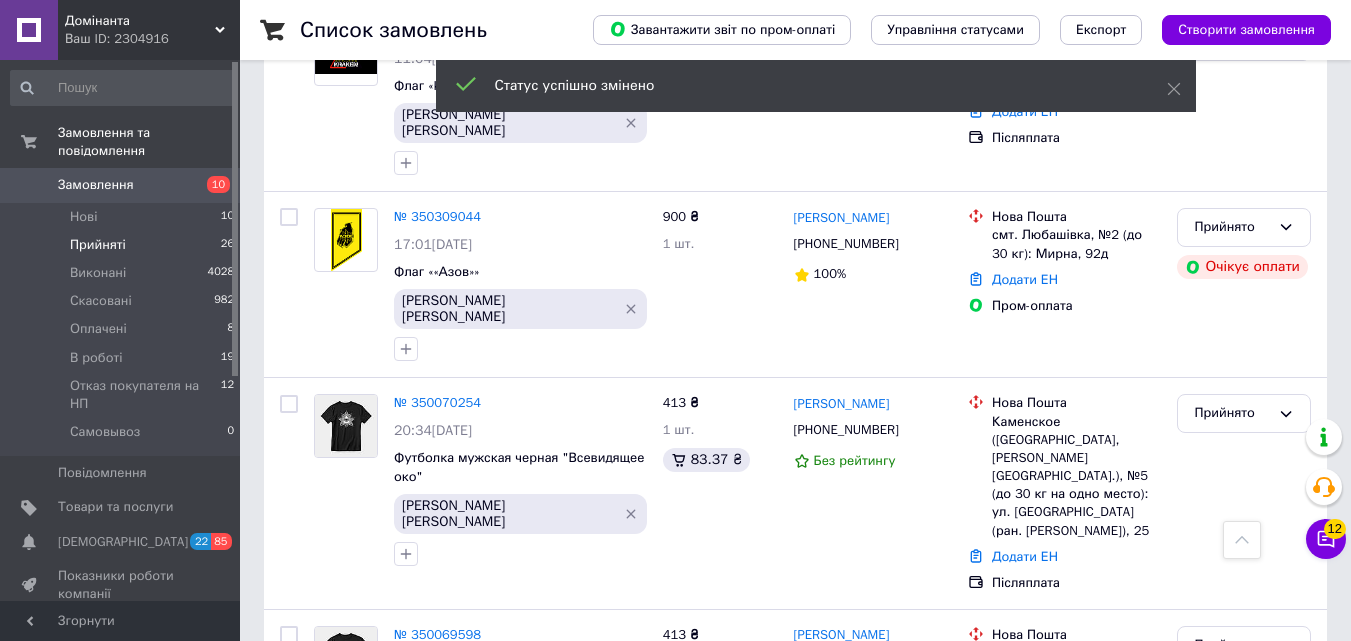 click on "Прийнято" at bounding box center (1232, 876) 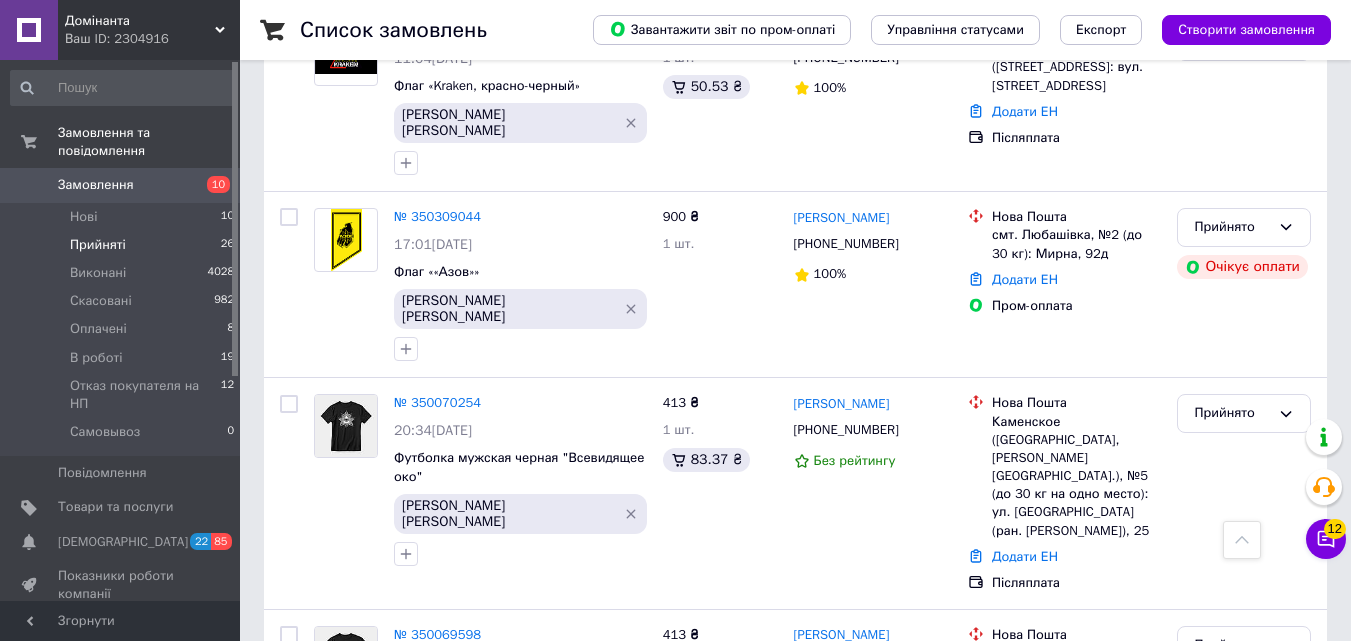 click on "Скасовано" at bounding box center [1244, 954] 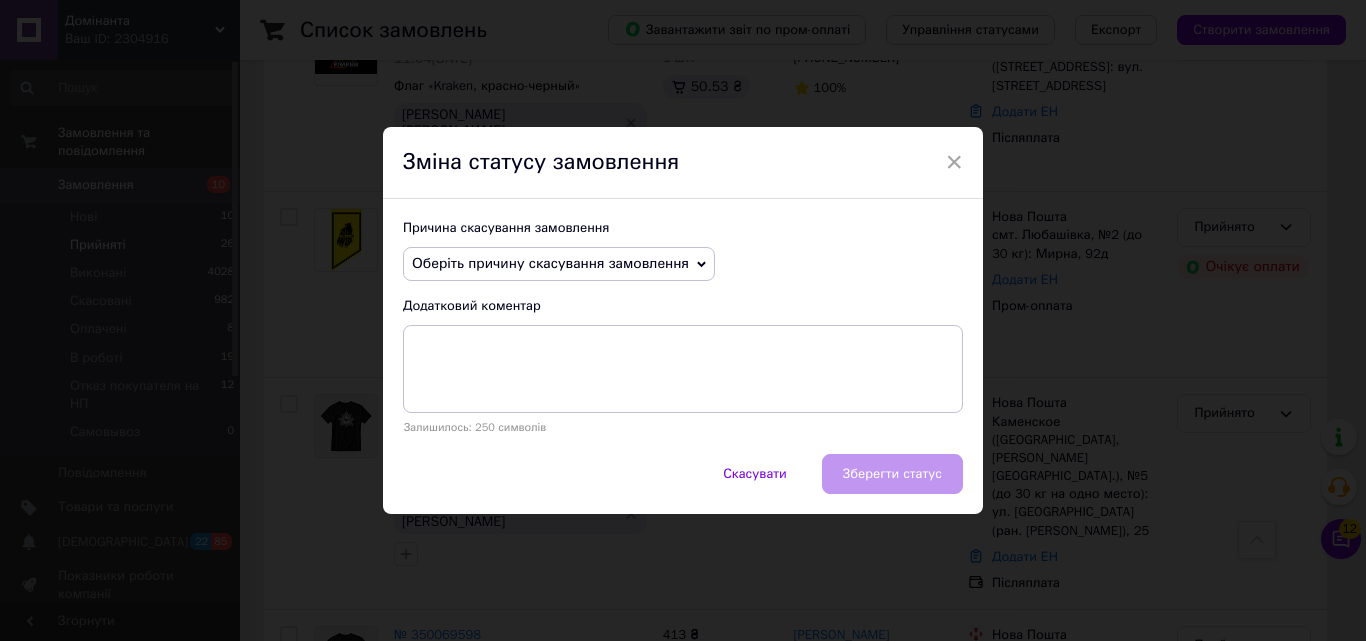 click on "Оберіть причину скасування замовлення" at bounding box center (559, 264) 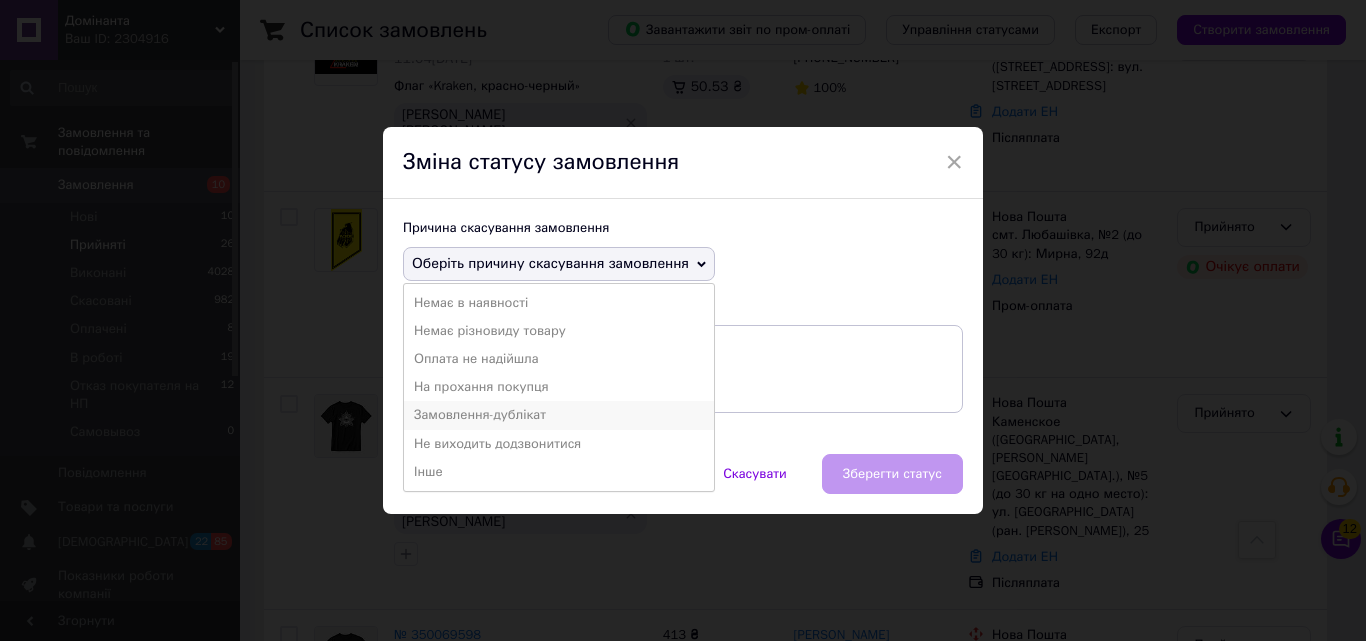 click on "Замовлення-дублікат" at bounding box center (559, 415) 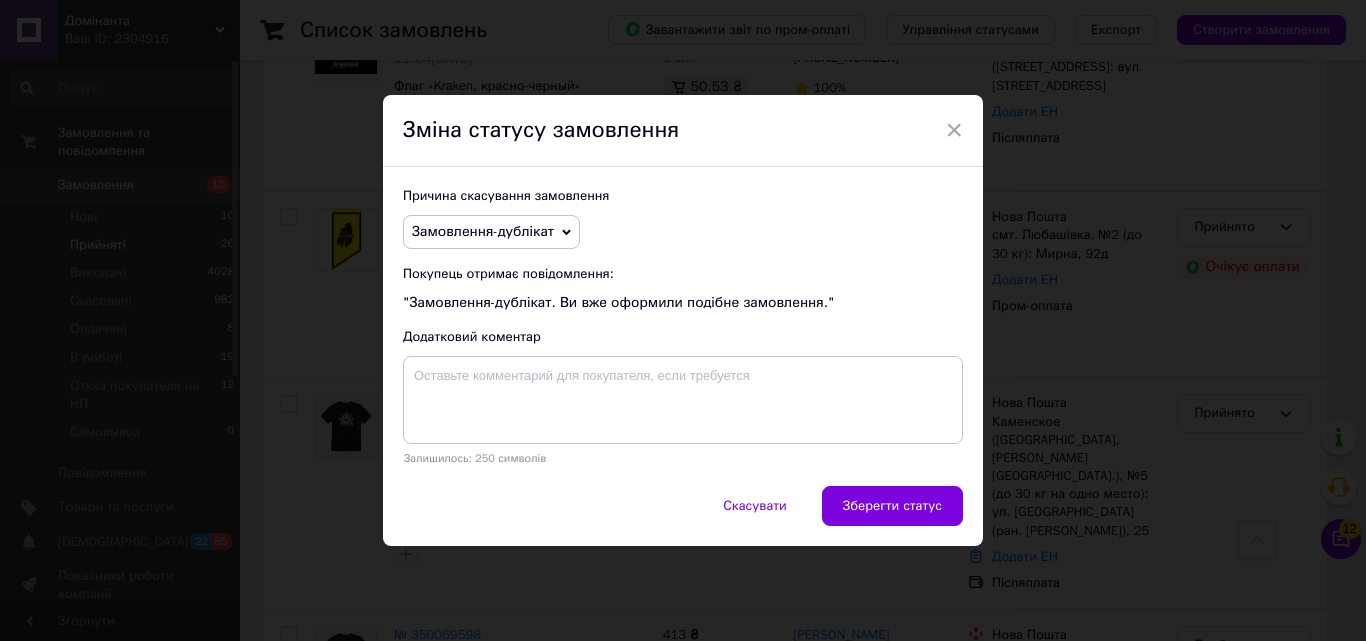 click on "Причина скасування замовлення Замовлення-дублікат Немає в наявності Немає різновиду товару Оплата не надійшла На прохання покупця Не виходить додзвонитися Інше Покупець отримає повідомлення: "Замовлення-дублікат. Ви вже оформили подібне замовлення." Додатковий коментар Залишилось: 250 символів" at bounding box center (683, 326) 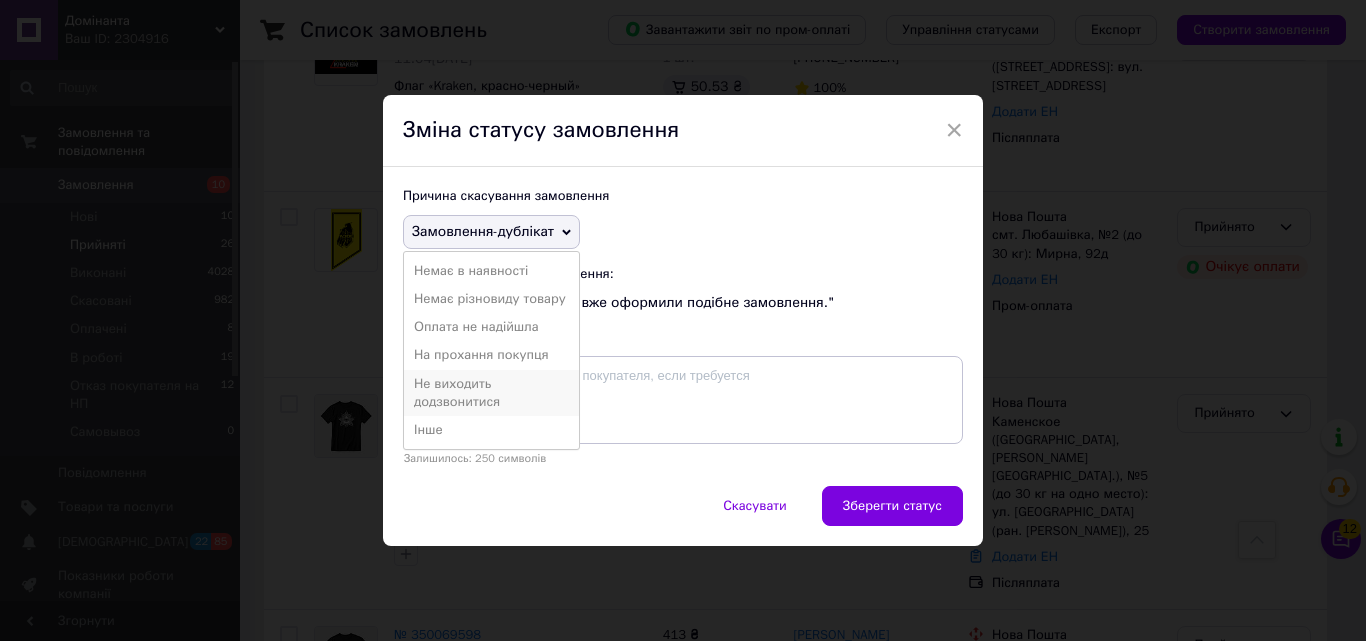 click on "Не виходить додзвонитися" at bounding box center [491, 393] 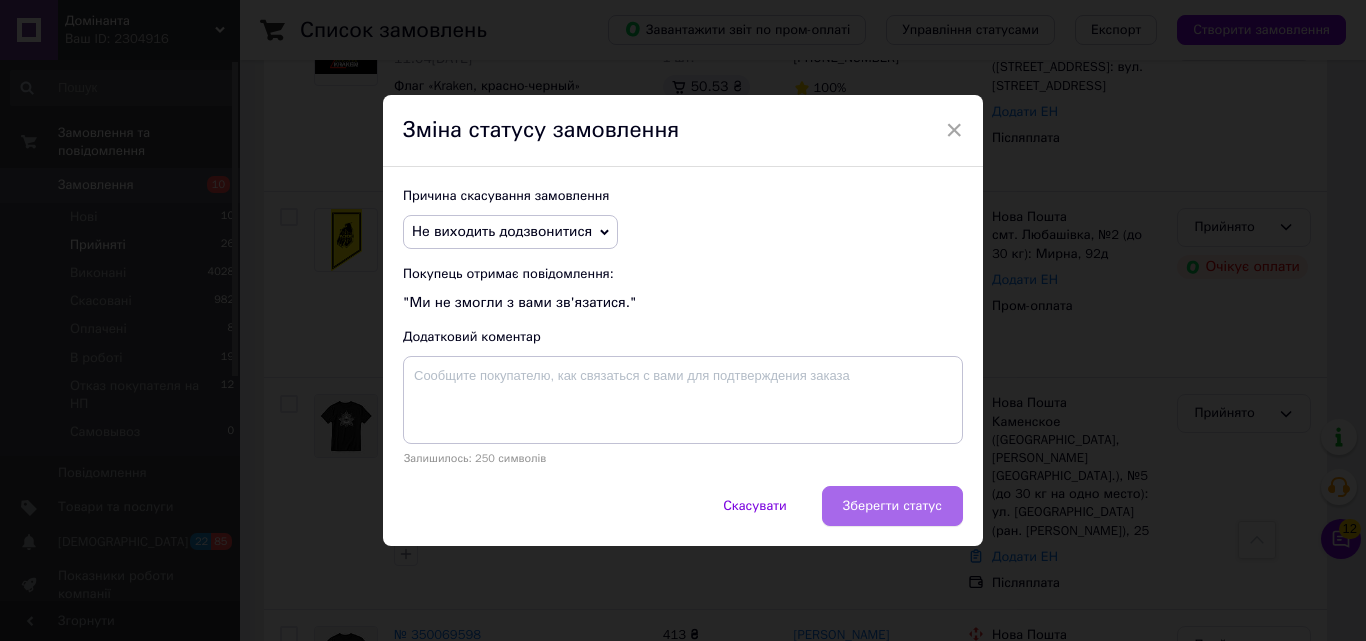 click on "Зберегти статус" at bounding box center [892, 506] 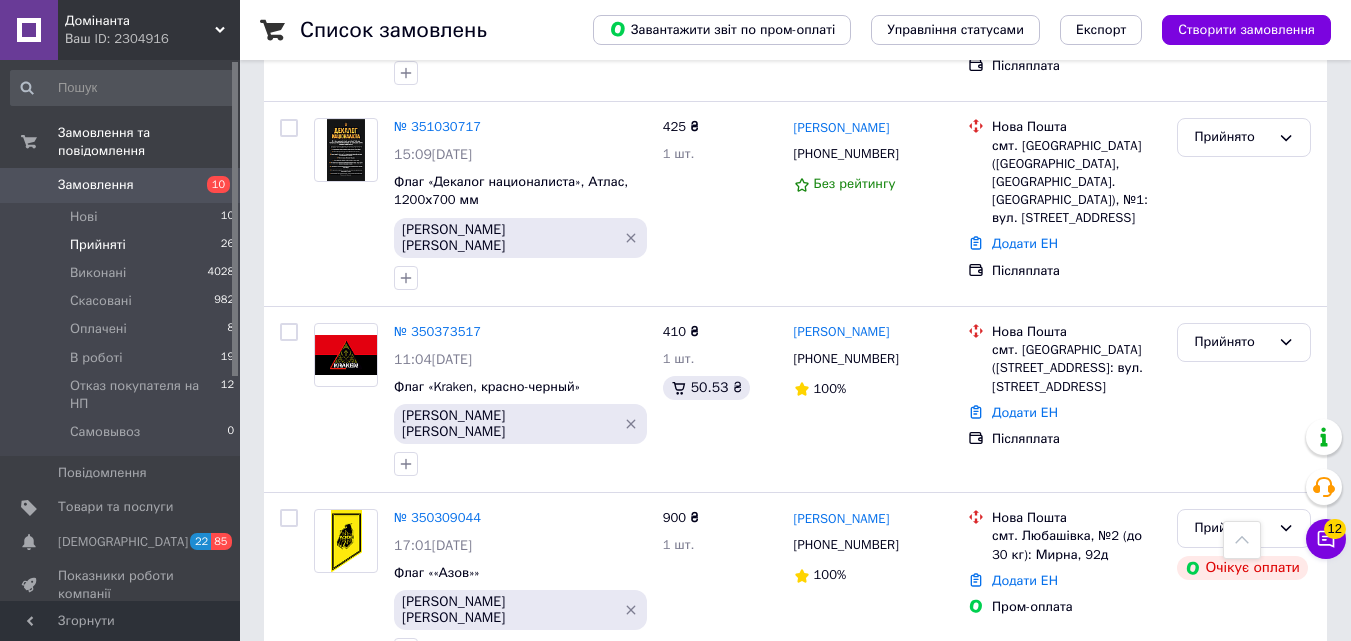 scroll, scrollTop: 2566, scrollLeft: 0, axis: vertical 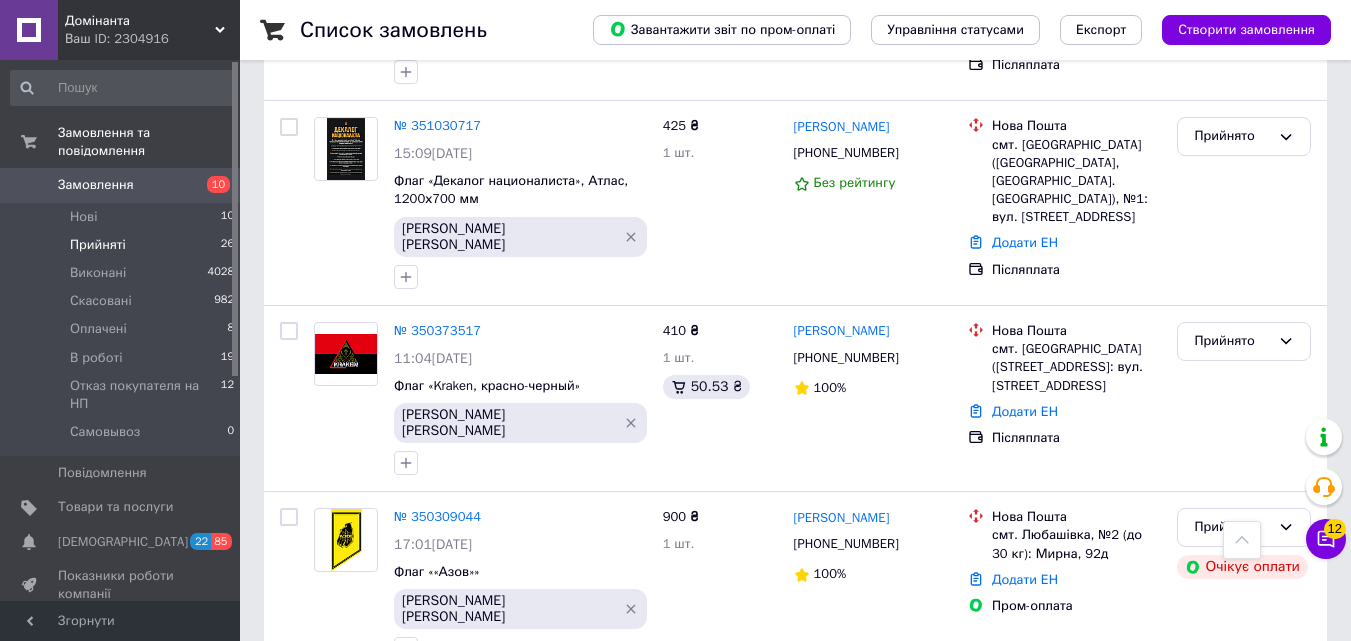 click on "Прийнято" at bounding box center [1232, 945] 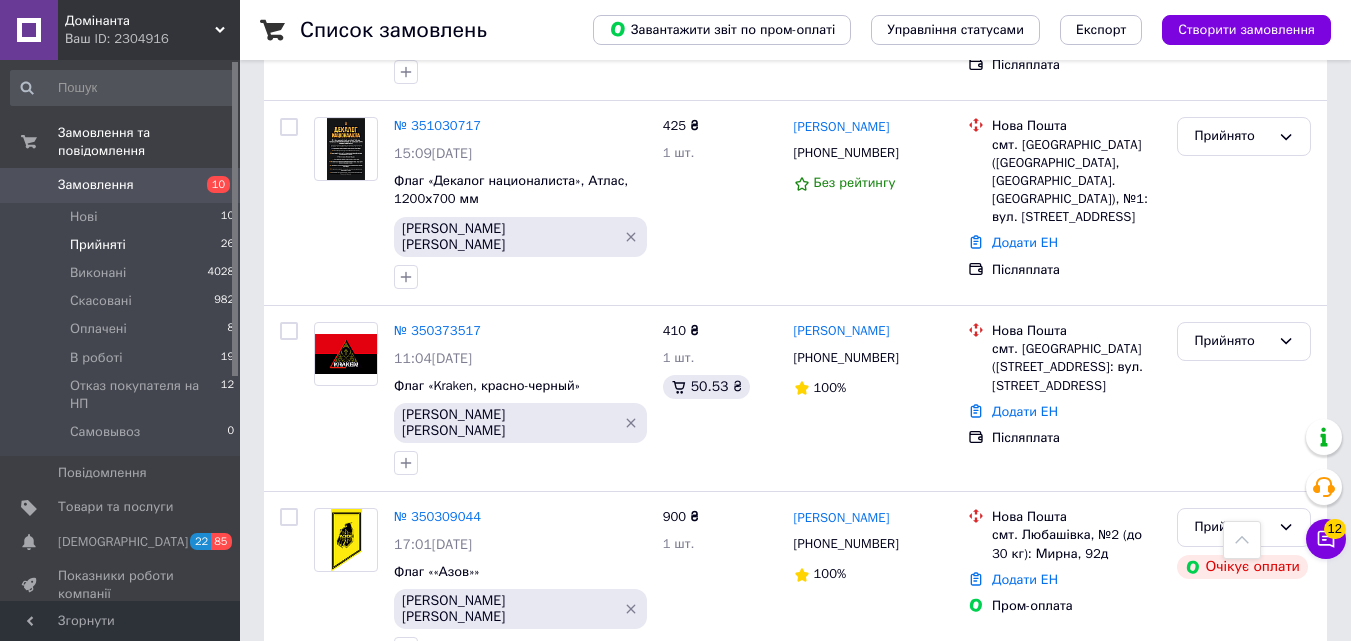 click on "Прийнято" at bounding box center (1244, 713) 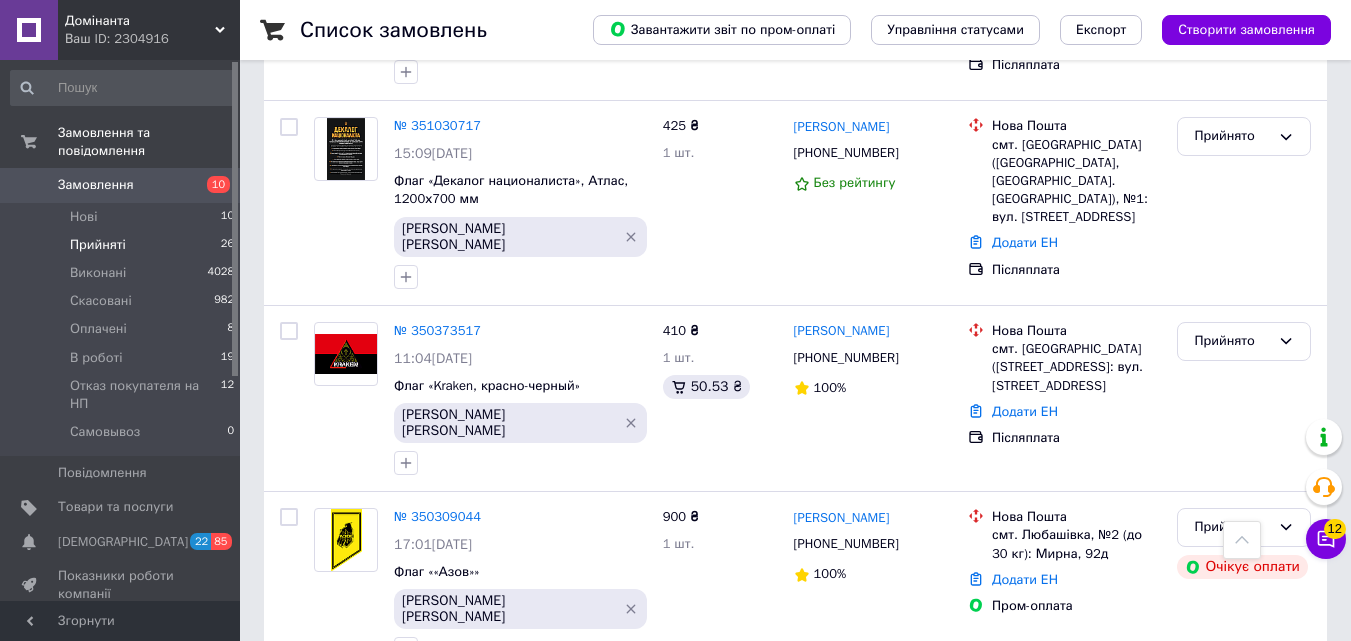 click on "Скасовано" at bounding box center (1244, 792) 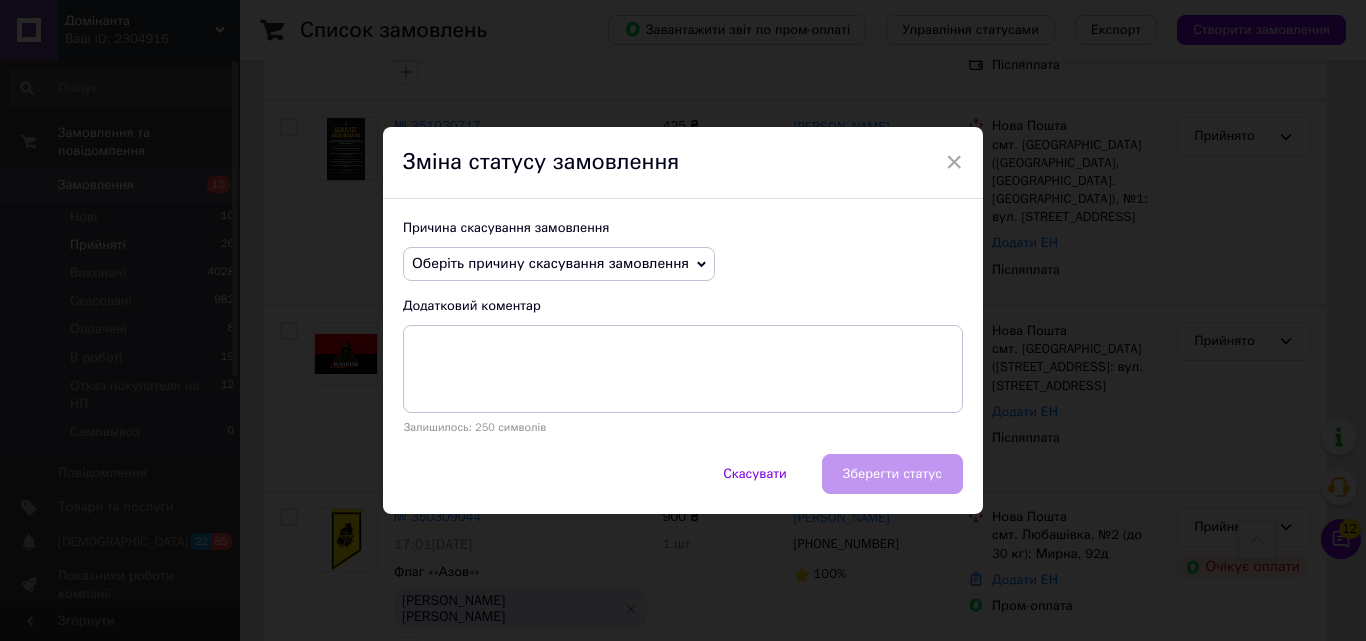 click on "Оберіть причину скасування замовлення" at bounding box center (550, 263) 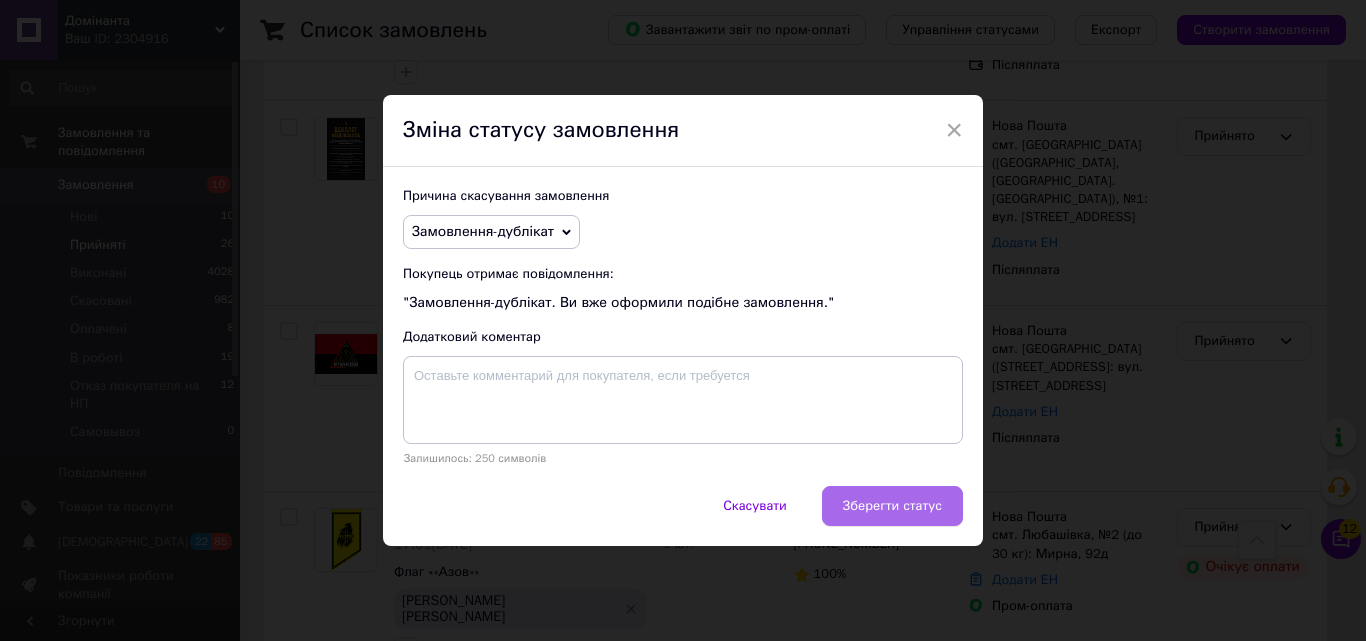 click on "Зберегти статус" at bounding box center (892, 506) 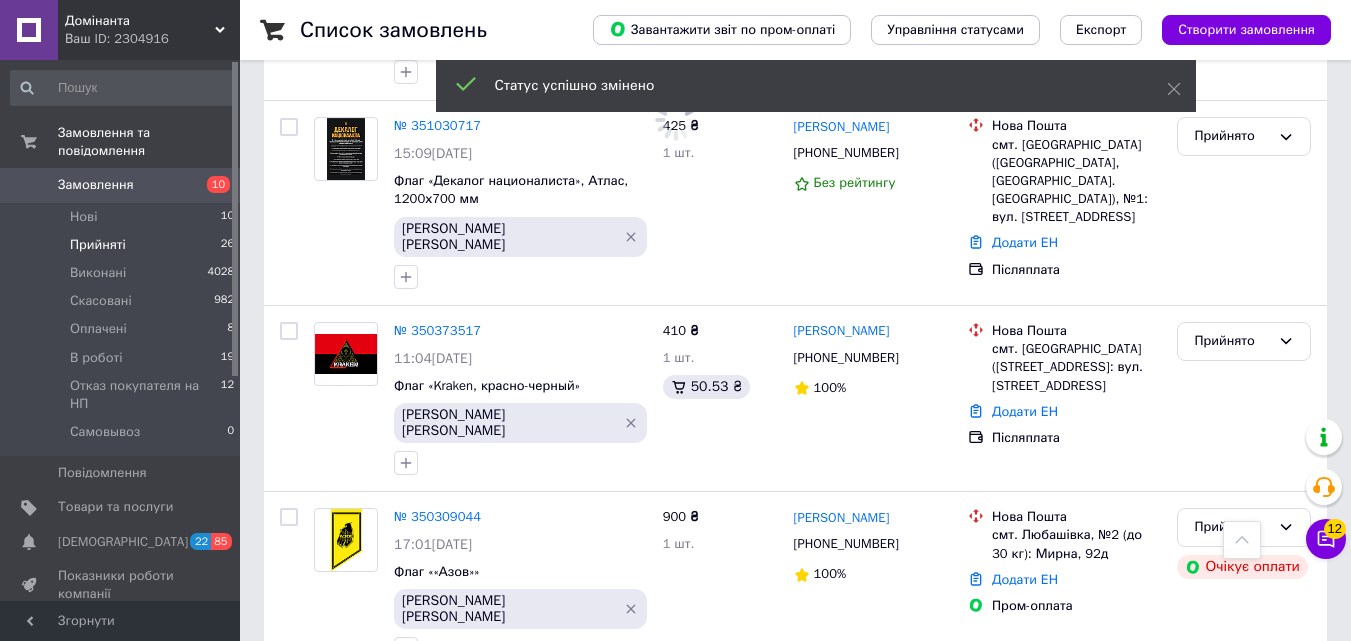click on "Прийнято" at bounding box center [1232, 945] 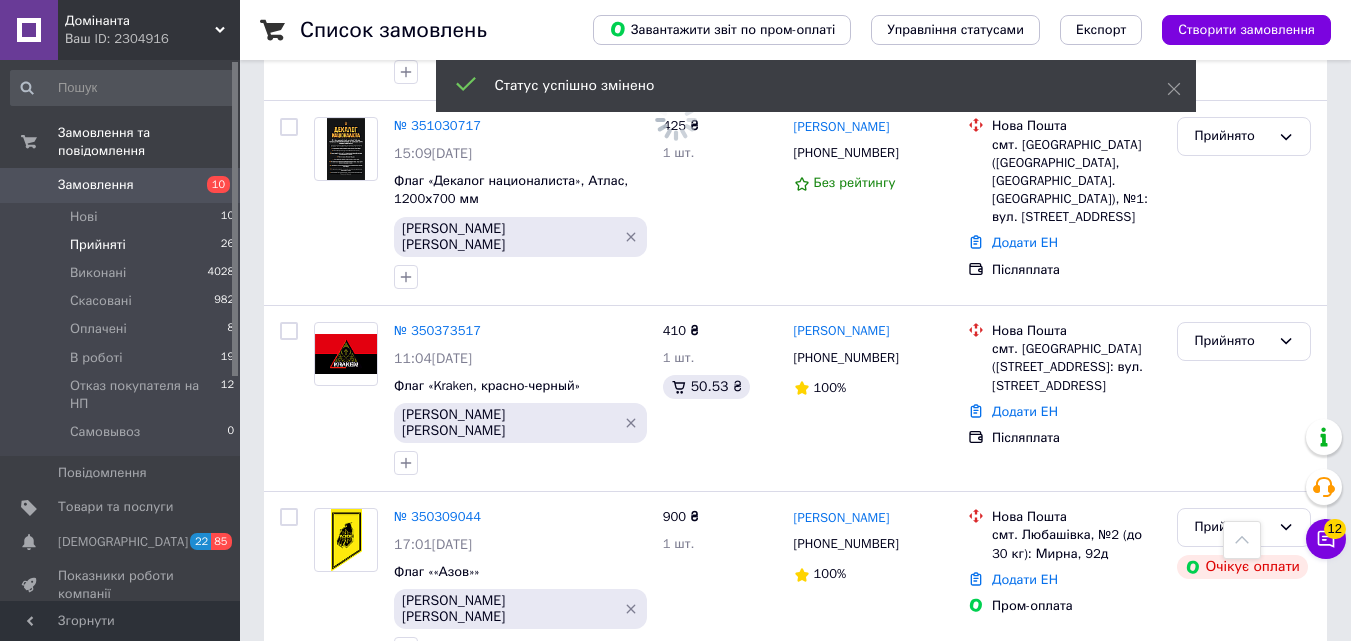 click on "Оплачено" at bounding box center [1244, 1059] 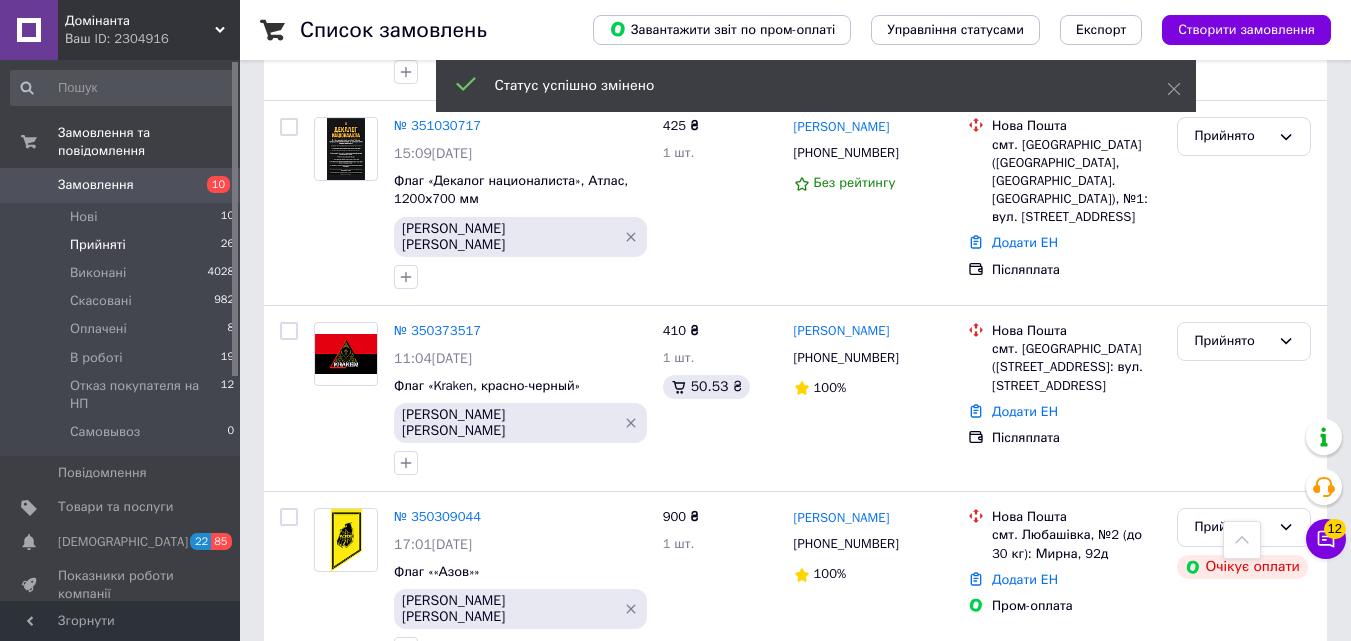 click on "Оплачено" at bounding box center [1232, 918] 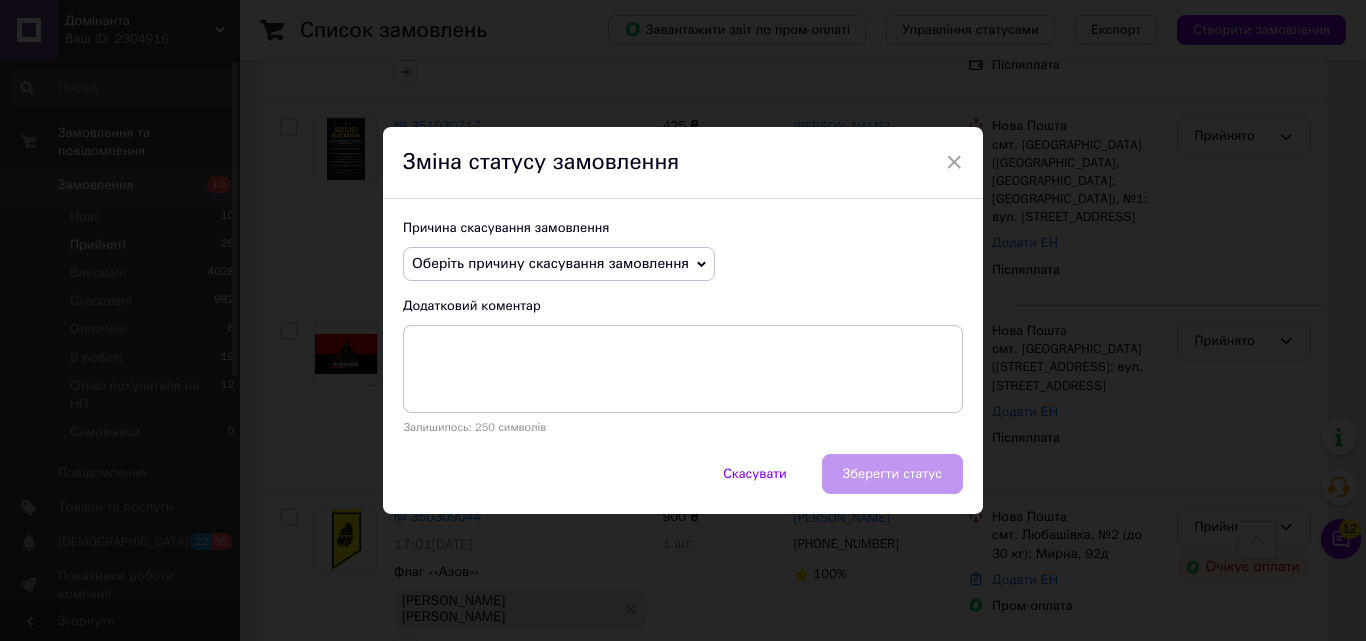 click on "Оберіть причину скасування замовлення" at bounding box center (550, 263) 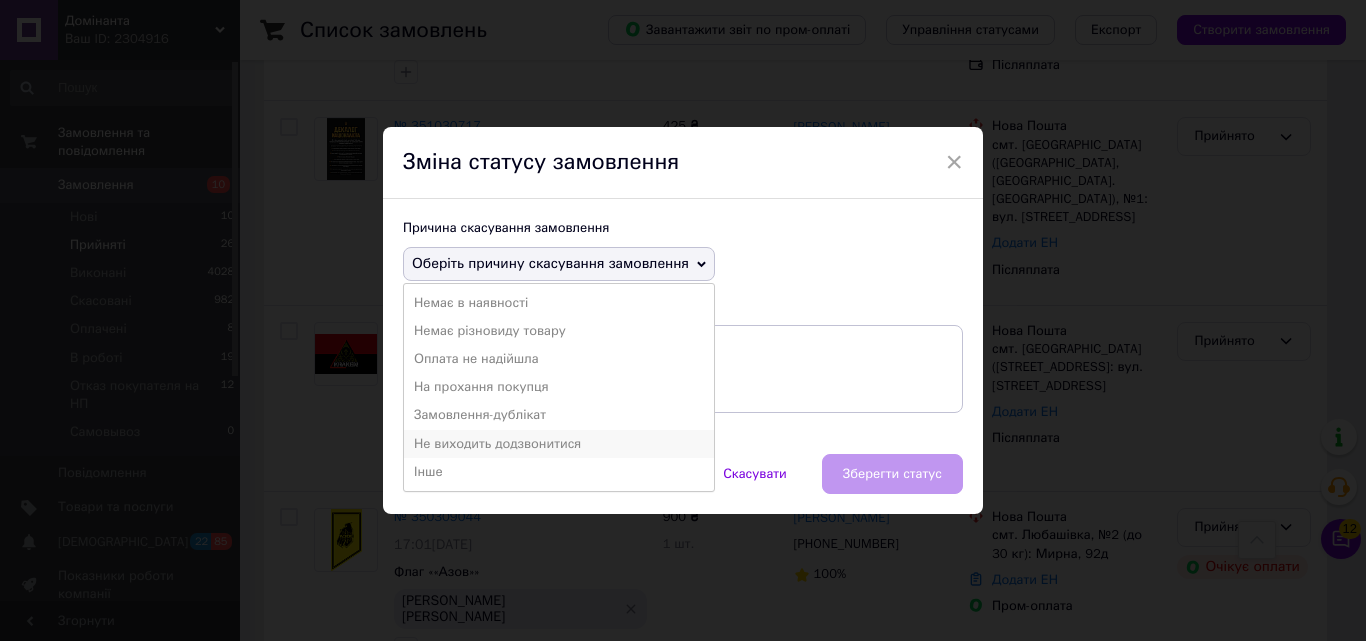 click on "Не виходить додзвонитися" at bounding box center [559, 444] 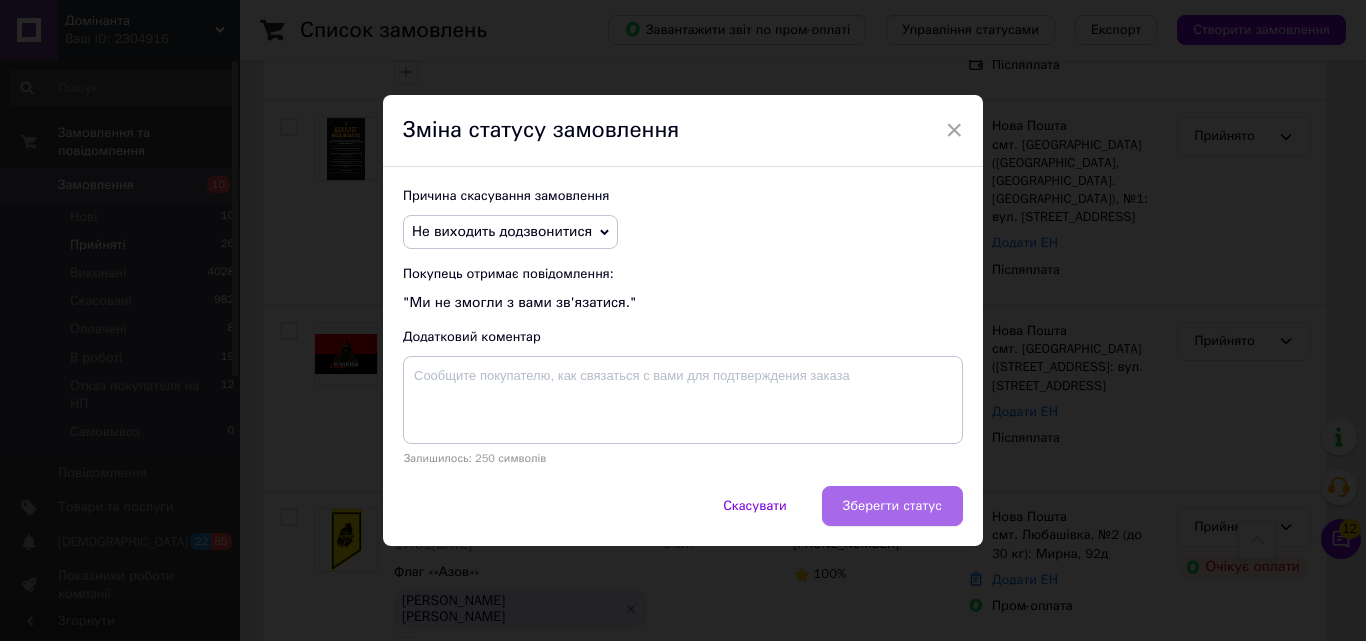 click on "Зберегти статус" at bounding box center [892, 506] 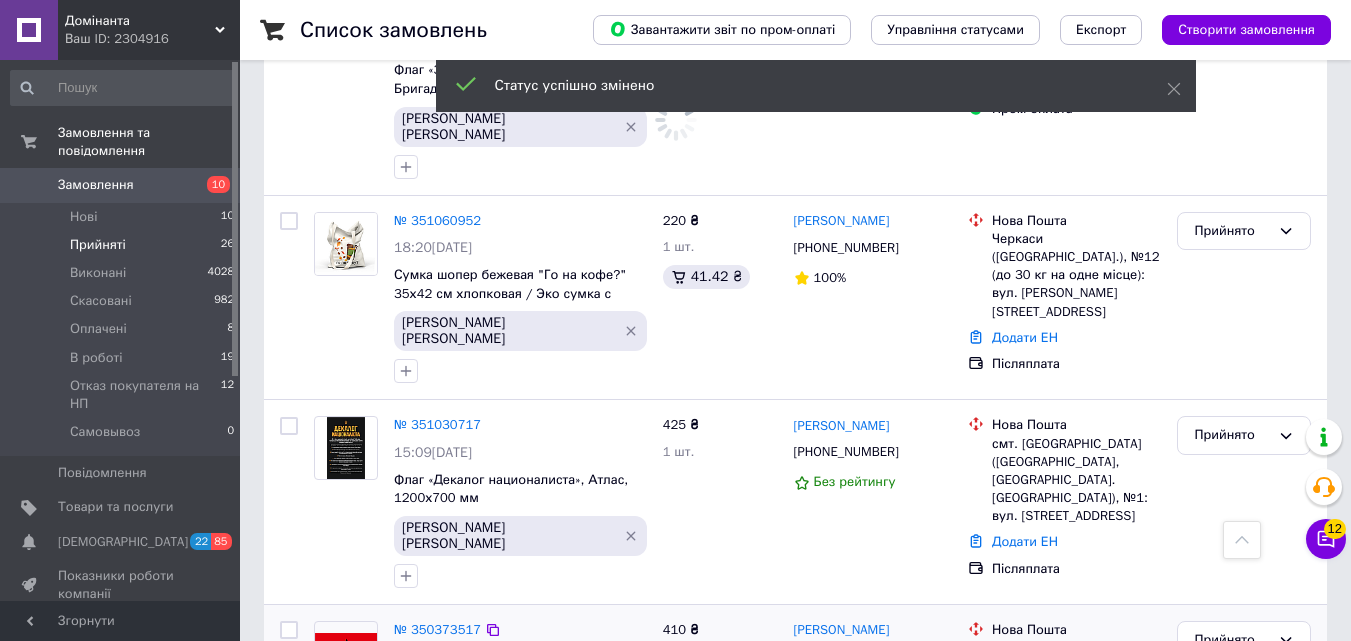 scroll, scrollTop: 2266, scrollLeft: 0, axis: vertical 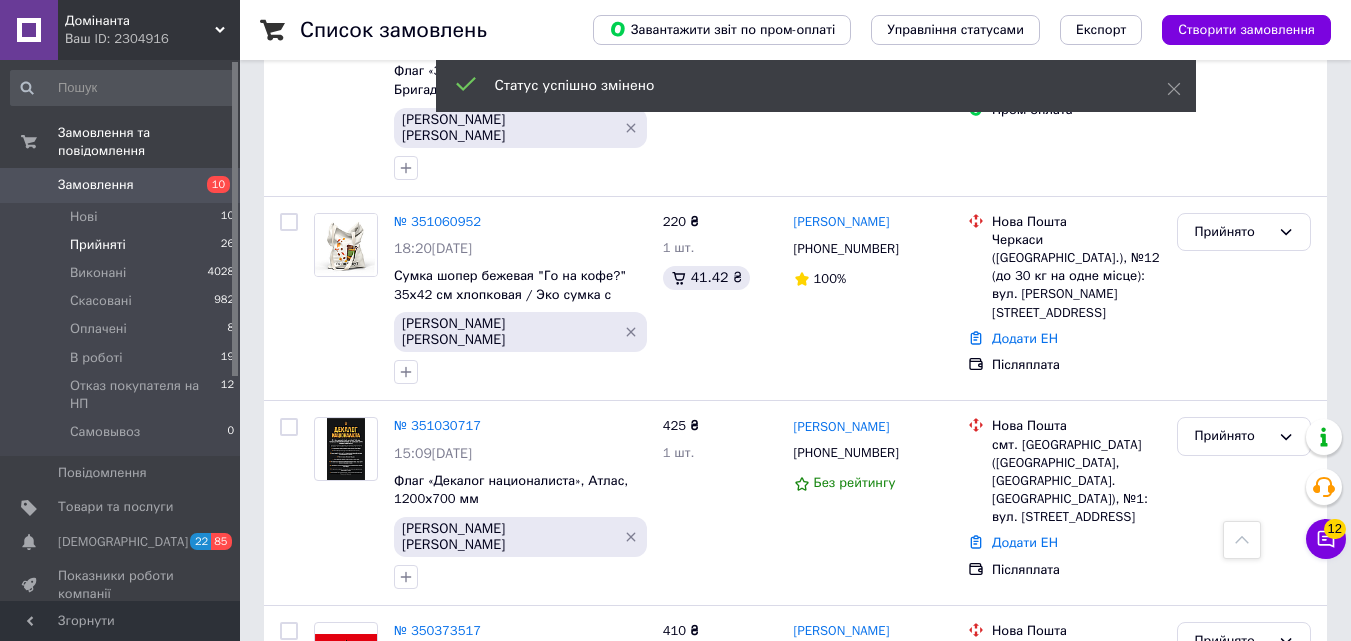 click on "Прийнято" at bounding box center (1232, 827) 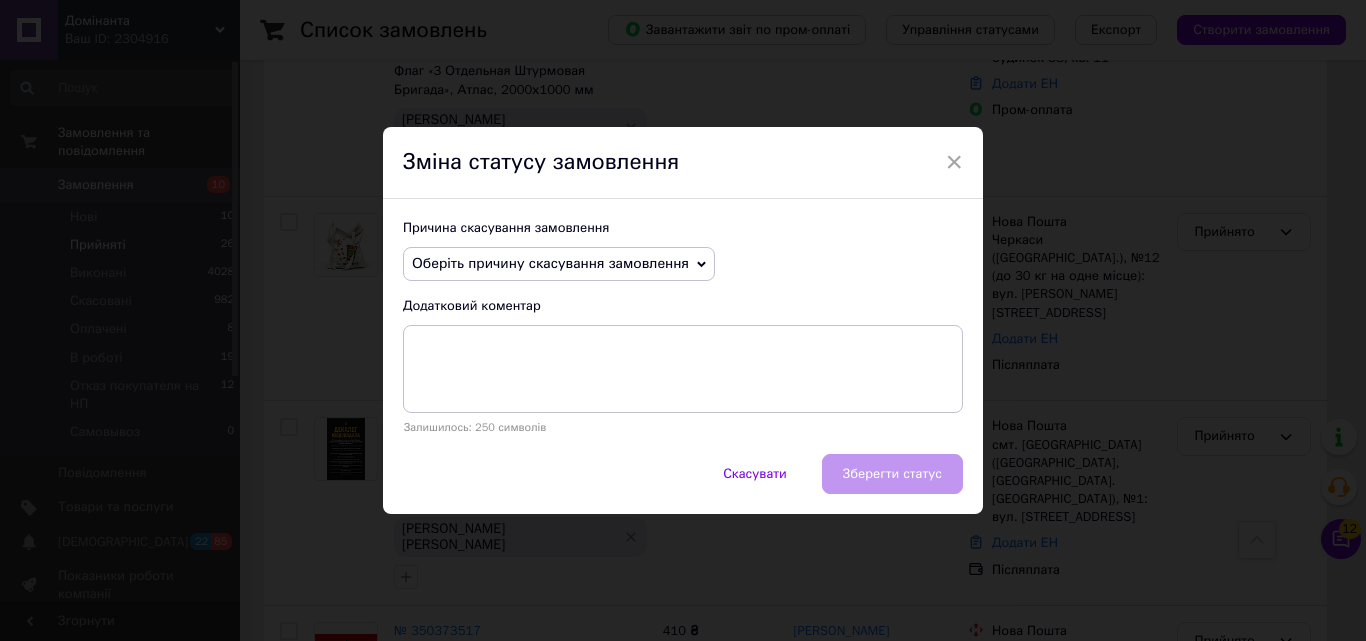 click on "Оберіть причину скасування замовлення" at bounding box center [550, 263] 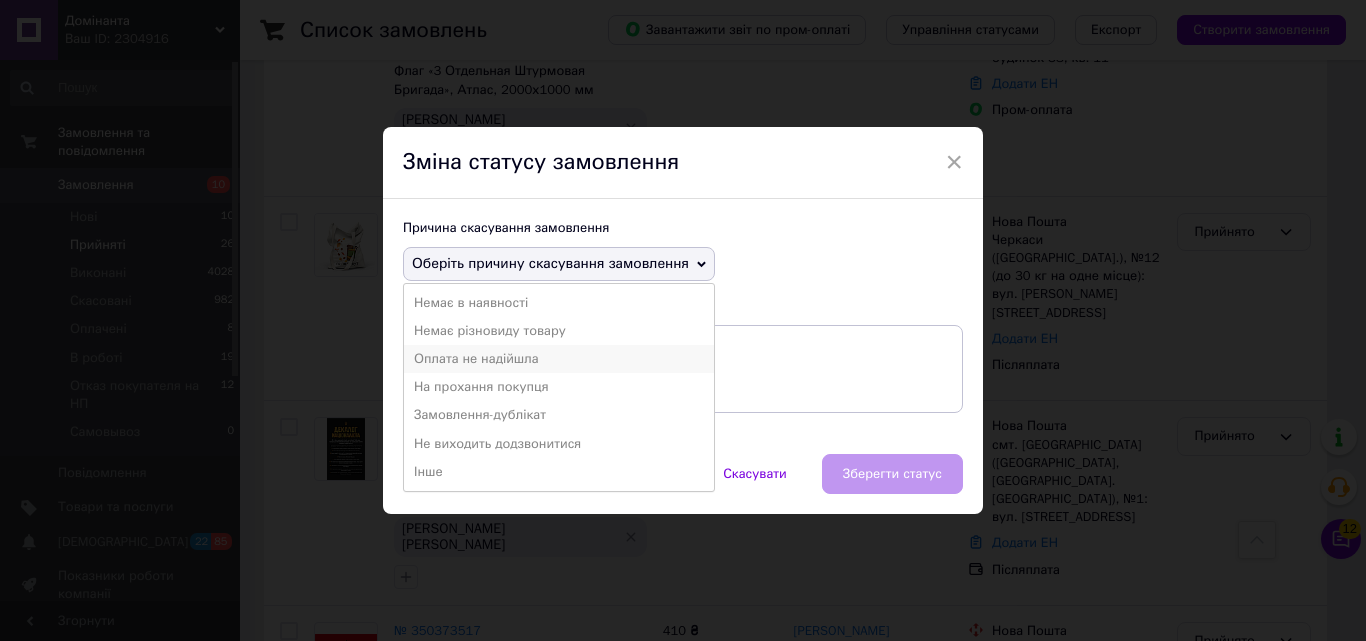 click on "Оплата не надійшла" at bounding box center (559, 359) 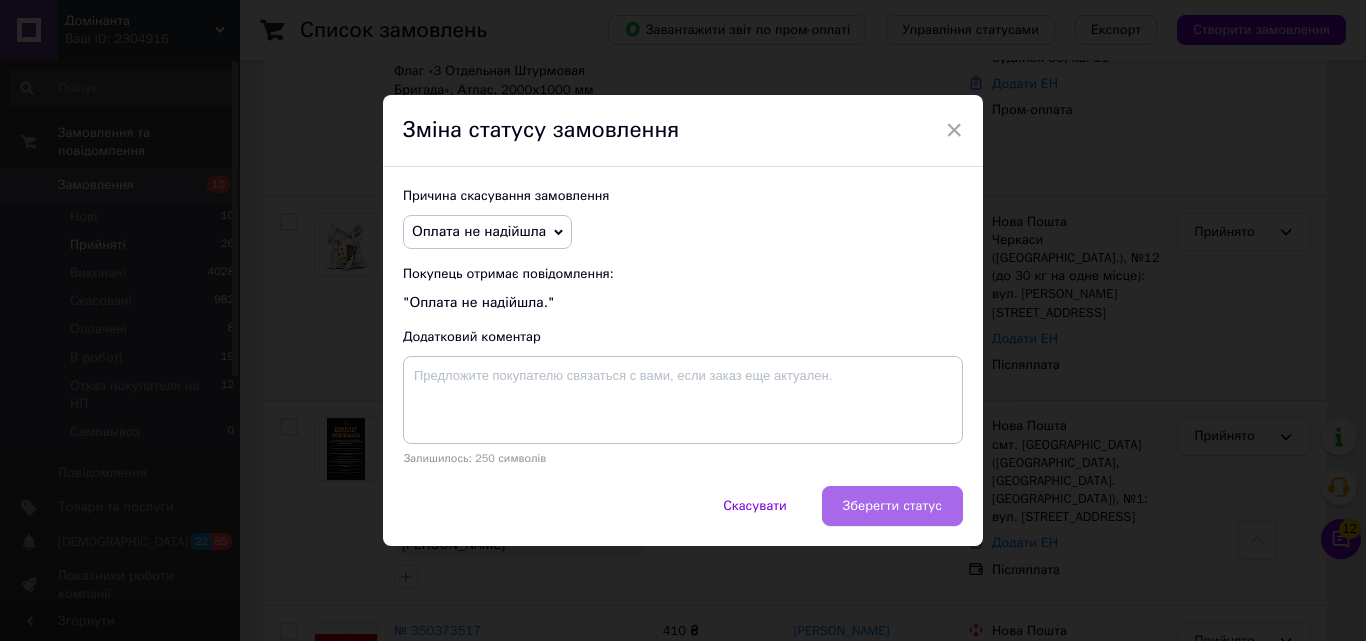 click on "Зберегти статус" at bounding box center (892, 506) 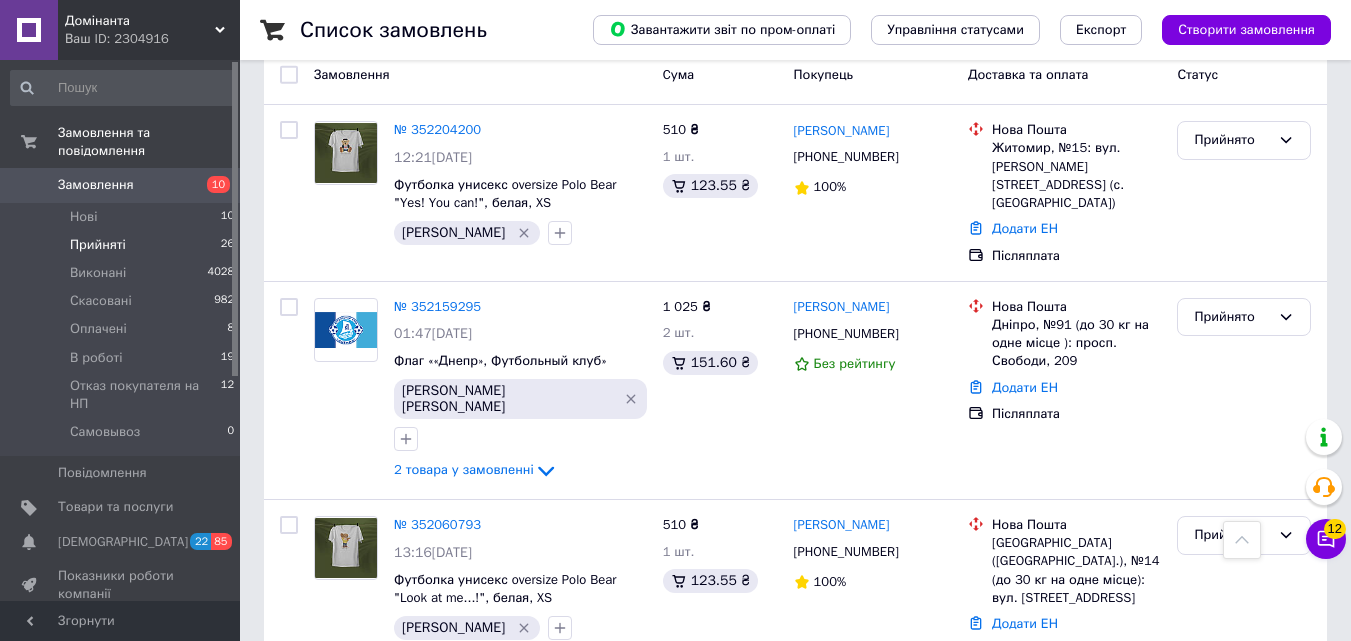 scroll, scrollTop: 0, scrollLeft: 0, axis: both 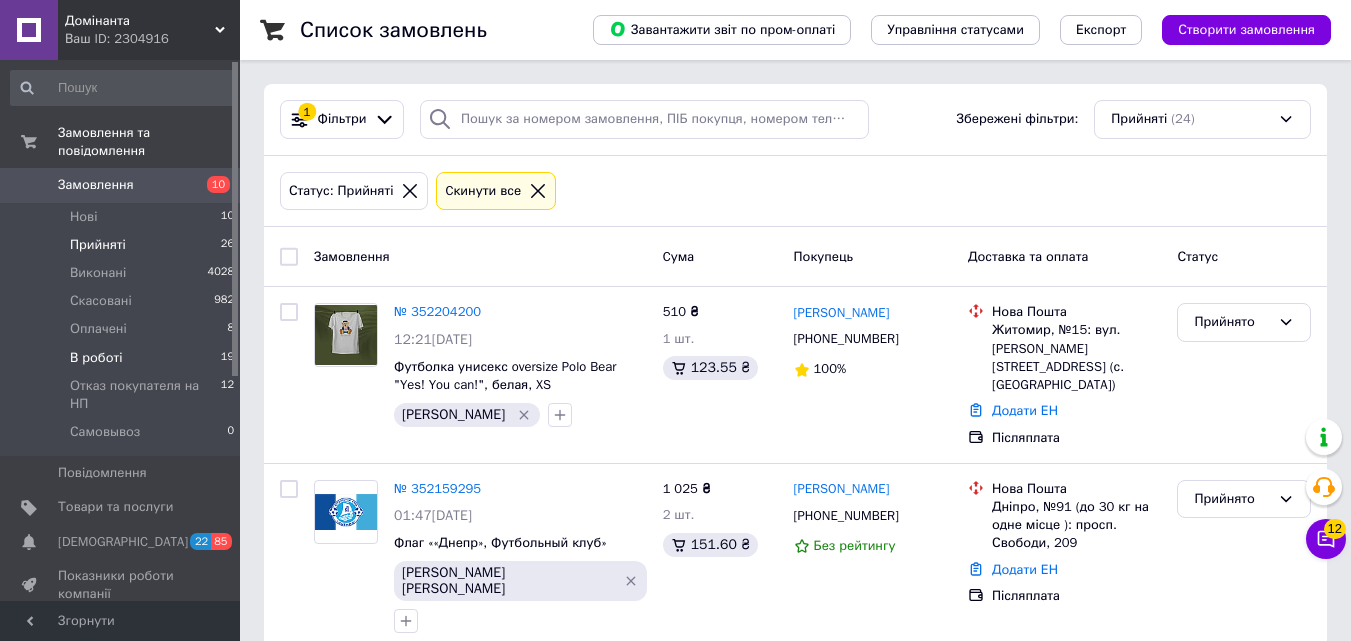 click on "В роботі 19" at bounding box center [123, 358] 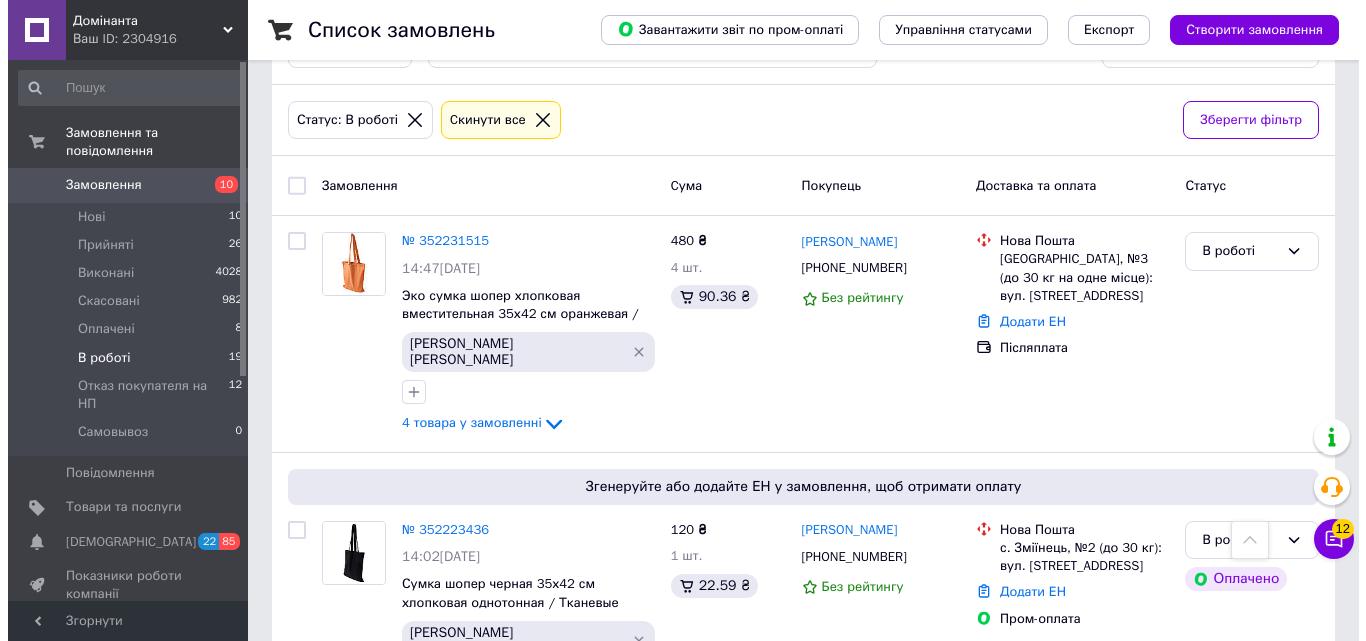 scroll, scrollTop: 0, scrollLeft: 0, axis: both 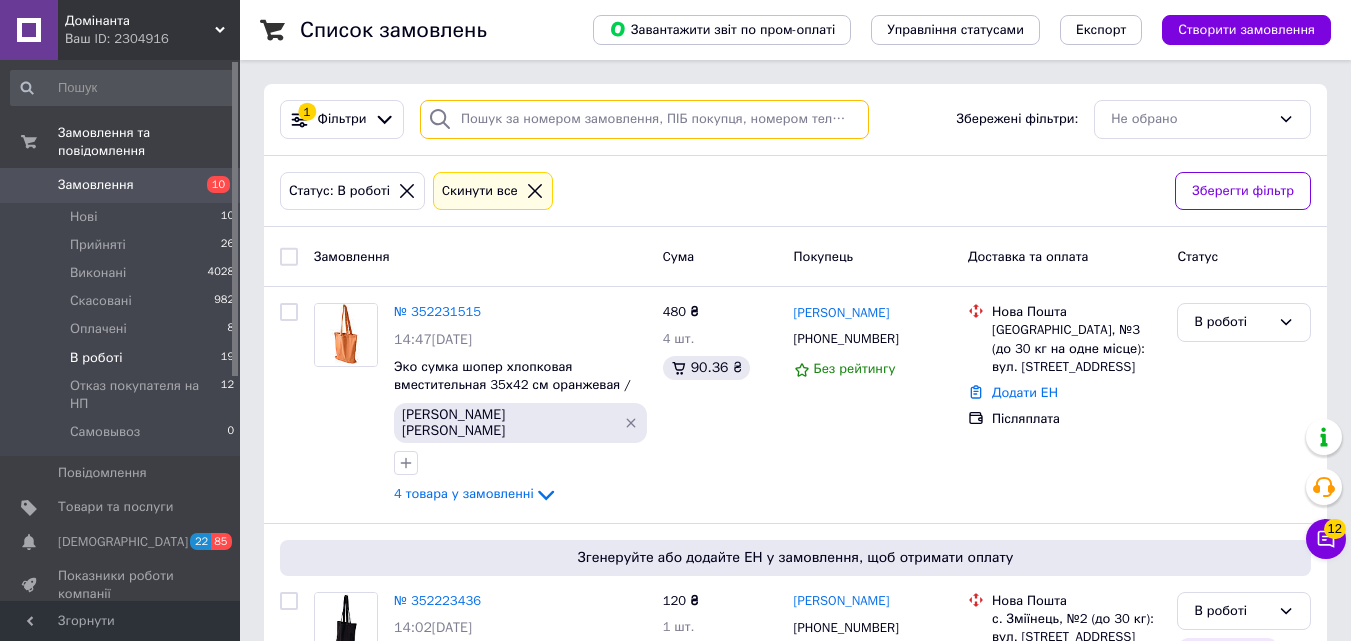 paste on "0 96 657 60 34" 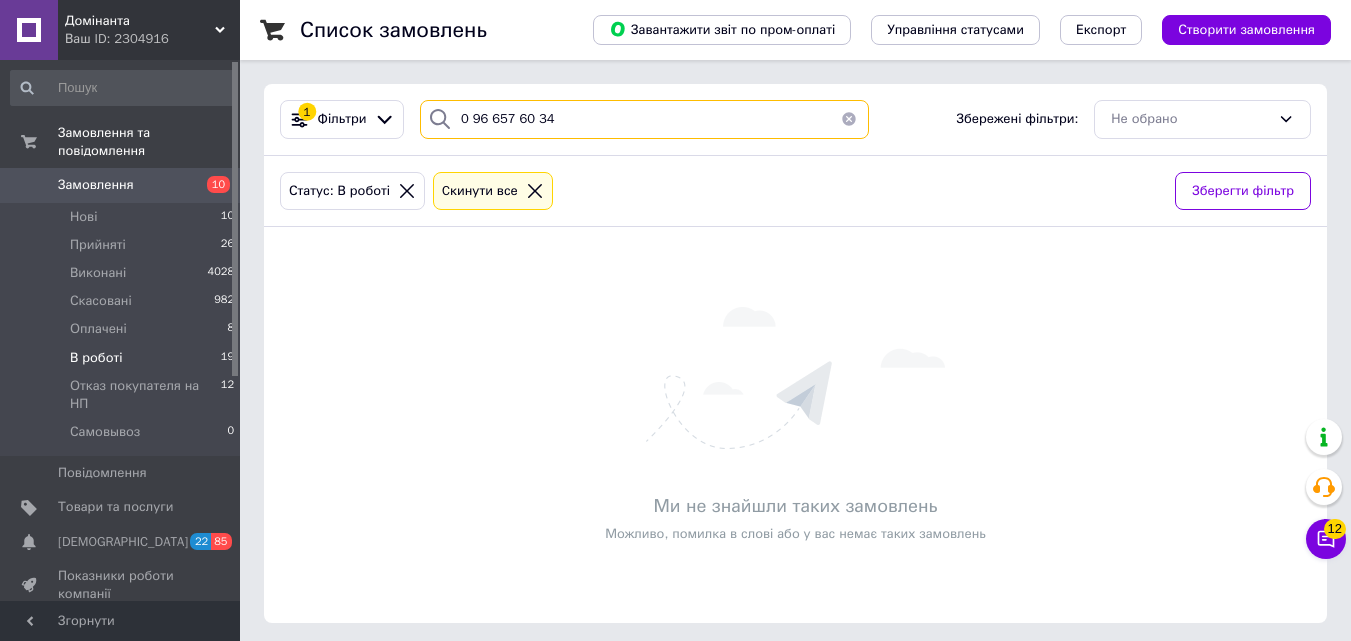 click on "0 96 657 60 34" at bounding box center [644, 119] 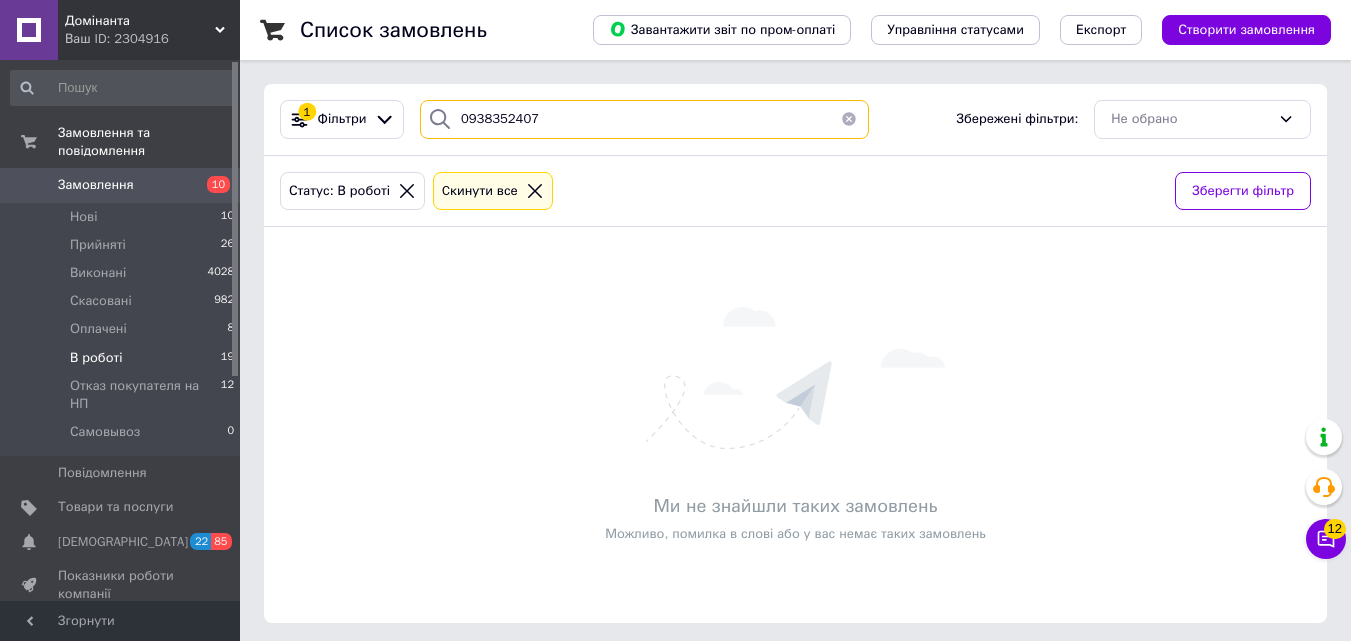 type on "0938352407" 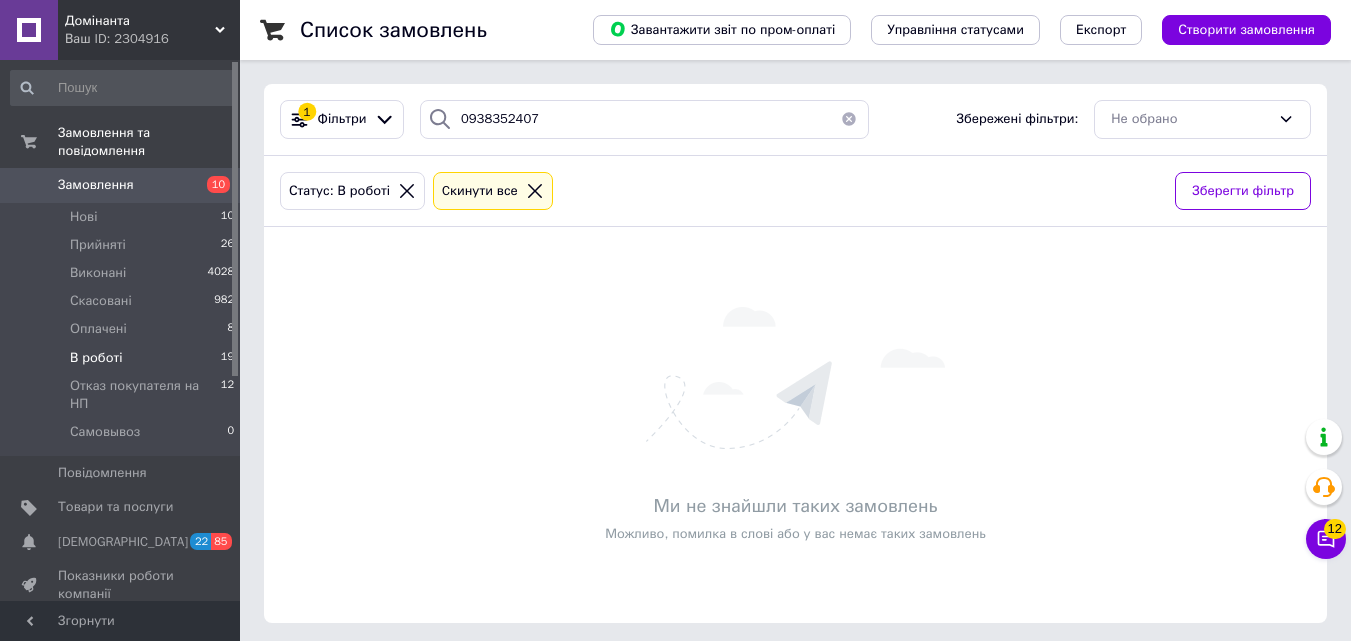 drag, startPoint x: 180, startPoint y: 176, endPoint x: 164, endPoint y: 171, distance: 16.763054 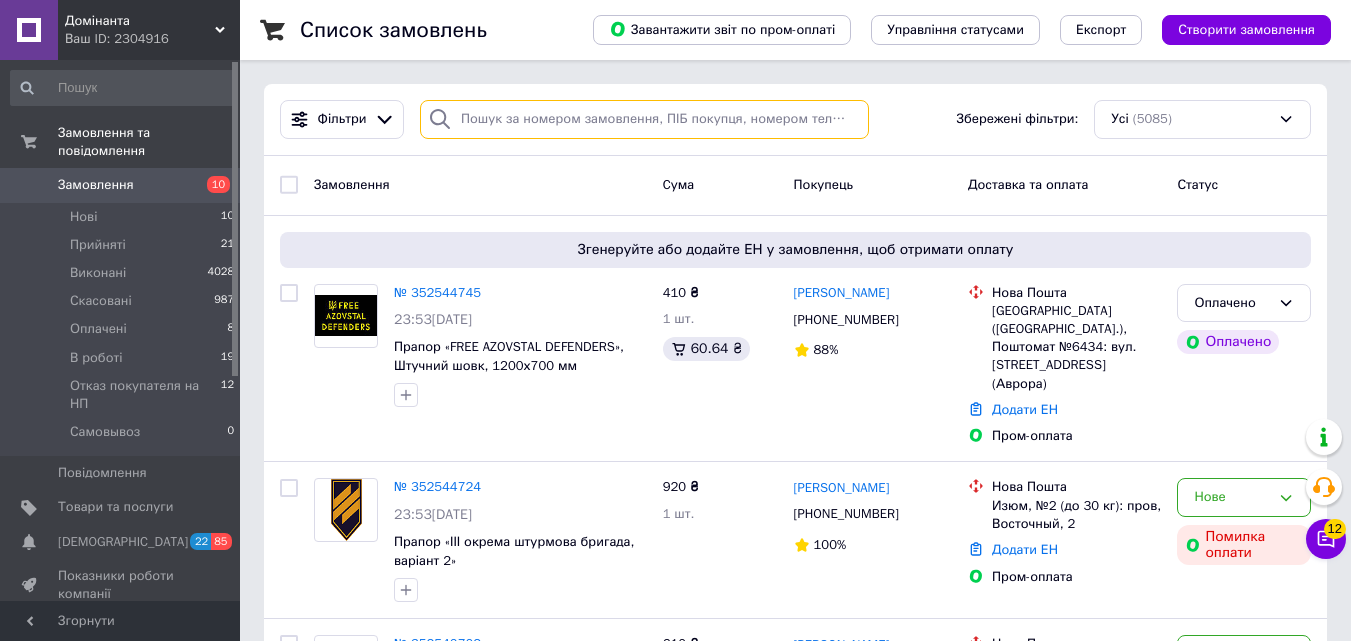 paste on "0938352407" 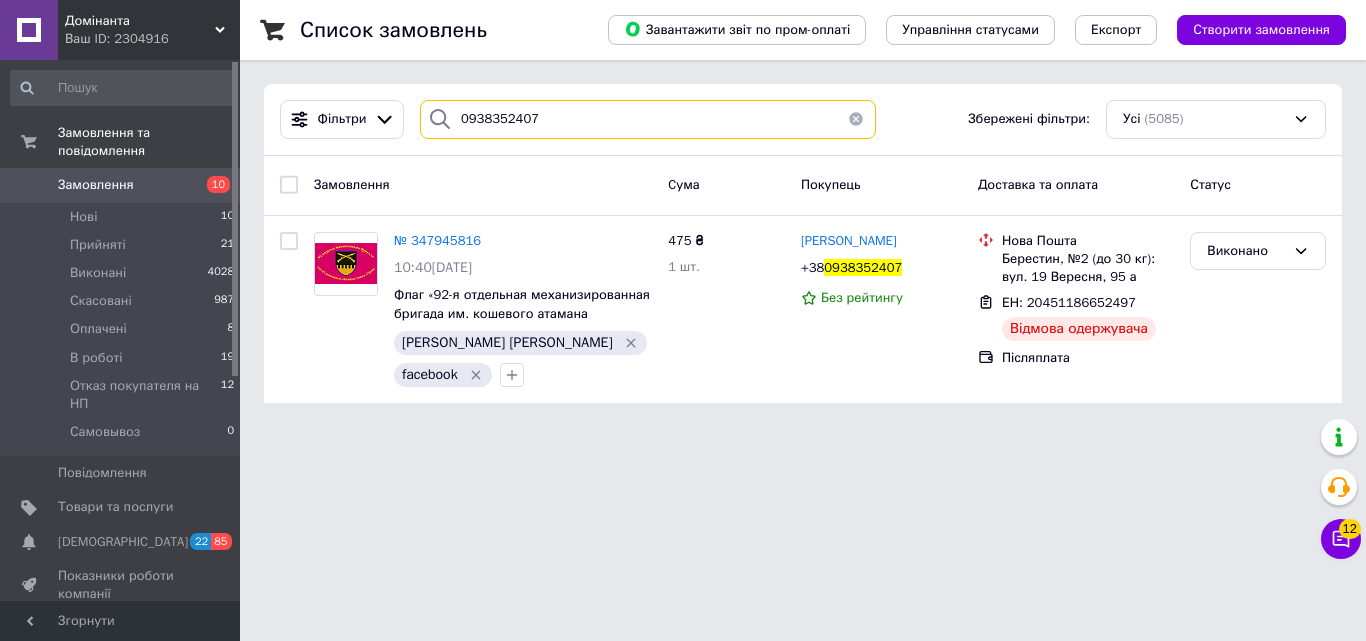 click on "0938352407" at bounding box center [648, 119] 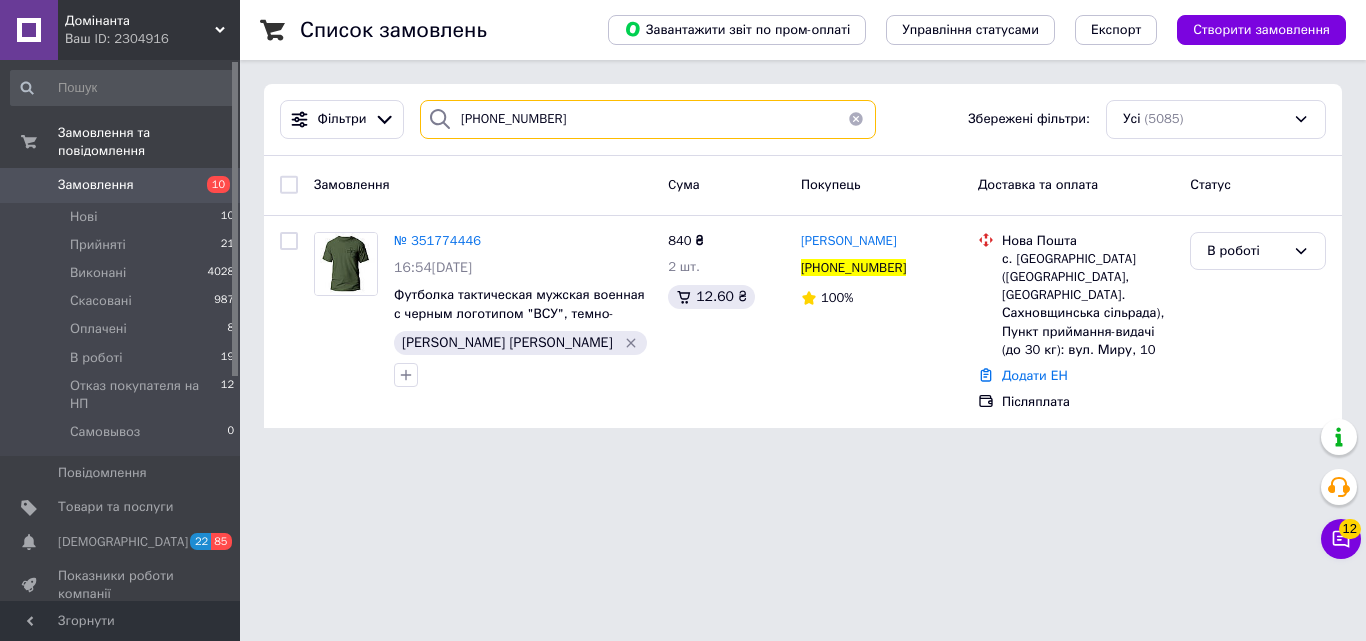 type on "[PHONE_NUMBER]" 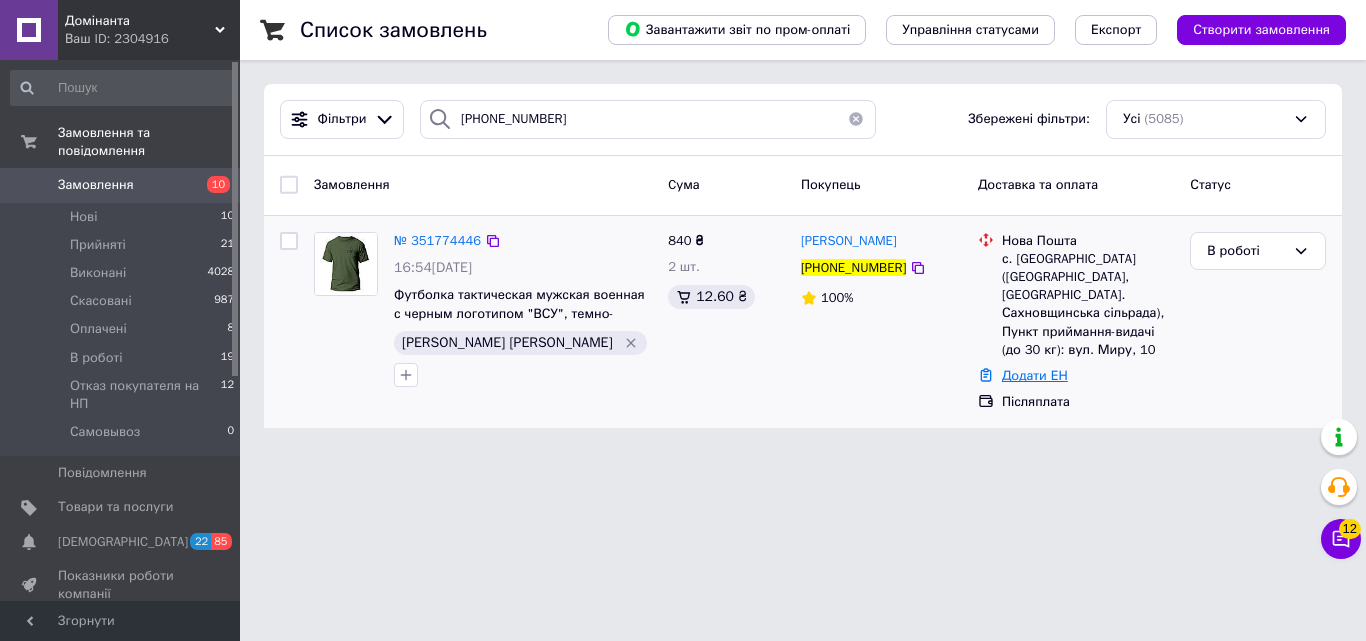 click on "Додати ЕН" at bounding box center (1035, 375) 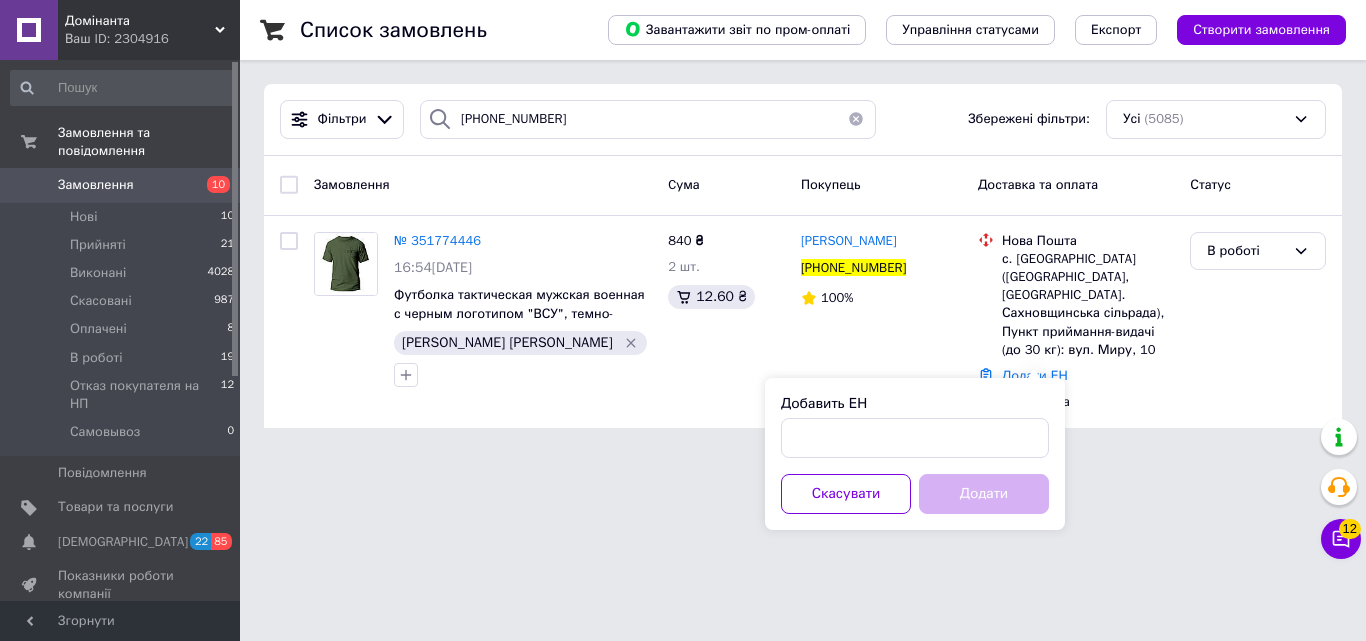 click on "Добавить ЕН Скасувати Додати" at bounding box center [915, 454] 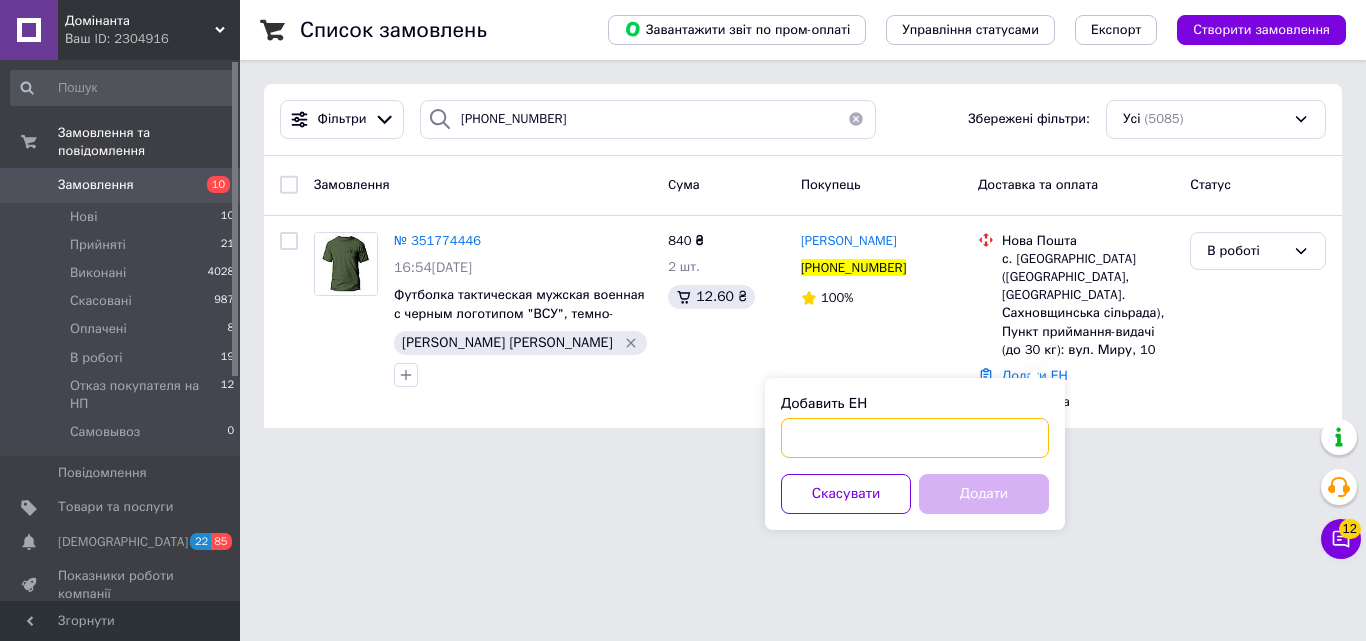 paste on "20451203968500" 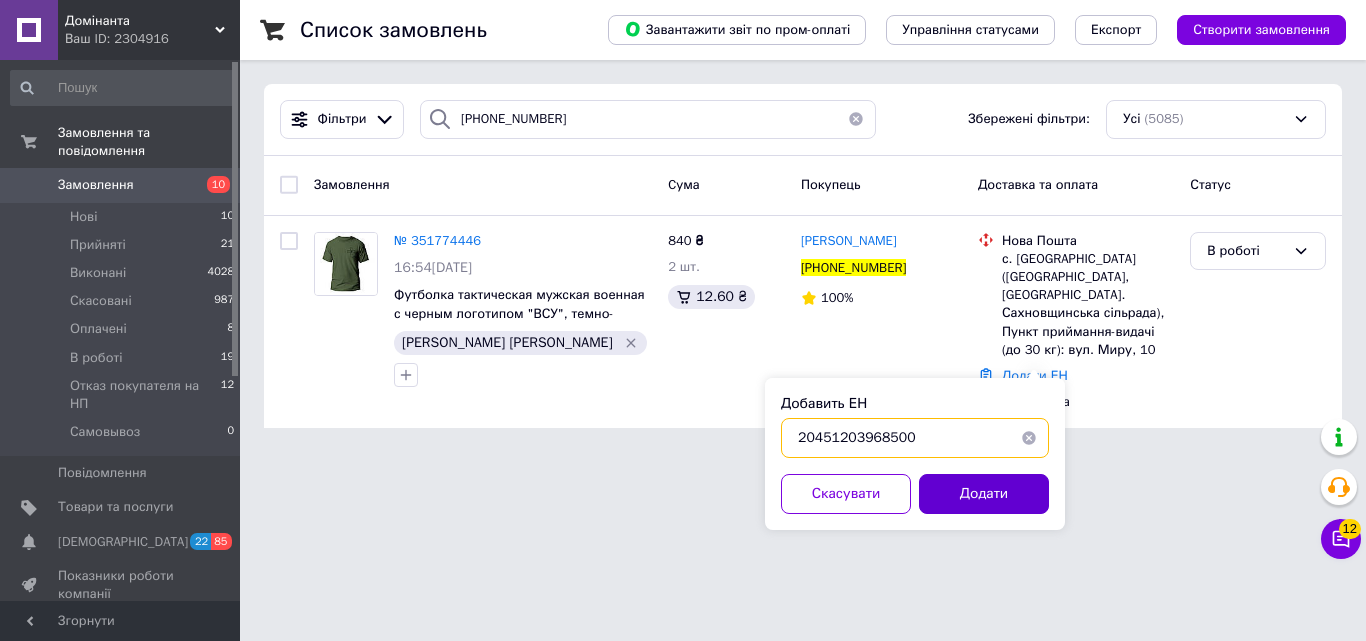 type on "20451203968500" 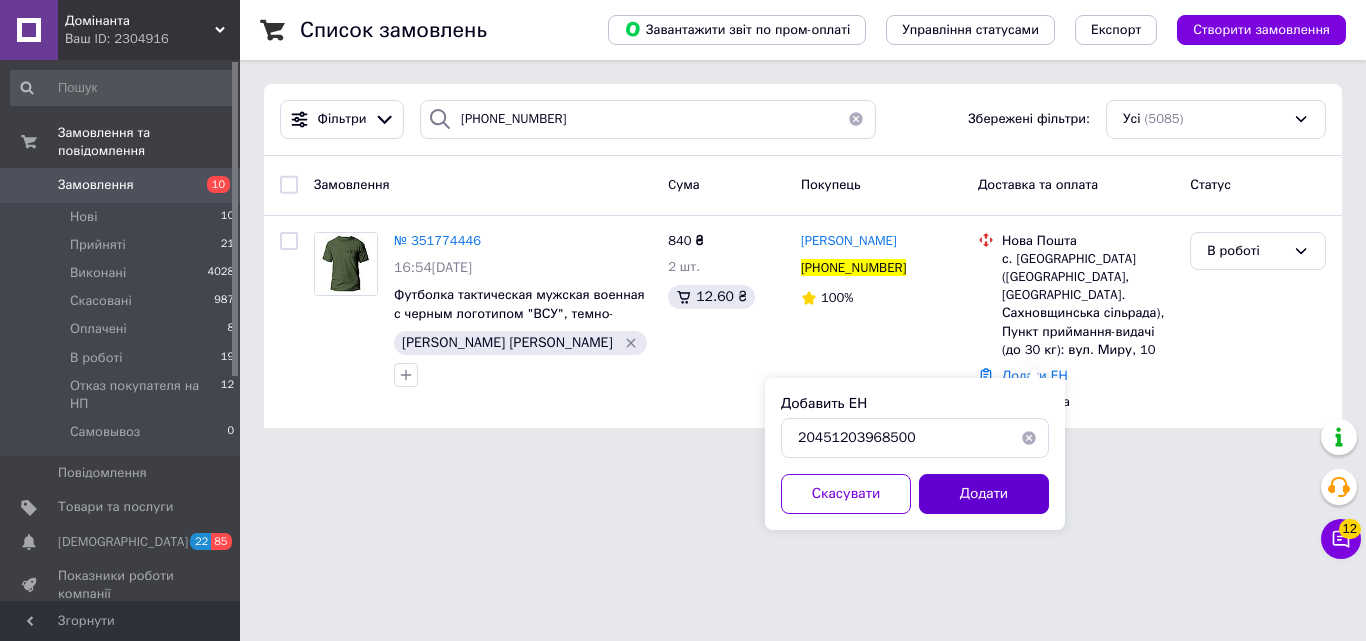 click on "Додати" at bounding box center [984, 494] 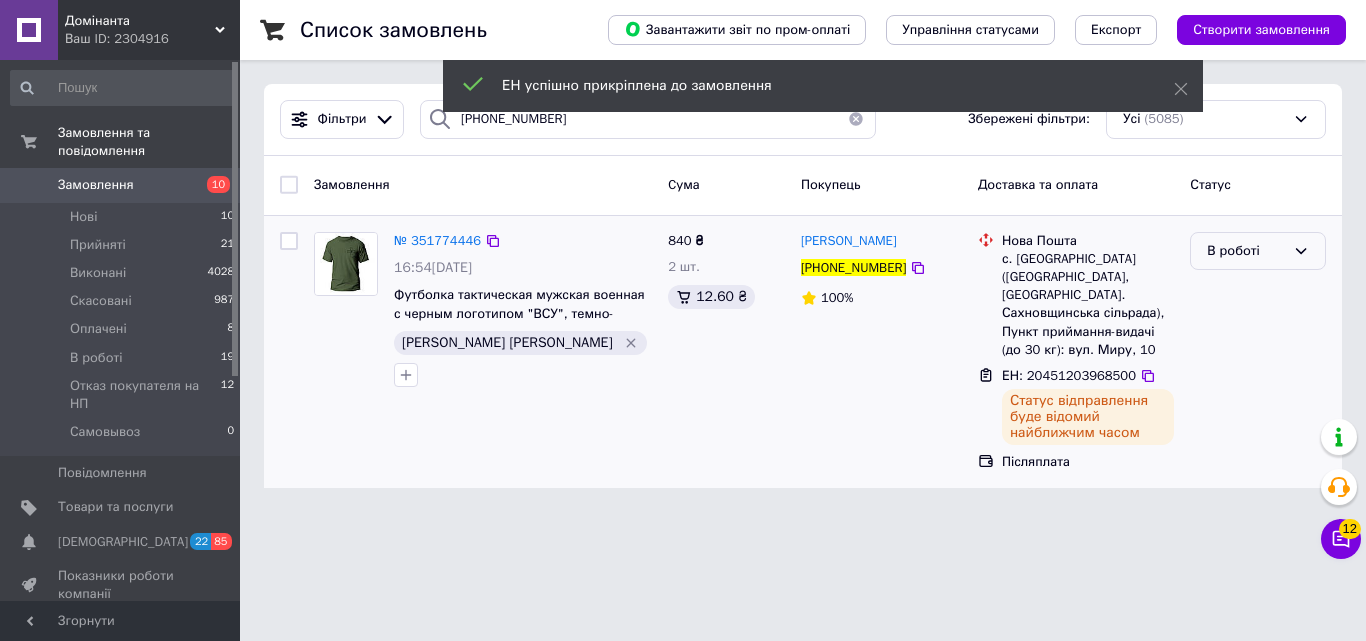 click on "В роботі" at bounding box center (1246, 251) 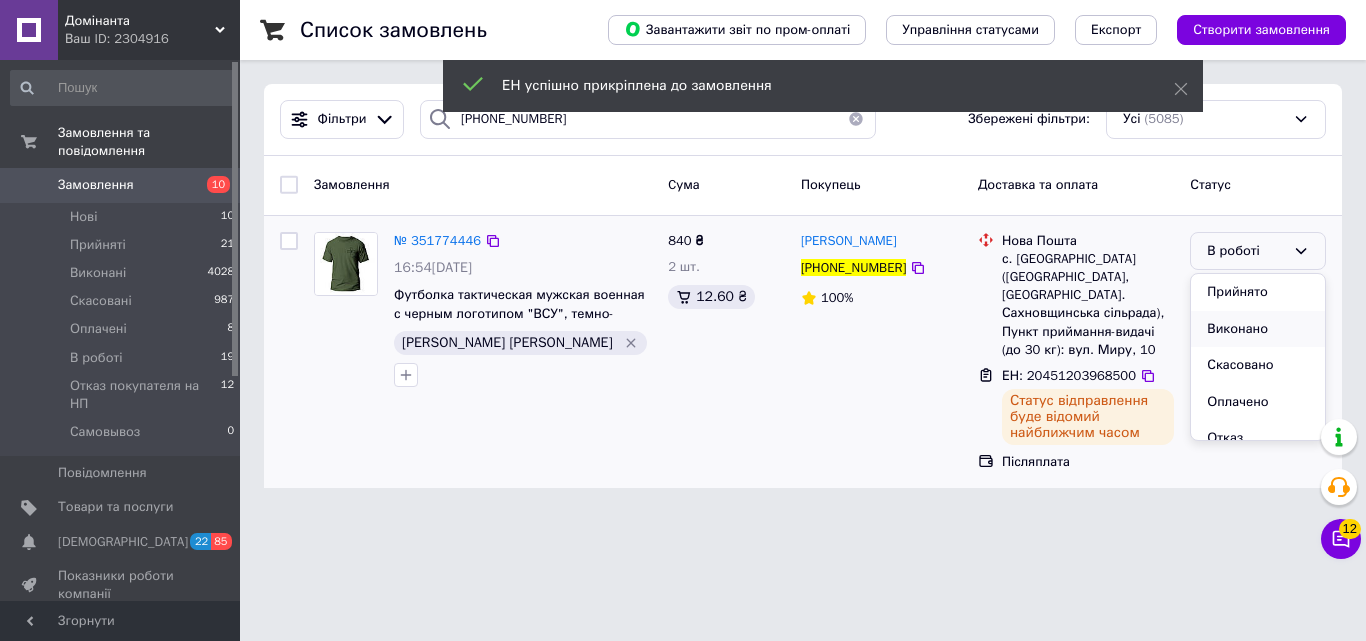 click on "Виконано" at bounding box center (1258, 329) 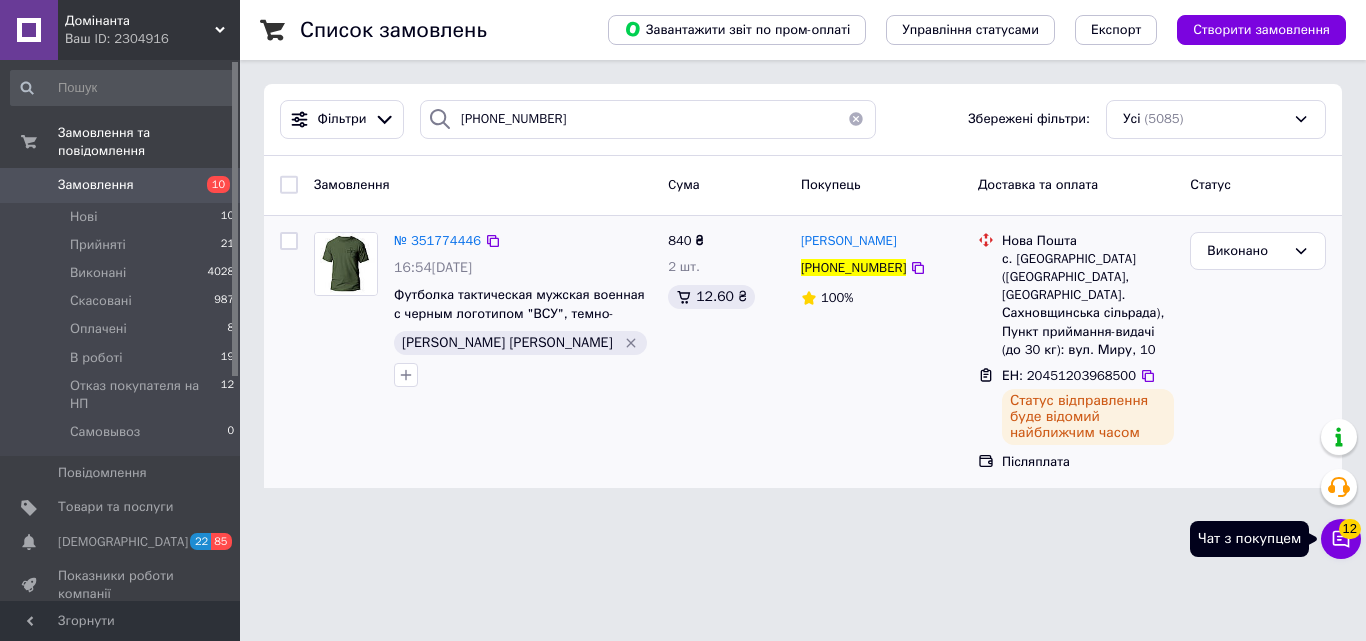 click 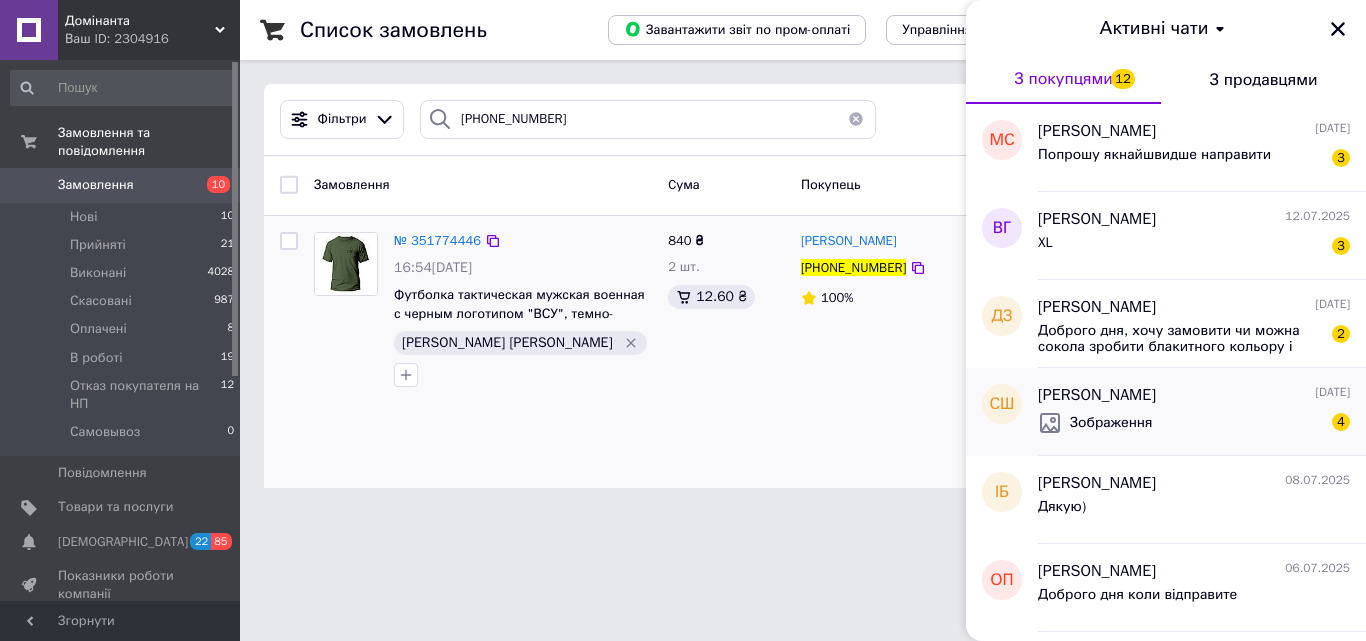 click on "Зображення 4" at bounding box center (1194, 423) 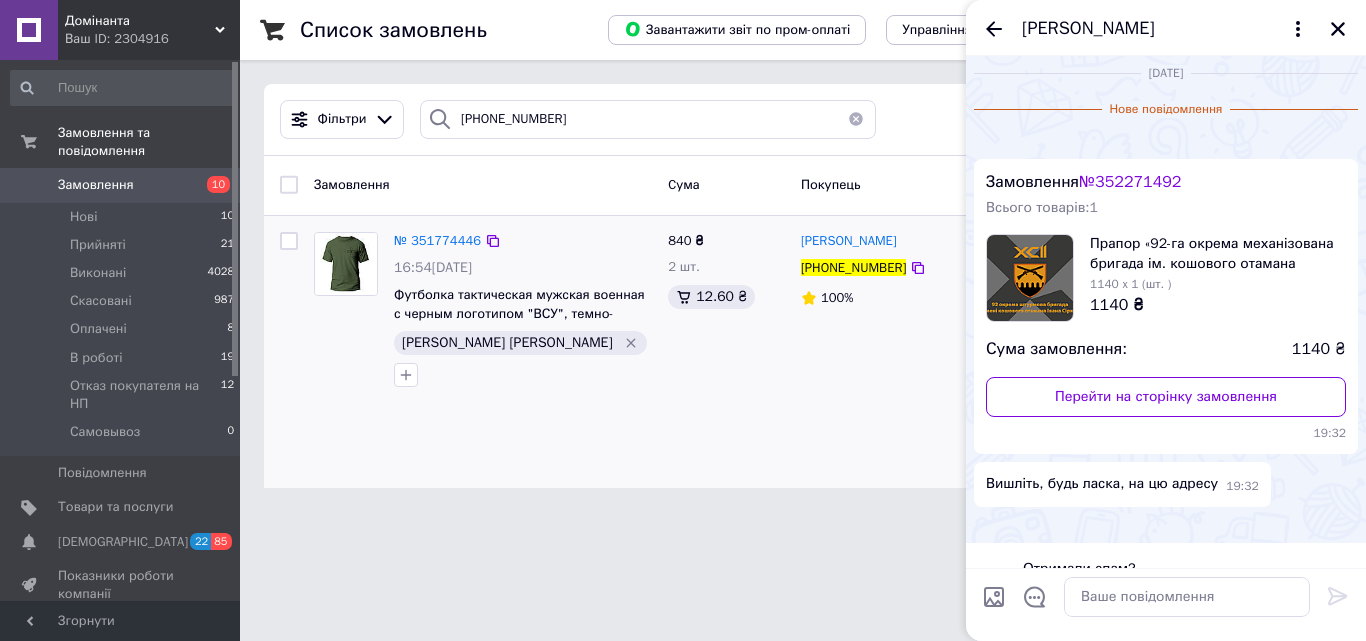 scroll, scrollTop: 0, scrollLeft: 0, axis: both 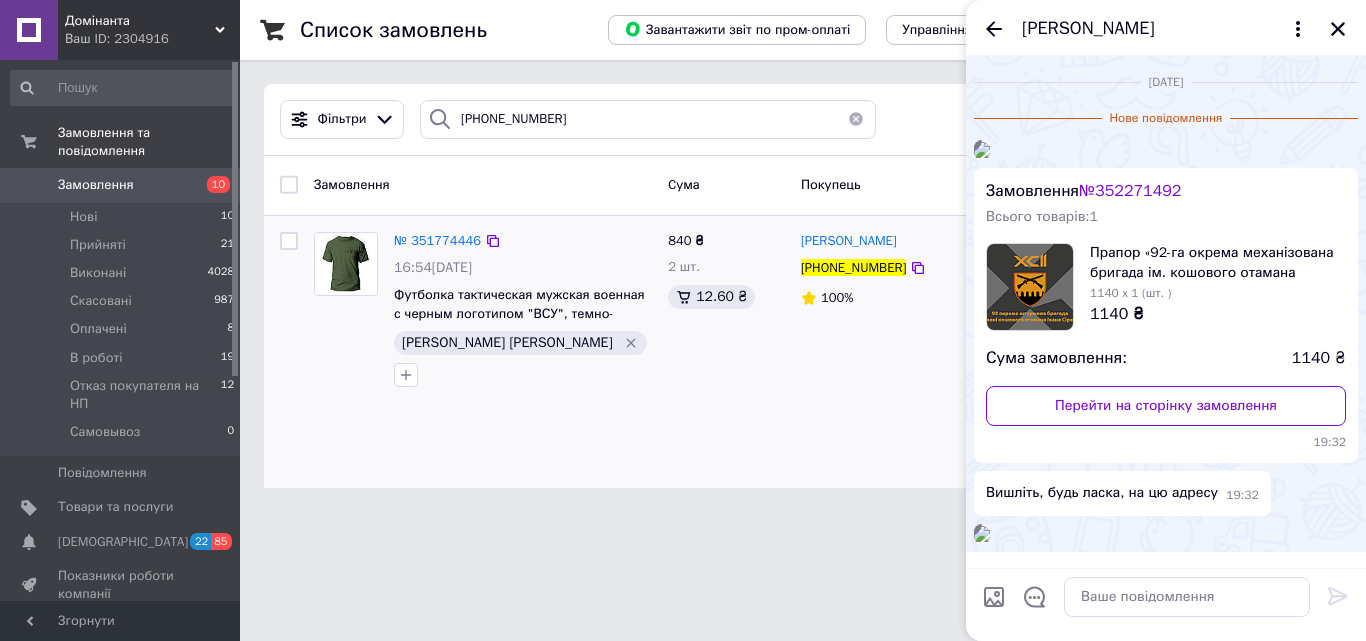 click on "№ 352271492" at bounding box center [1130, 191] 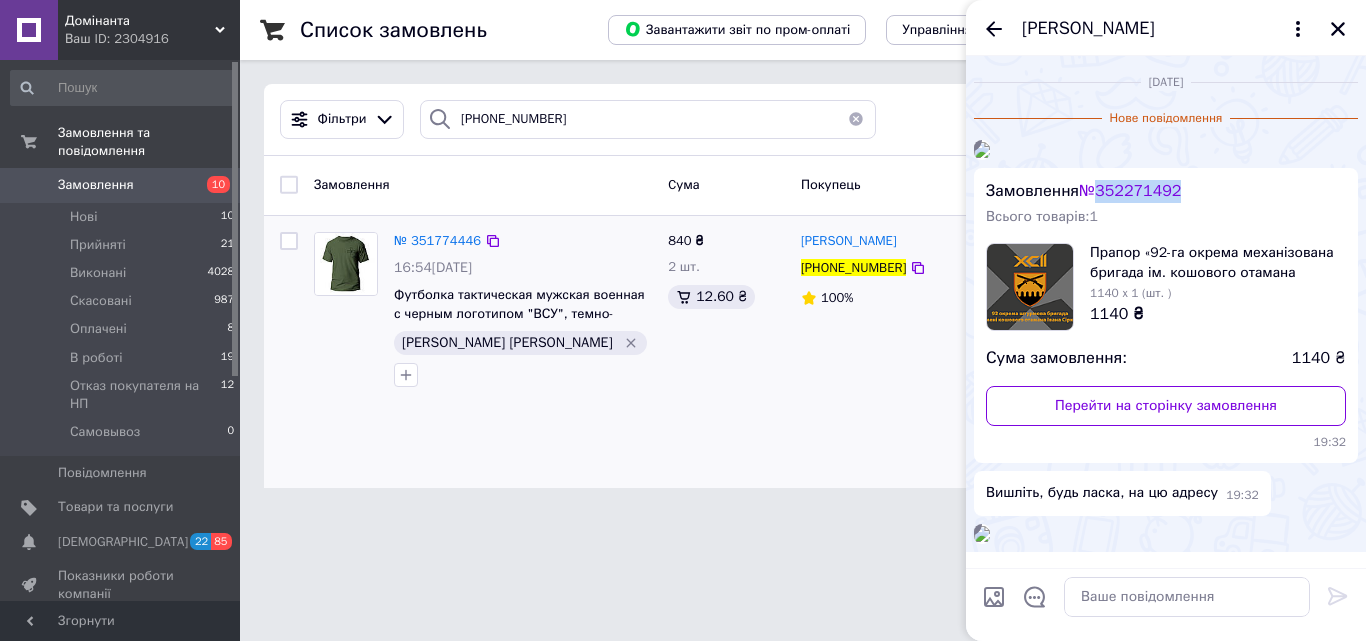 drag, startPoint x: 1122, startPoint y: 278, endPoint x: 1109, endPoint y: 276, distance: 13.152946 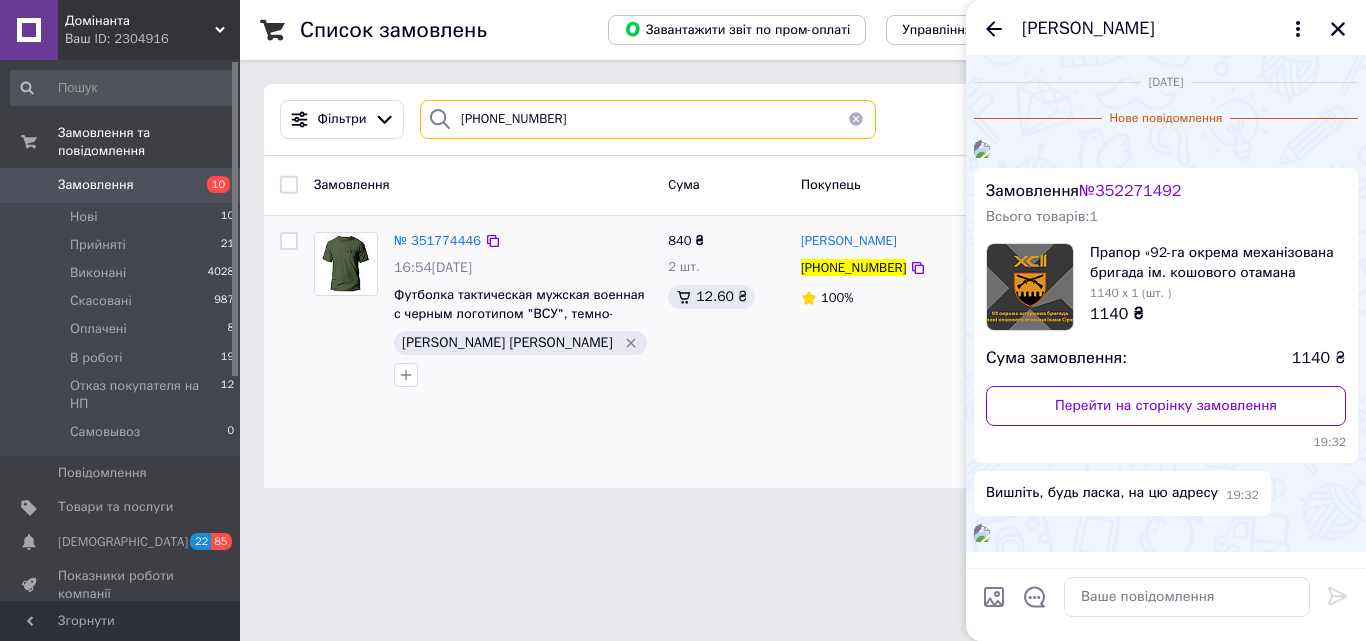 click on "[PHONE_NUMBER]" at bounding box center (648, 119) 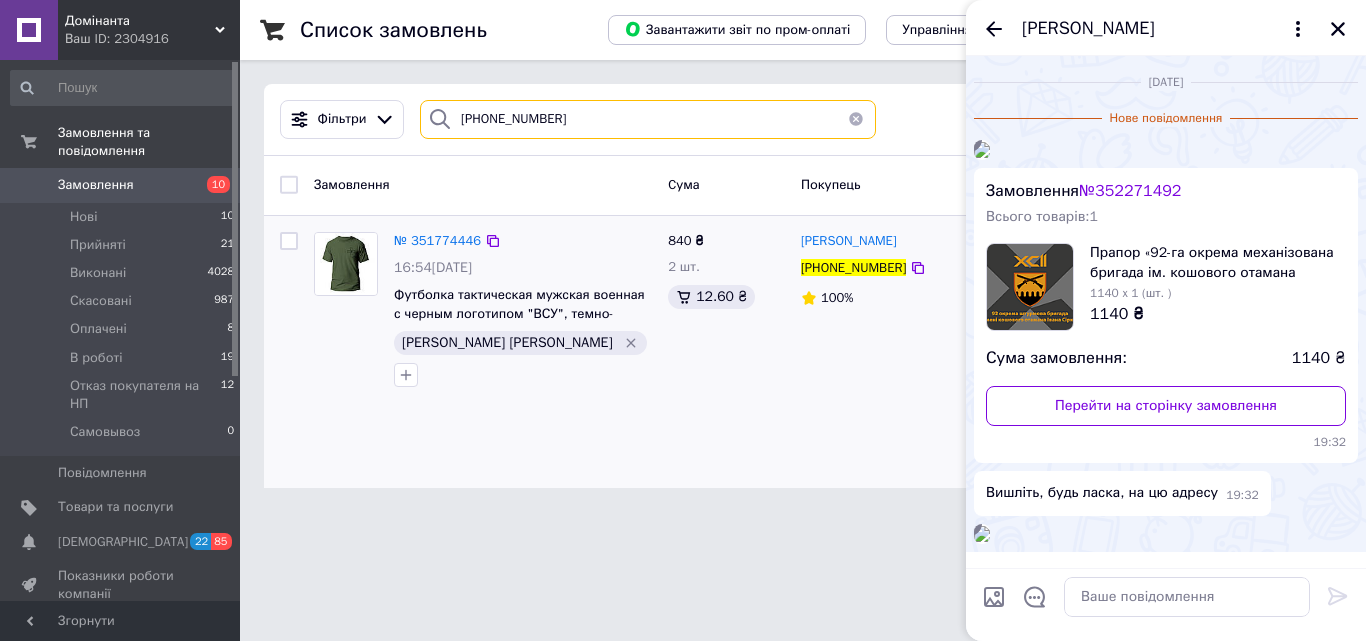 paste on "52271492" 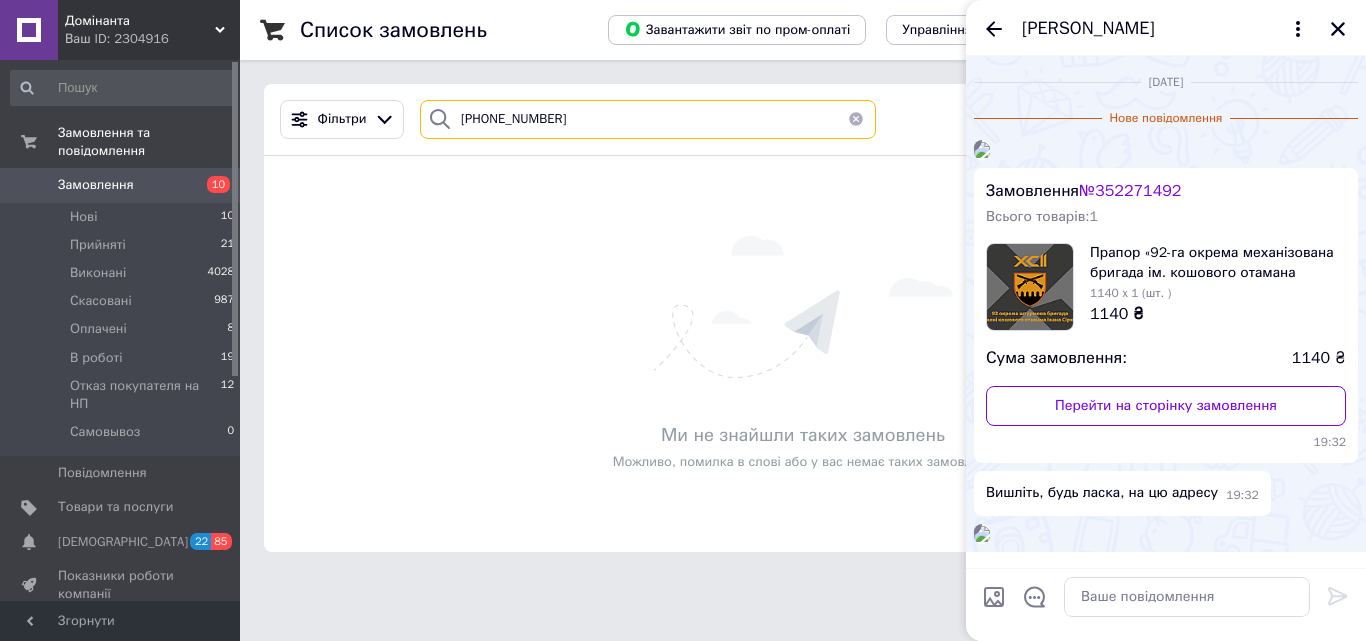 click on "[PHONE_NUMBER]" at bounding box center (648, 119) 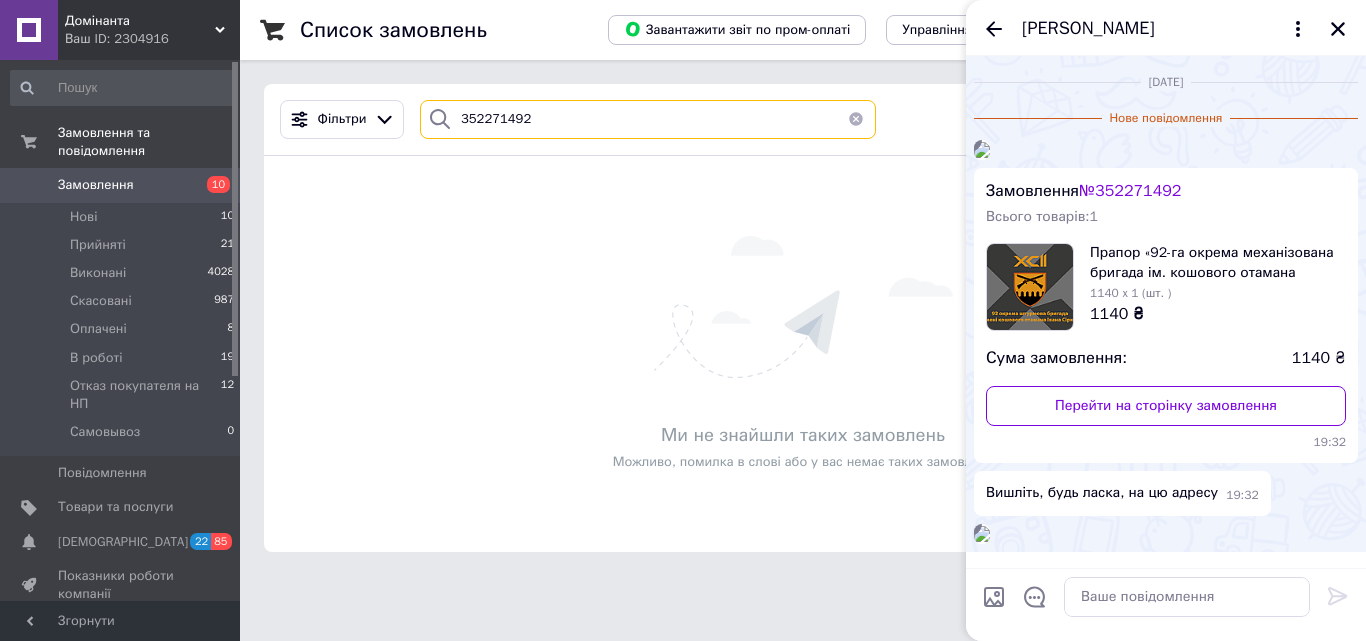 type on "352271492" 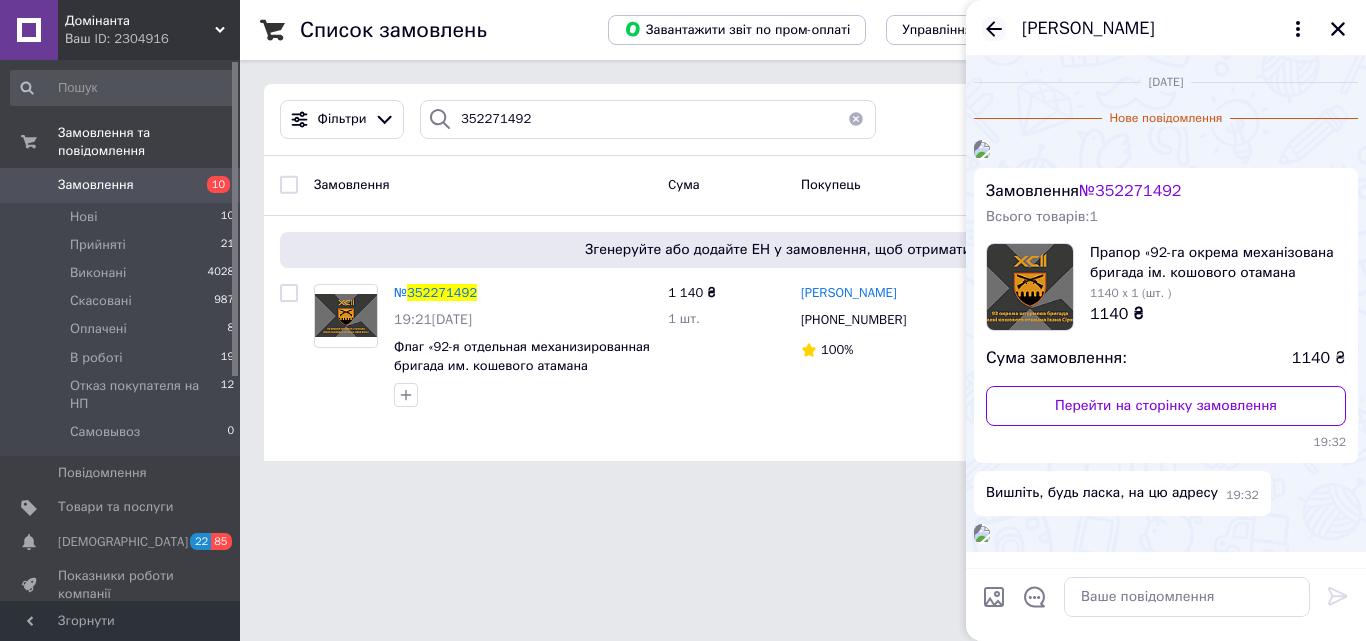 click 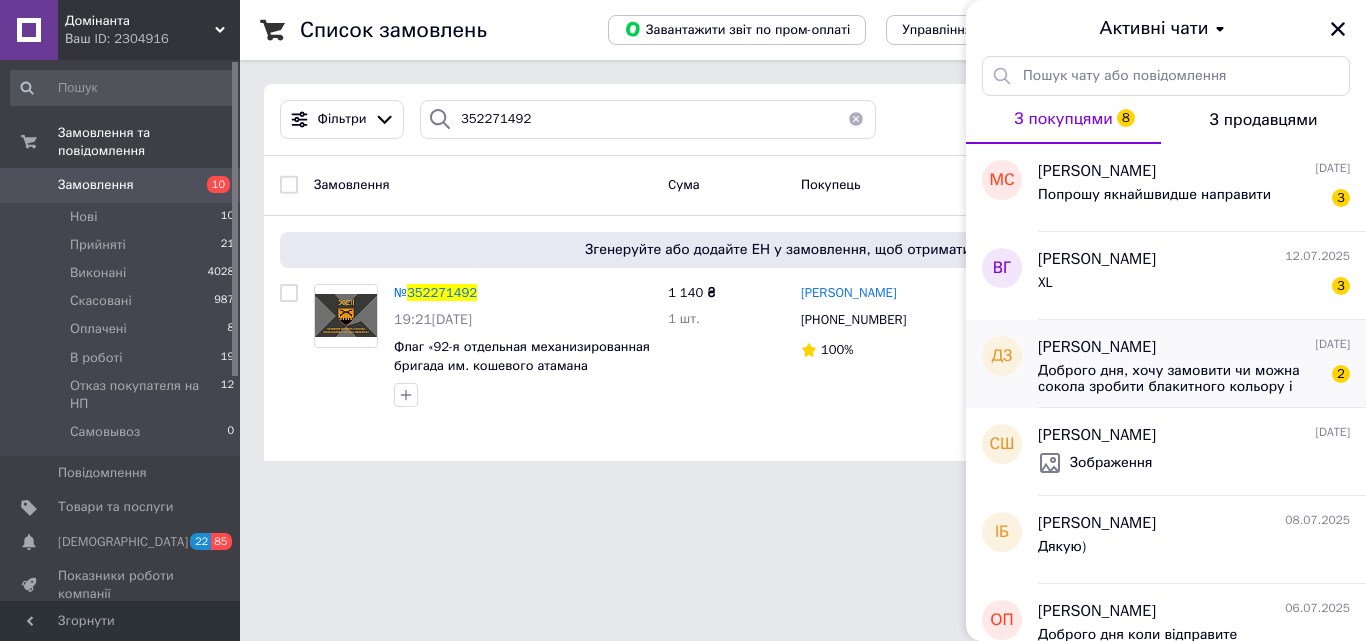 click on "Доброго дня, хочу замовити чи можна сокола зробити блакитного кольору і розмір прапора меншим?" at bounding box center (1180, 379) 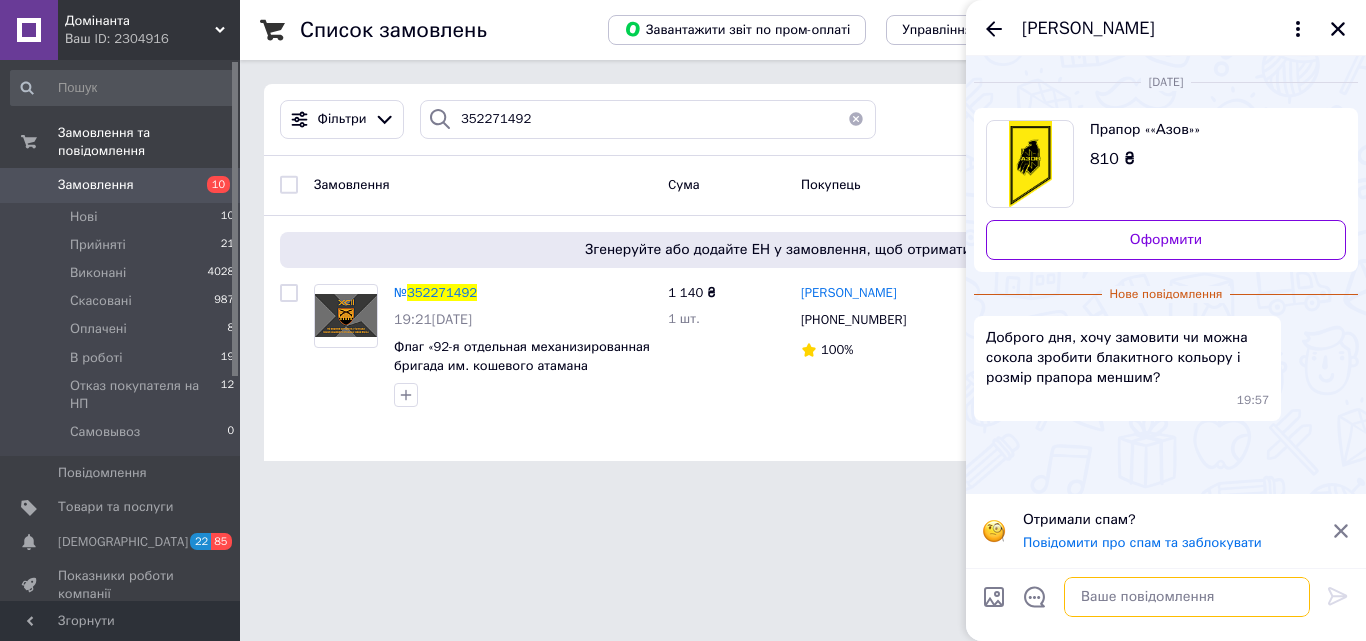 click at bounding box center [1187, 597] 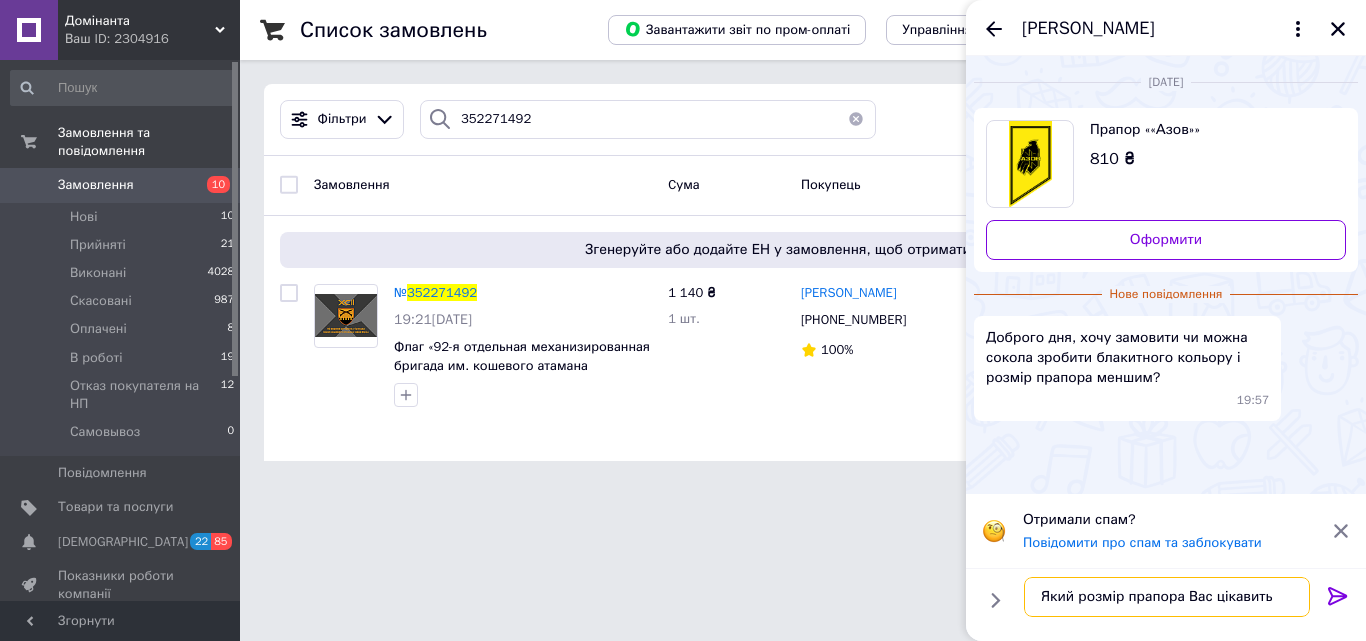 type on "Який розмір прапора Вас цікавить?" 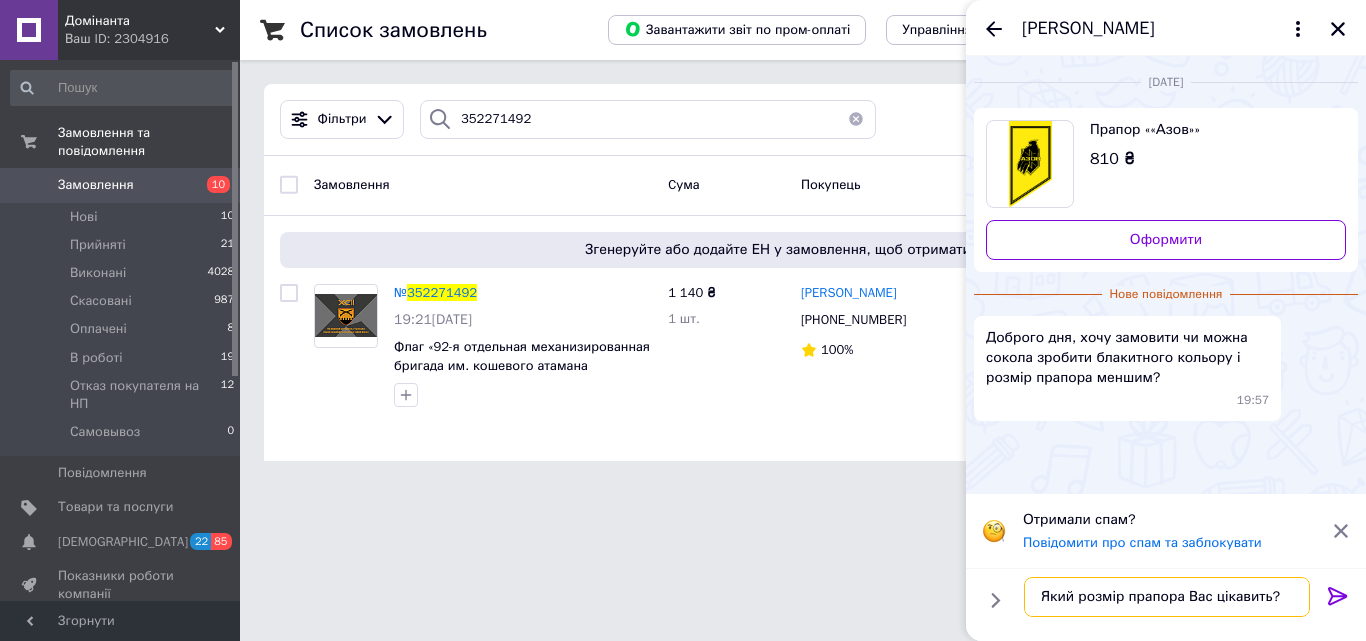 type 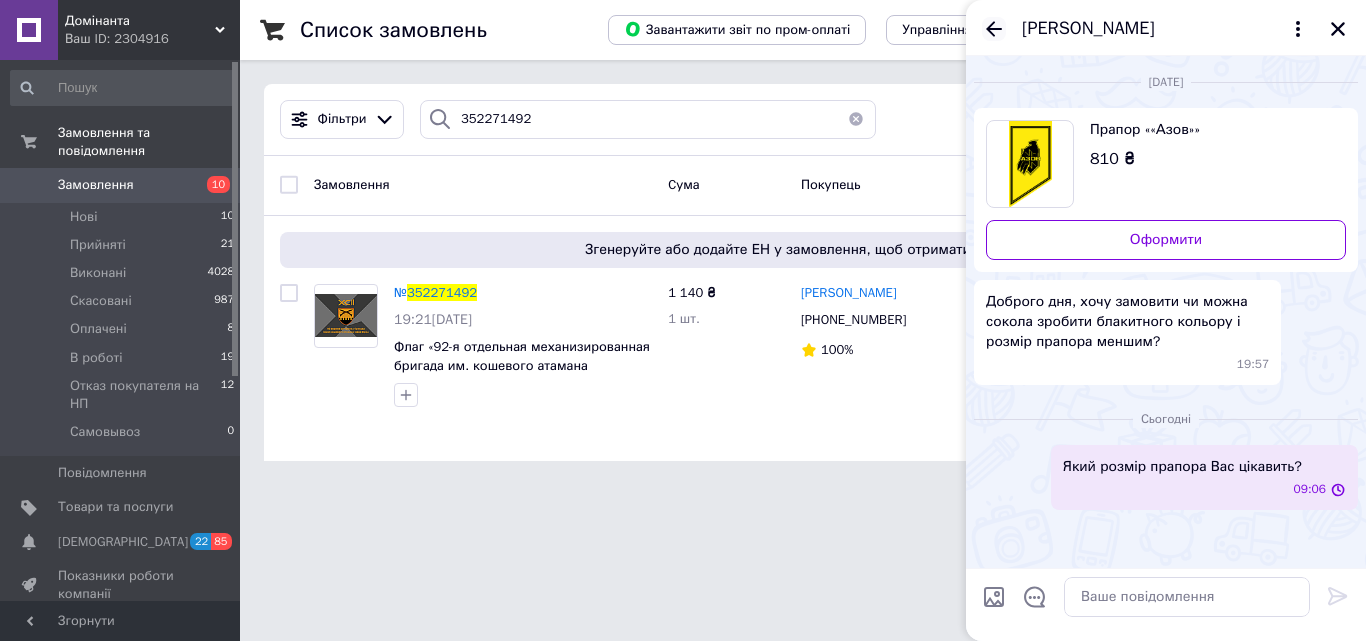 click 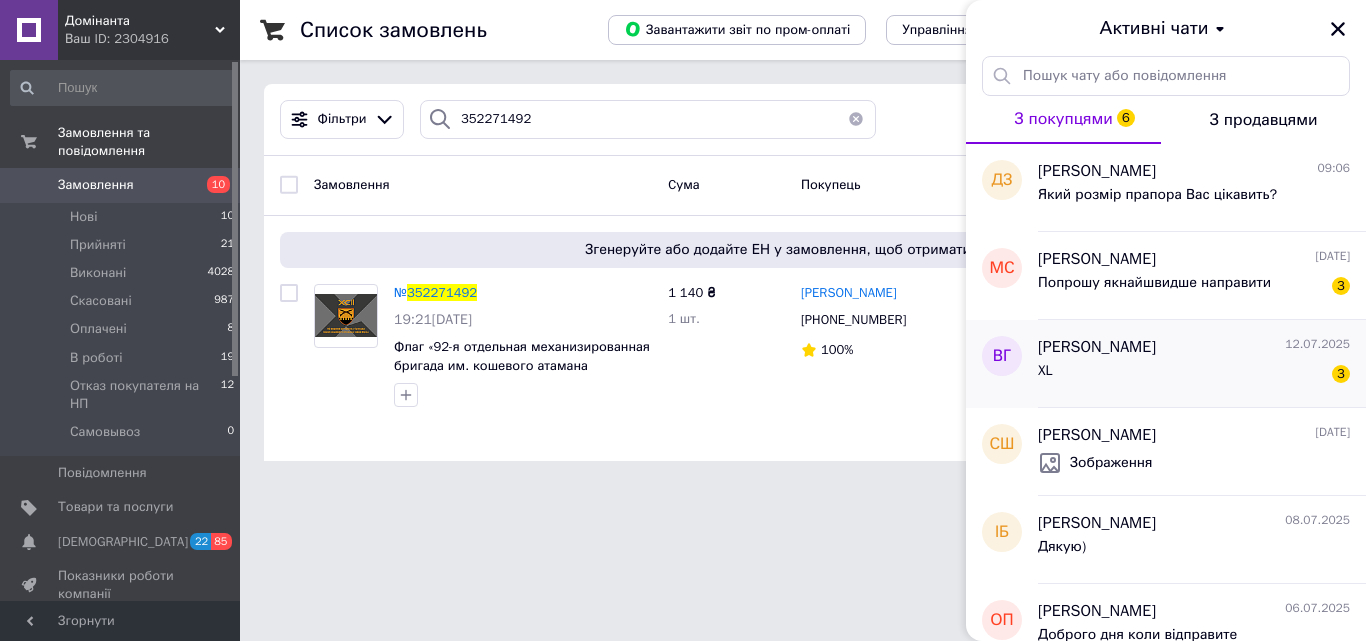 click on "XL 3" at bounding box center (1194, 375) 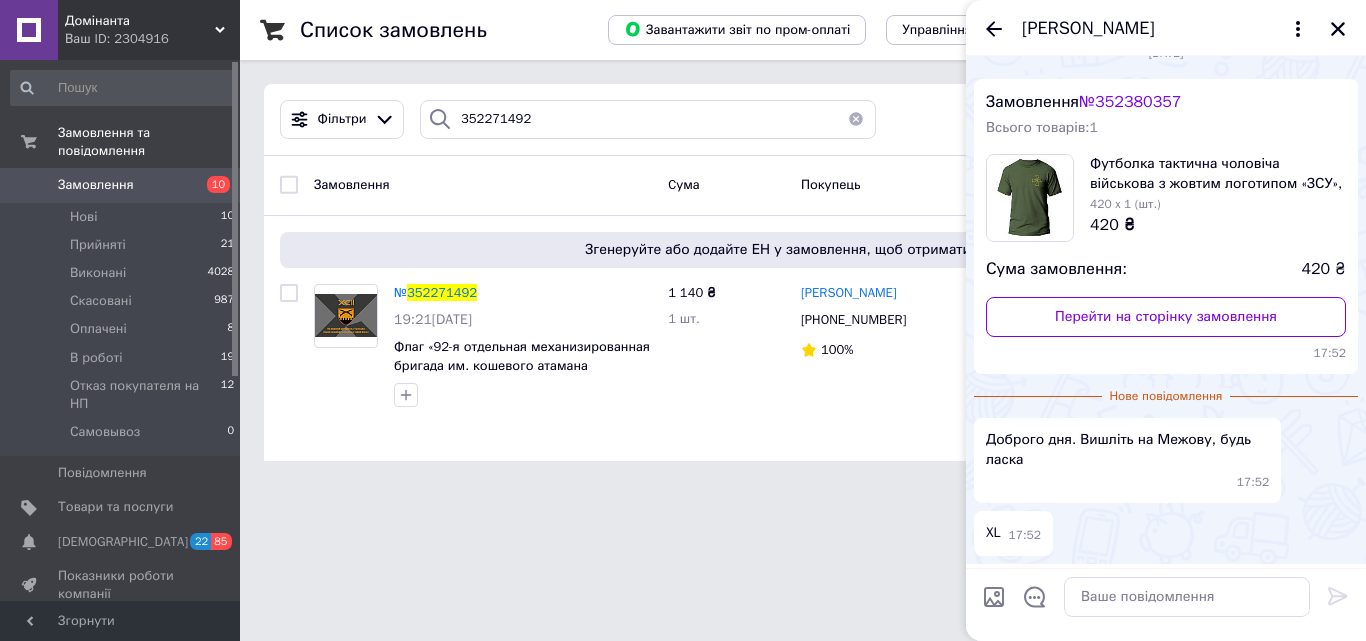 scroll, scrollTop: 0, scrollLeft: 0, axis: both 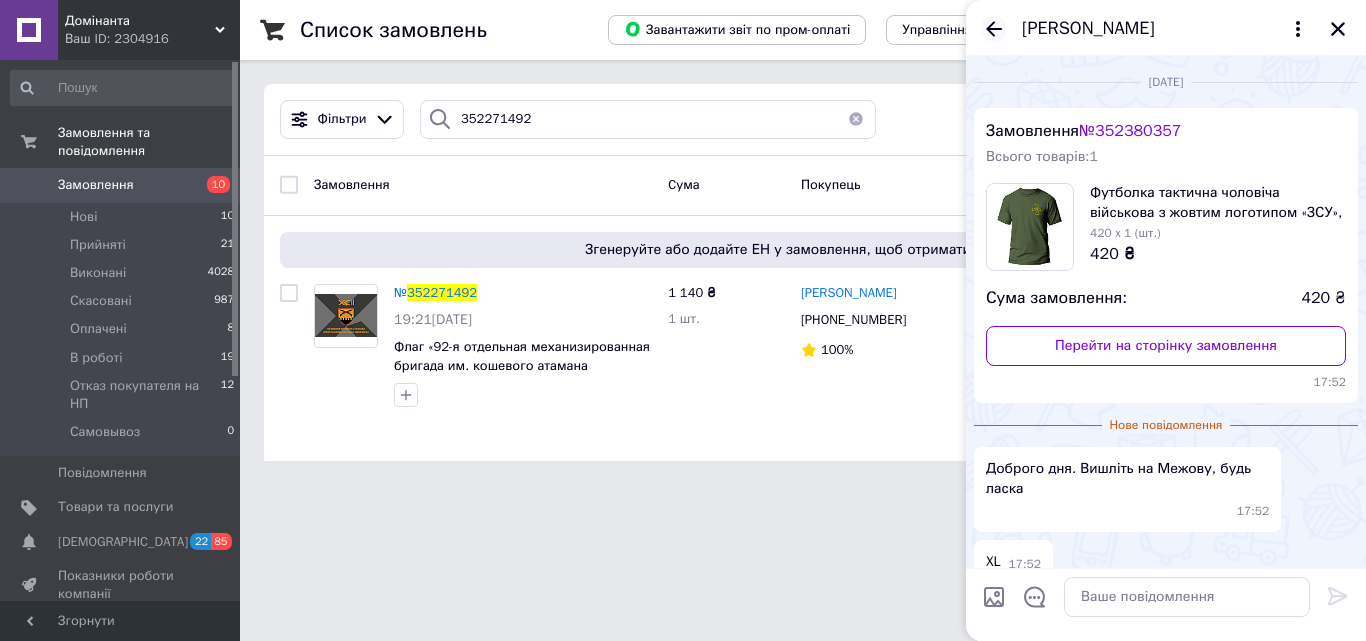 click 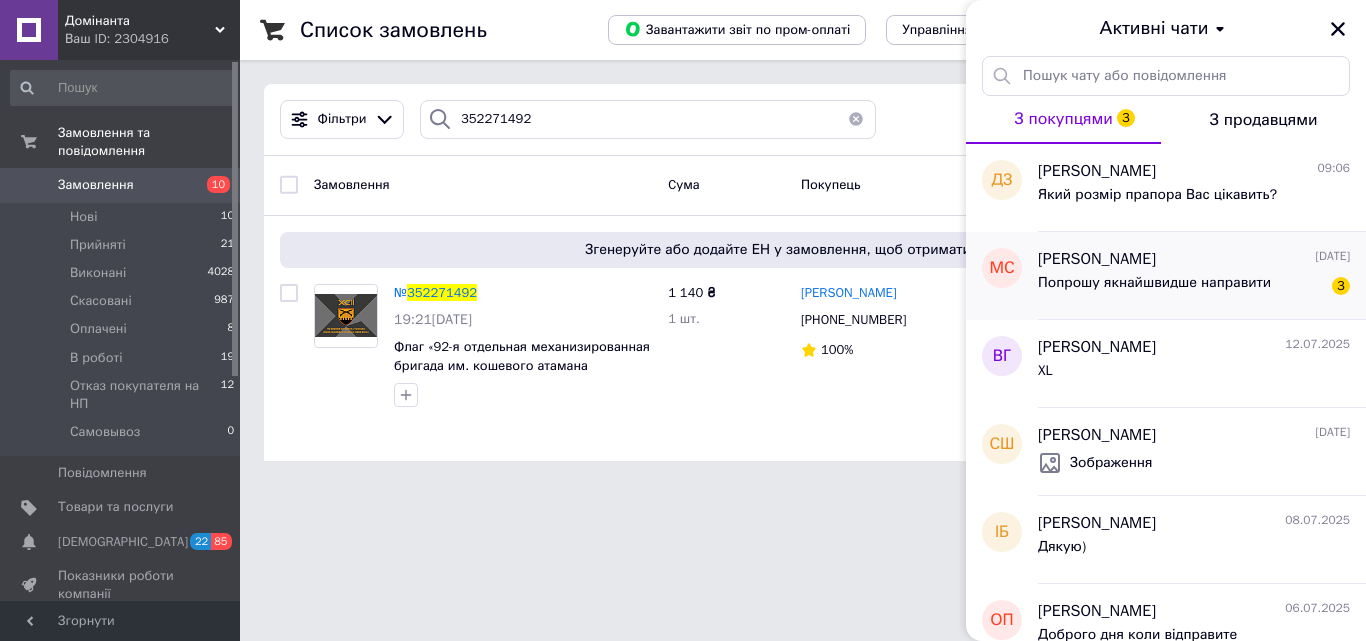 click on "Попрошу якнайшвидше направити" at bounding box center [1154, 289] 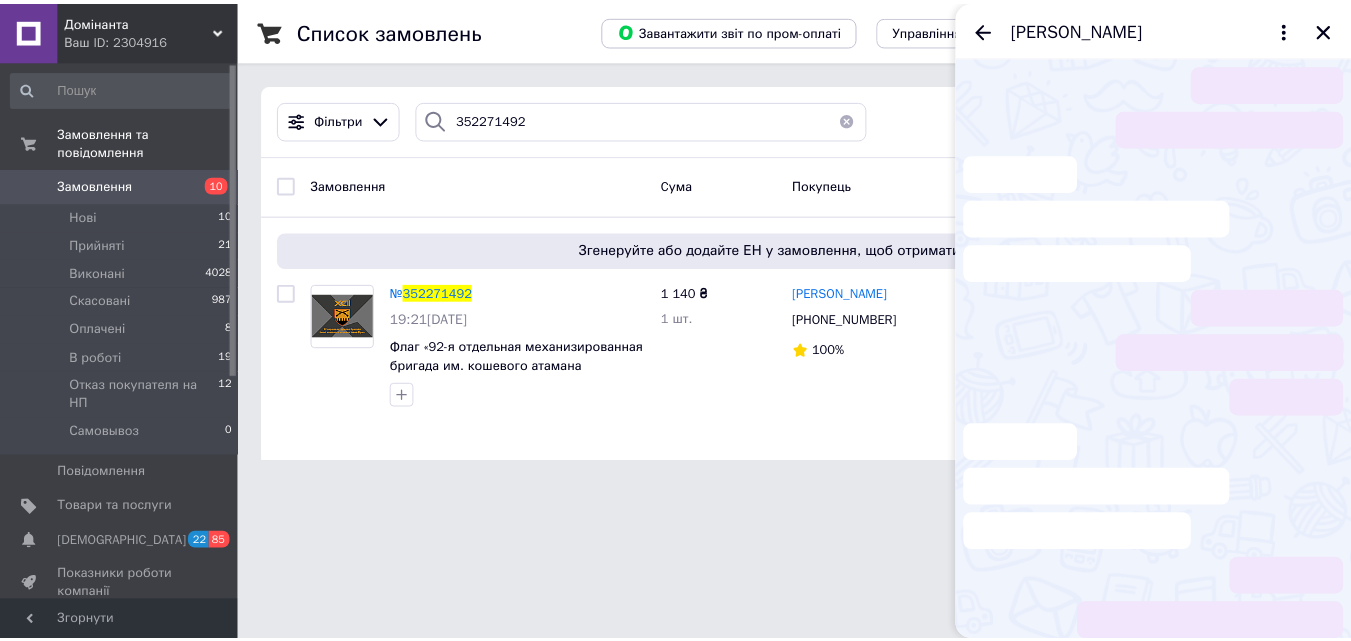 scroll, scrollTop: 58, scrollLeft: 0, axis: vertical 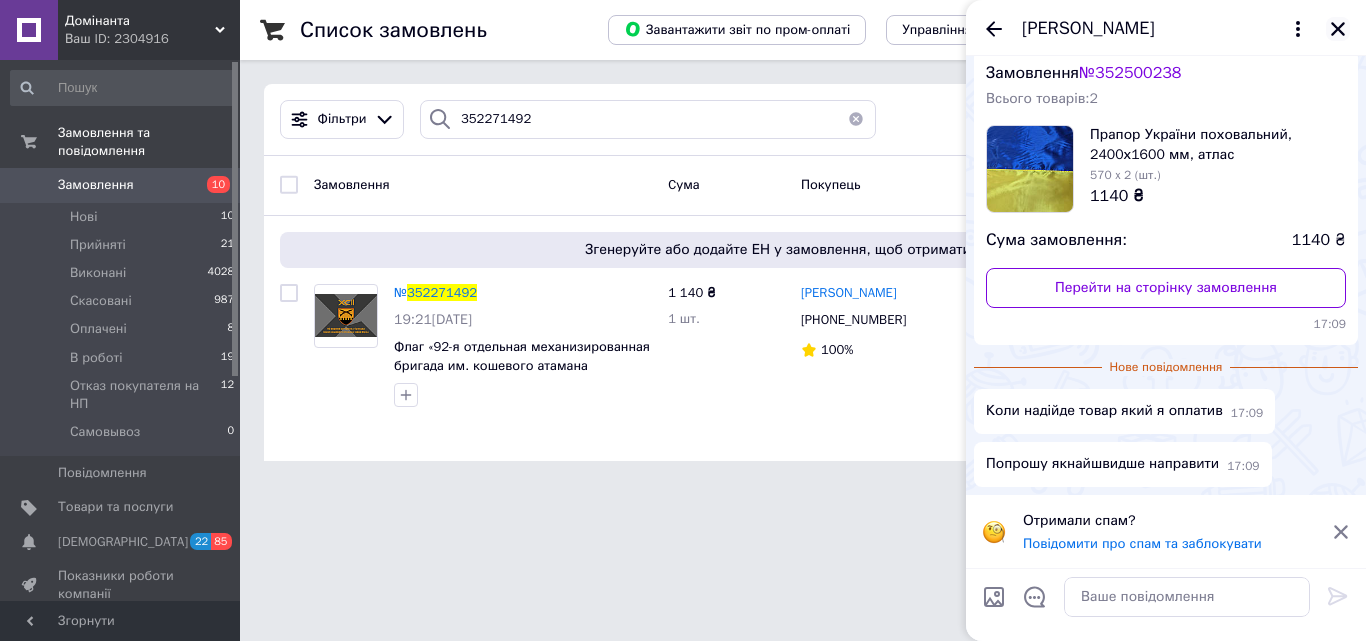 click 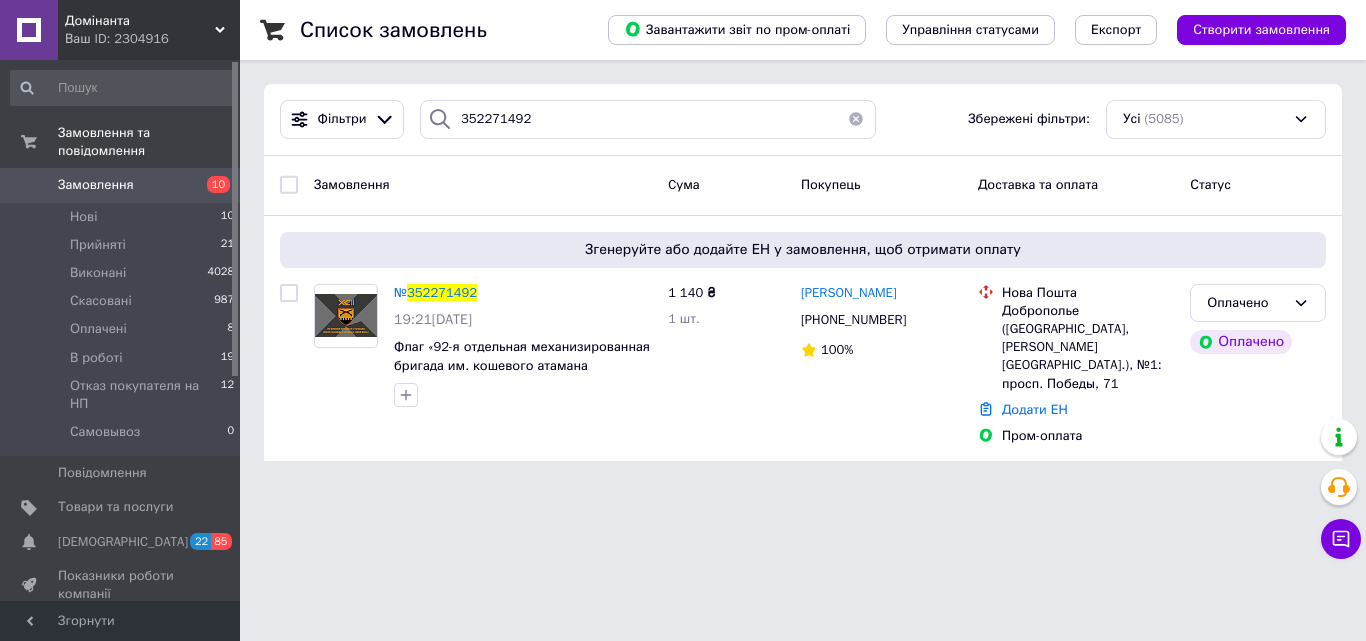 click on "Замовлення" at bounding box center [121, 185] 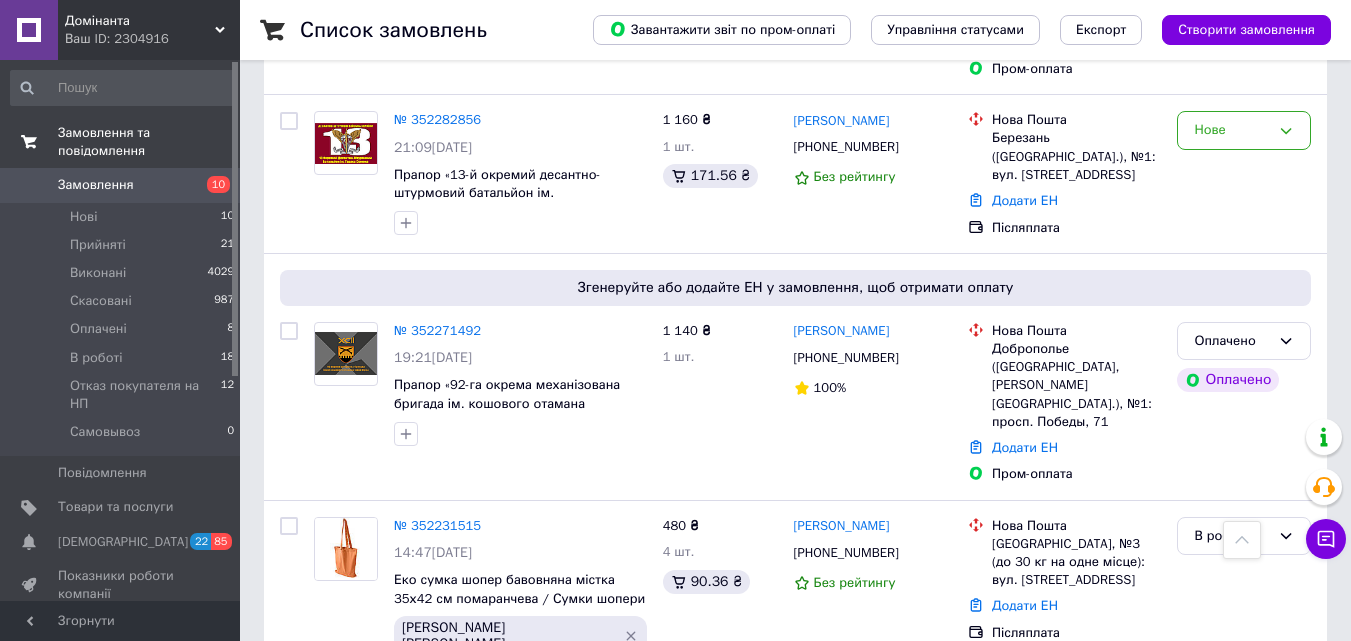 scroll, scrollTop: 3401, scrollLeft: 0, axis: vertical 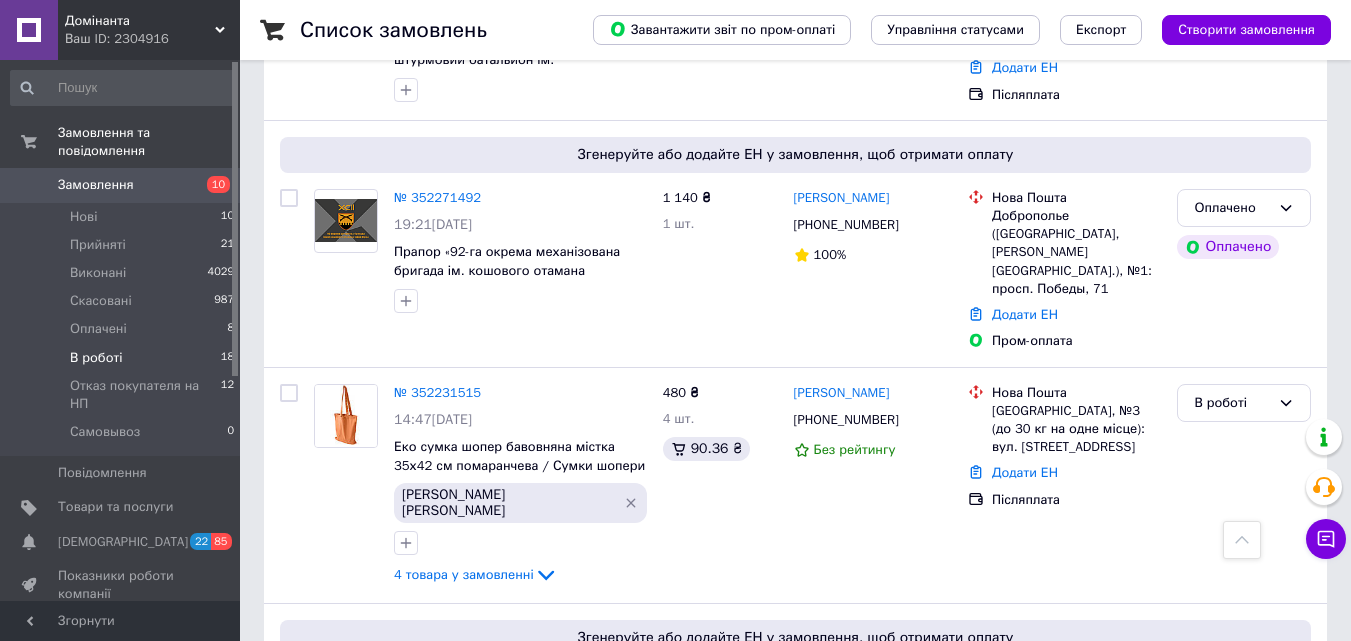 click on "В роботі" at bounding box center (96, 358) 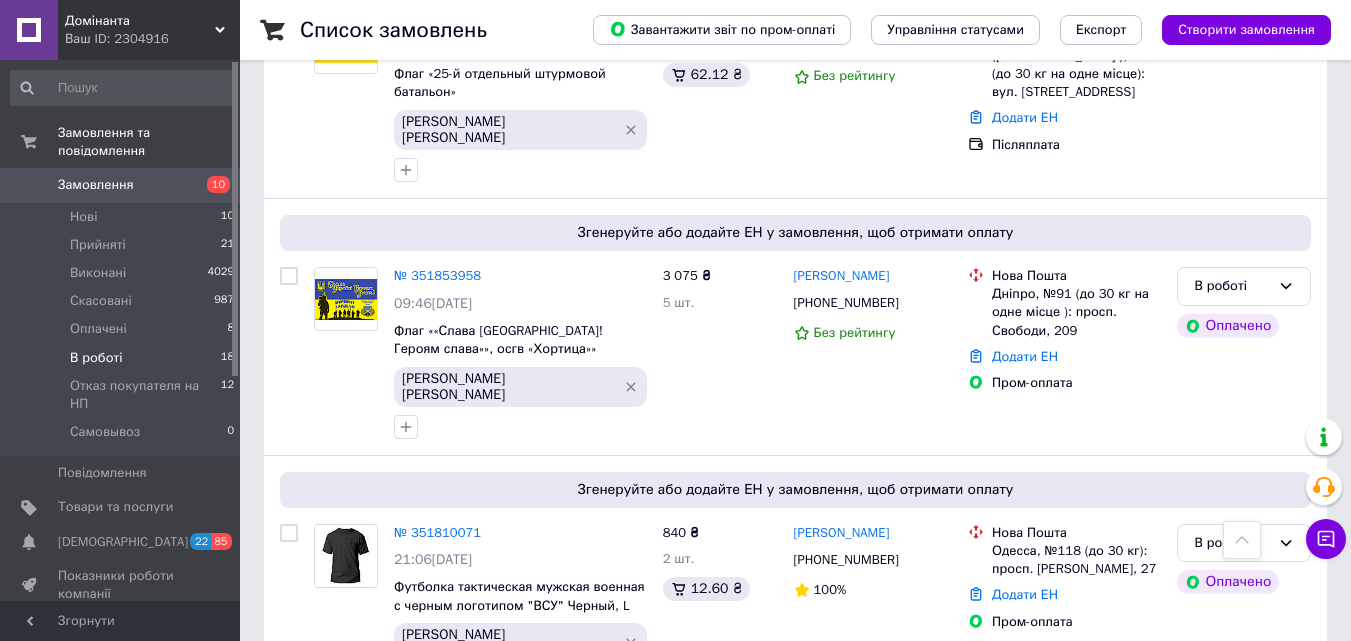 scroll, scrollTop: 3130, scrollLeft: 0, axis: vertical 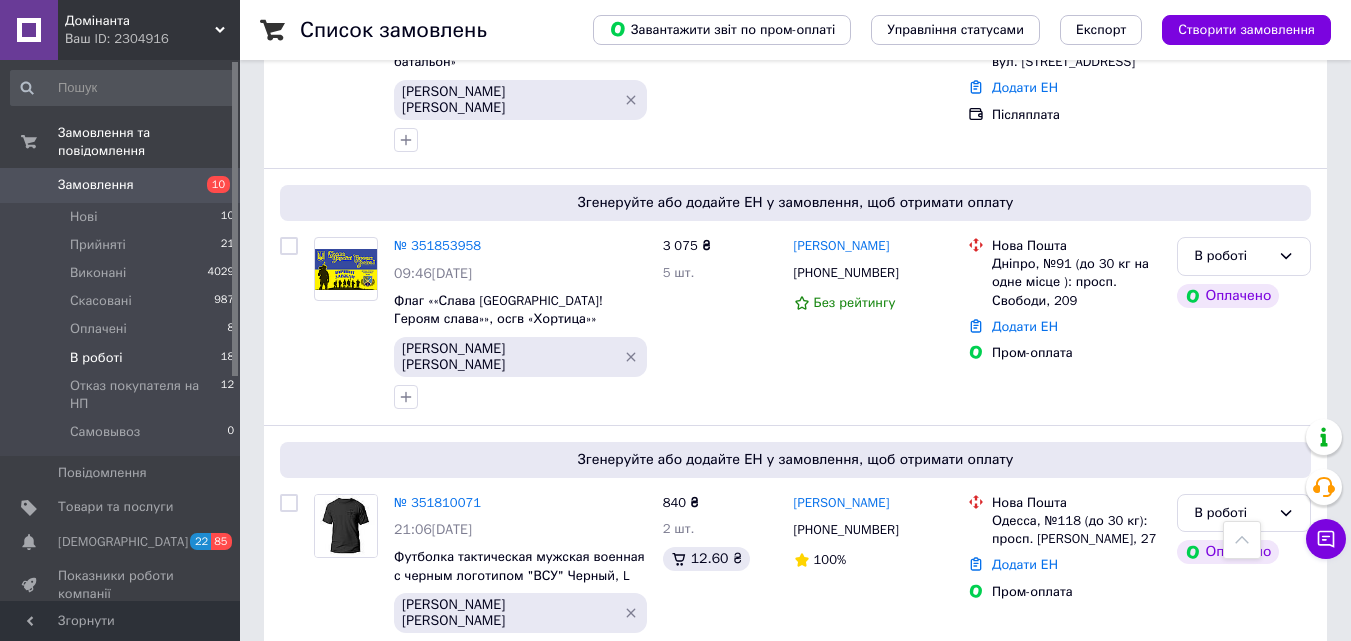 click 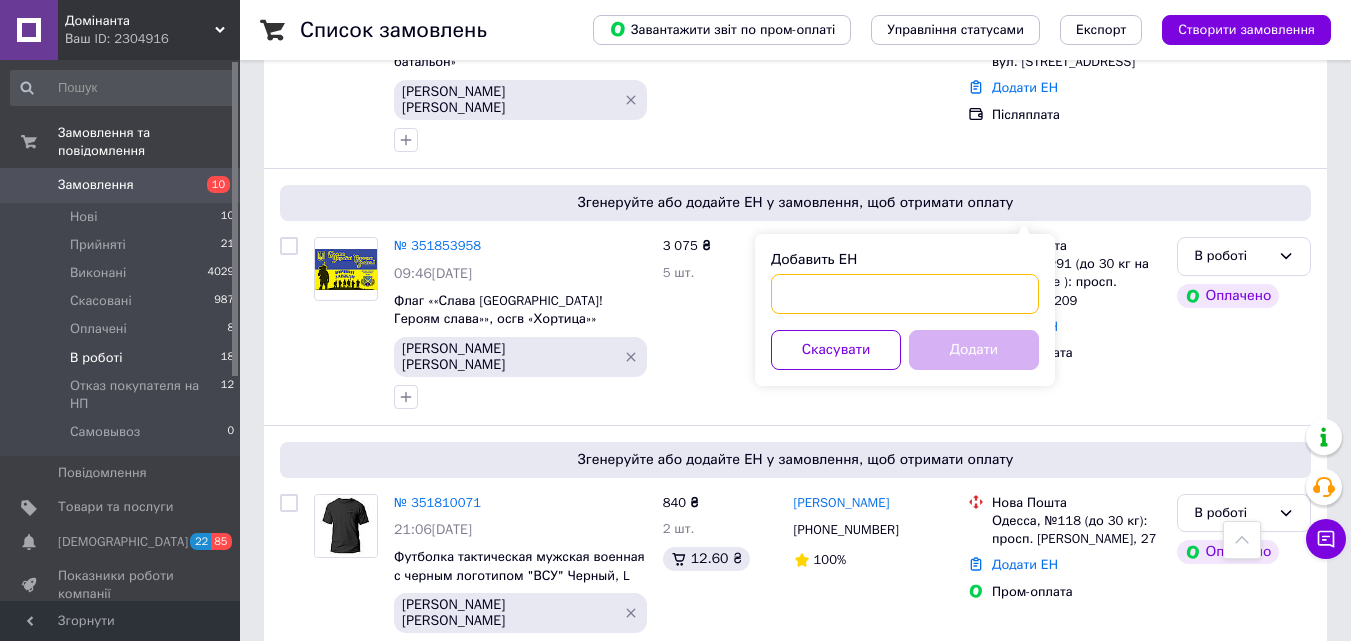 click on "Добавить ЕН" at bounding box center [905, 294] 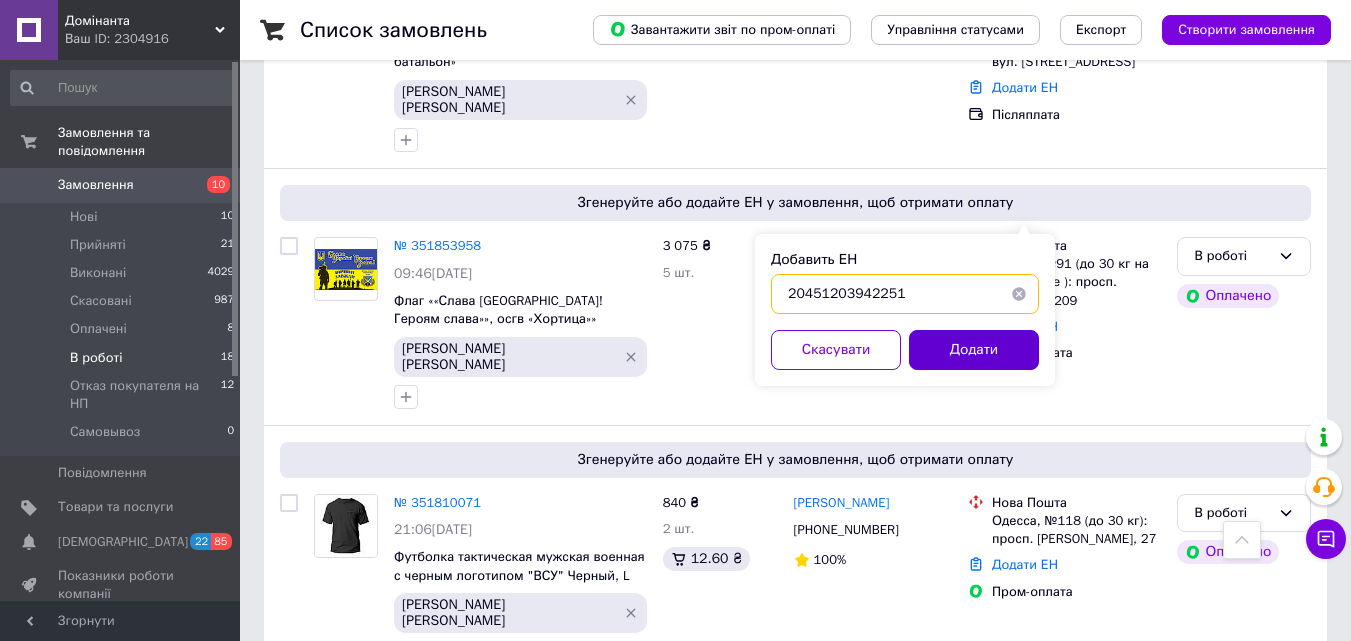 type on "20451203942251" 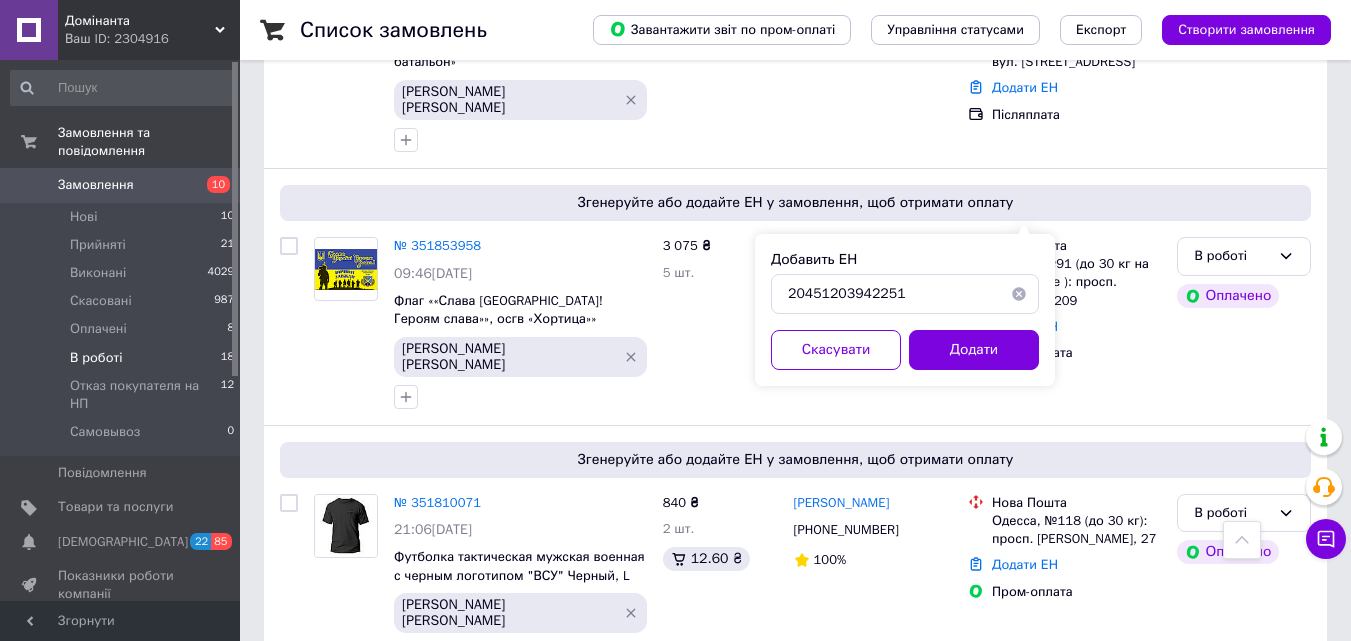 drag, startPoint x: 975, startPoint y: 352, endPoint x: 1015, endPoint y: 327, distance: 47.169907 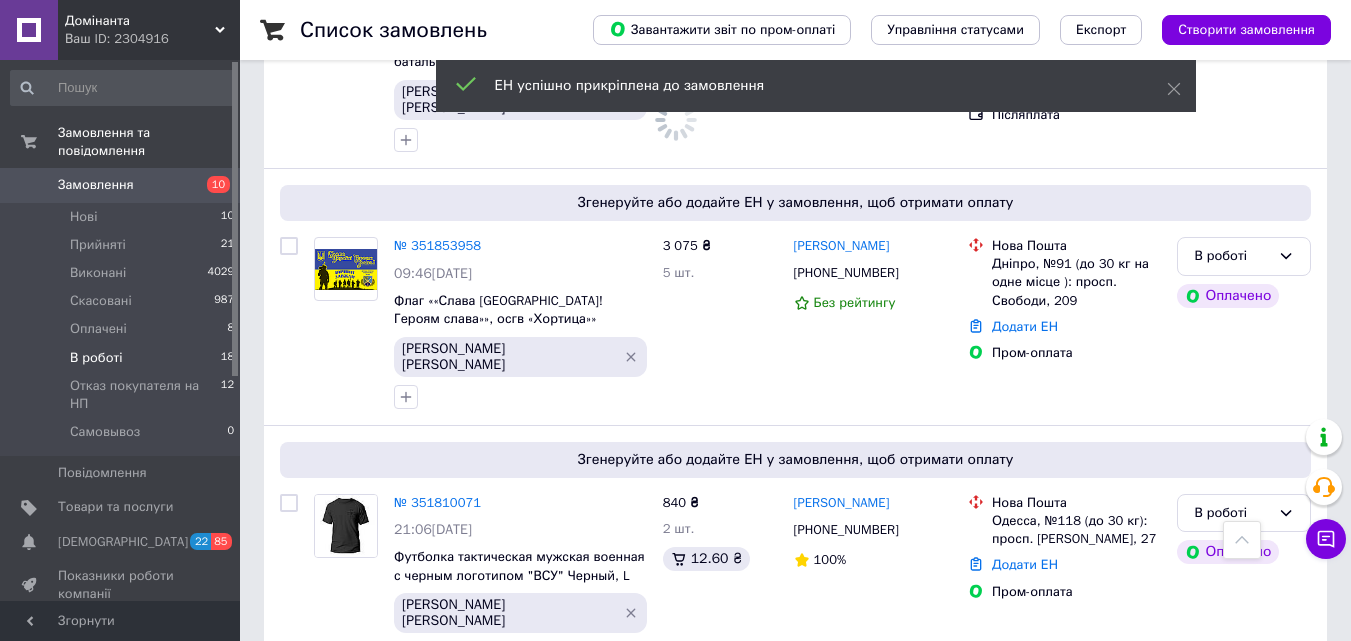 click on "В роботі" at bounding box center (1244, 749) 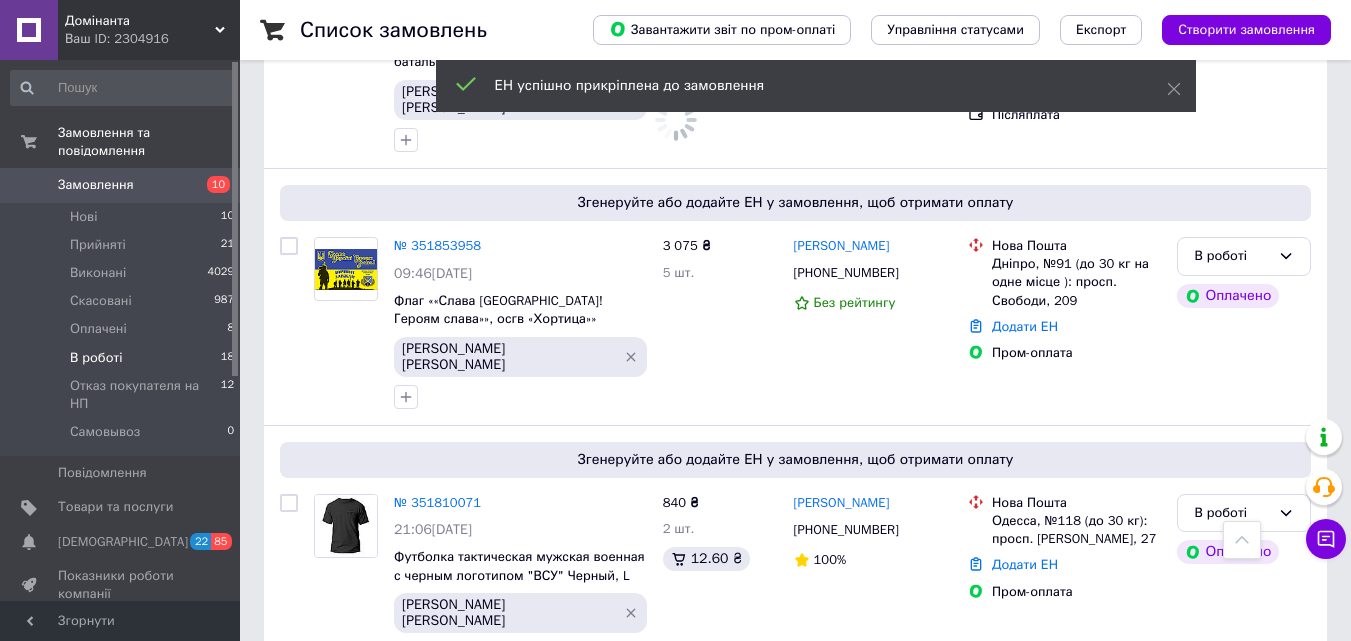 click on "Виконано" at bounding box center [1244, 828] 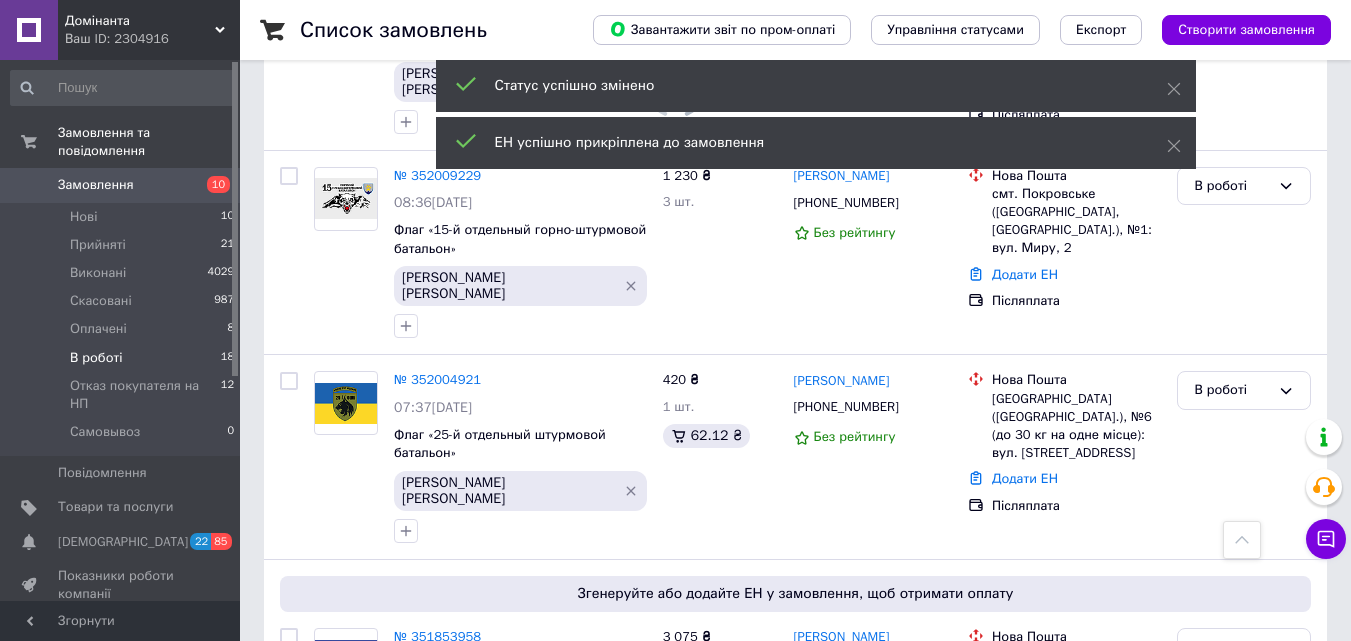 scroll, scrollTop: 2730, scrollLeft: 0, axis: vertical 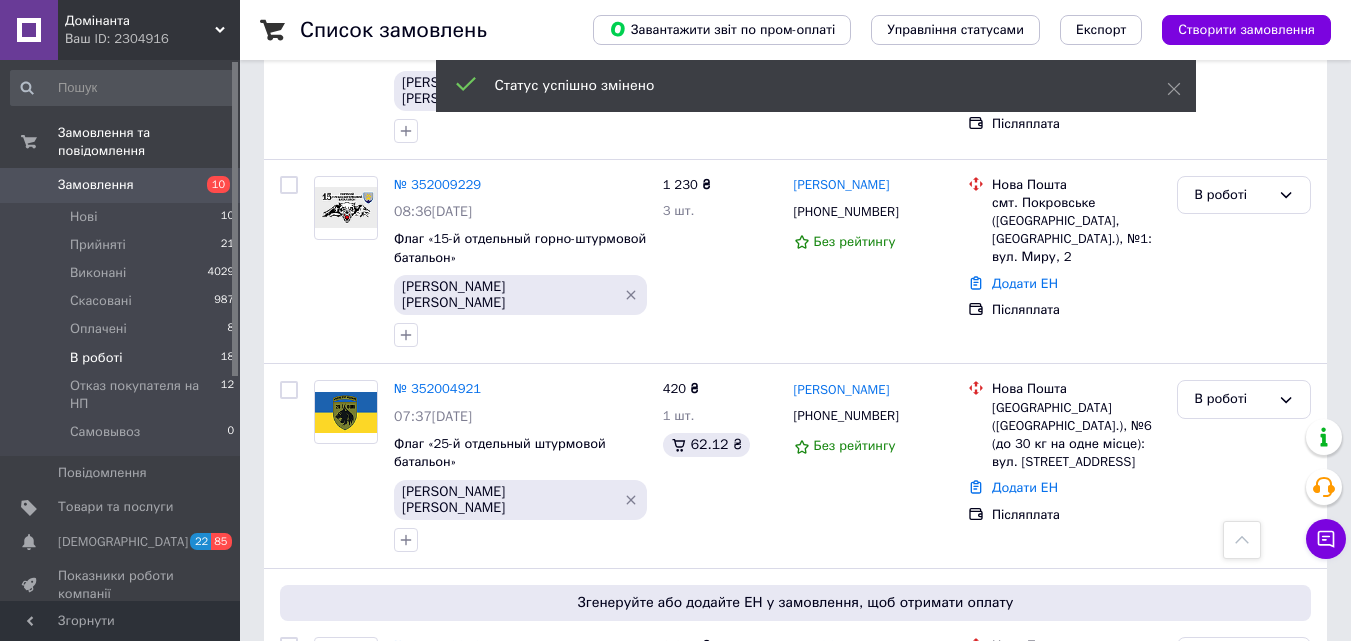 click 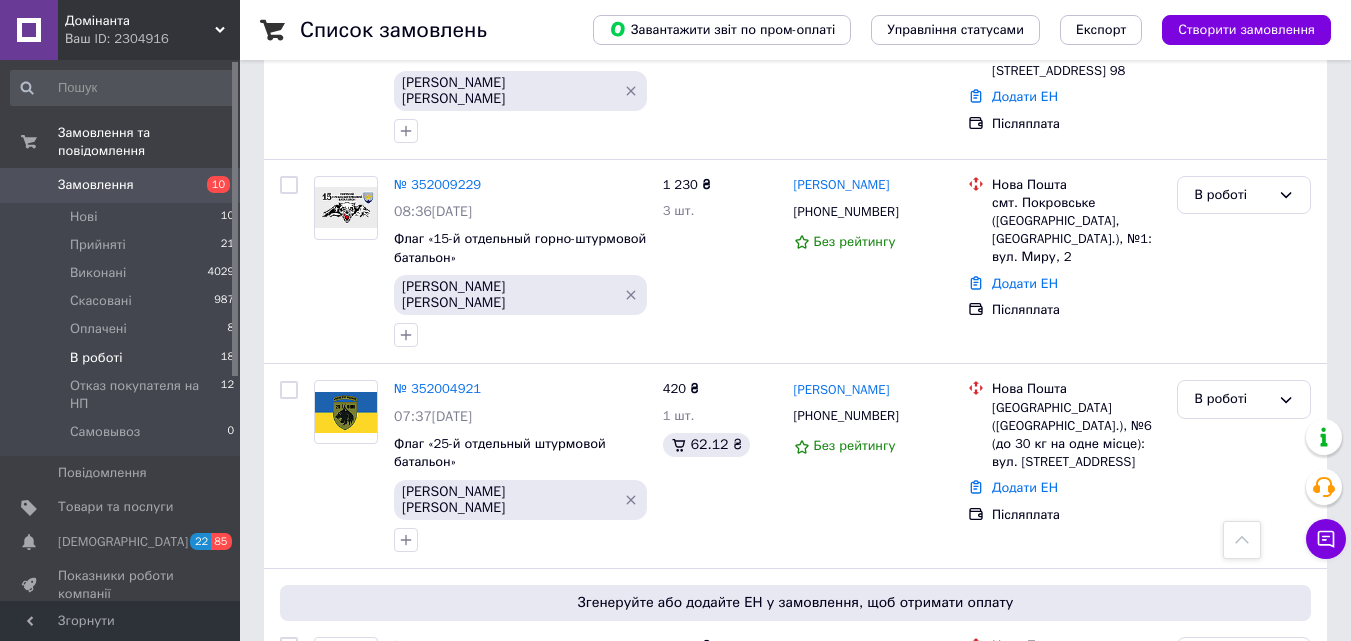 click on "Додати ЕН" at bounding box center (1025, 964) 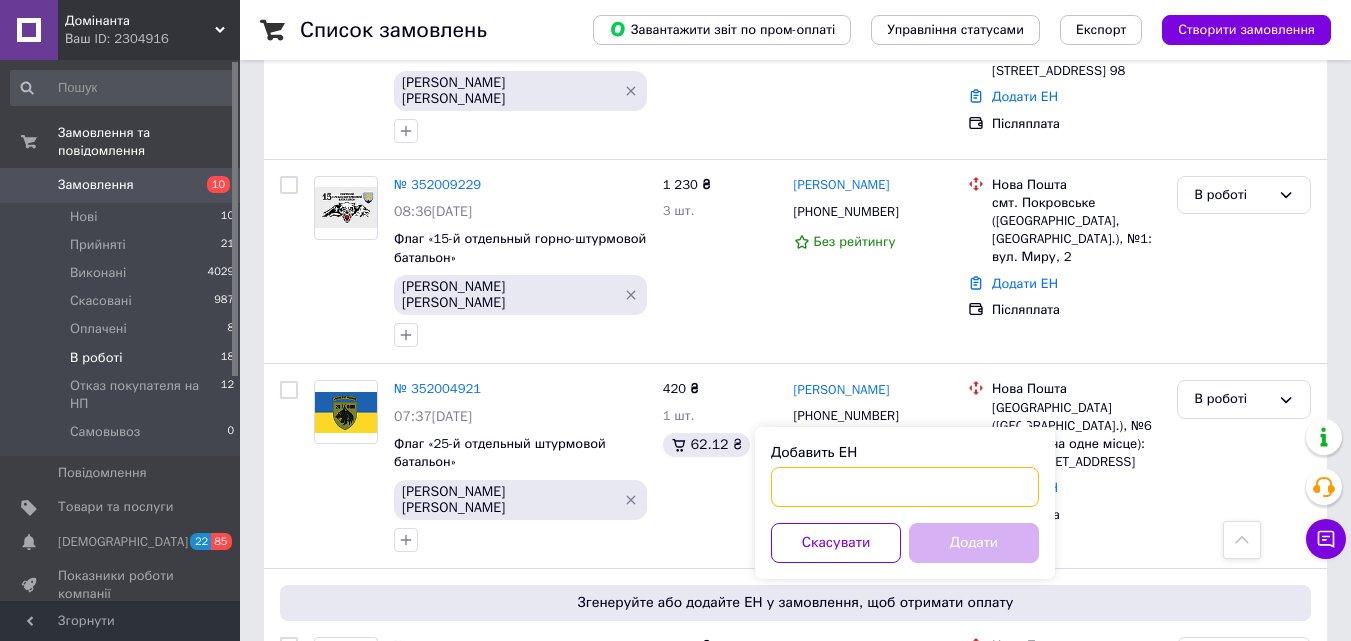 click on "Добавить ЕН" at bounding box center [905, 487] 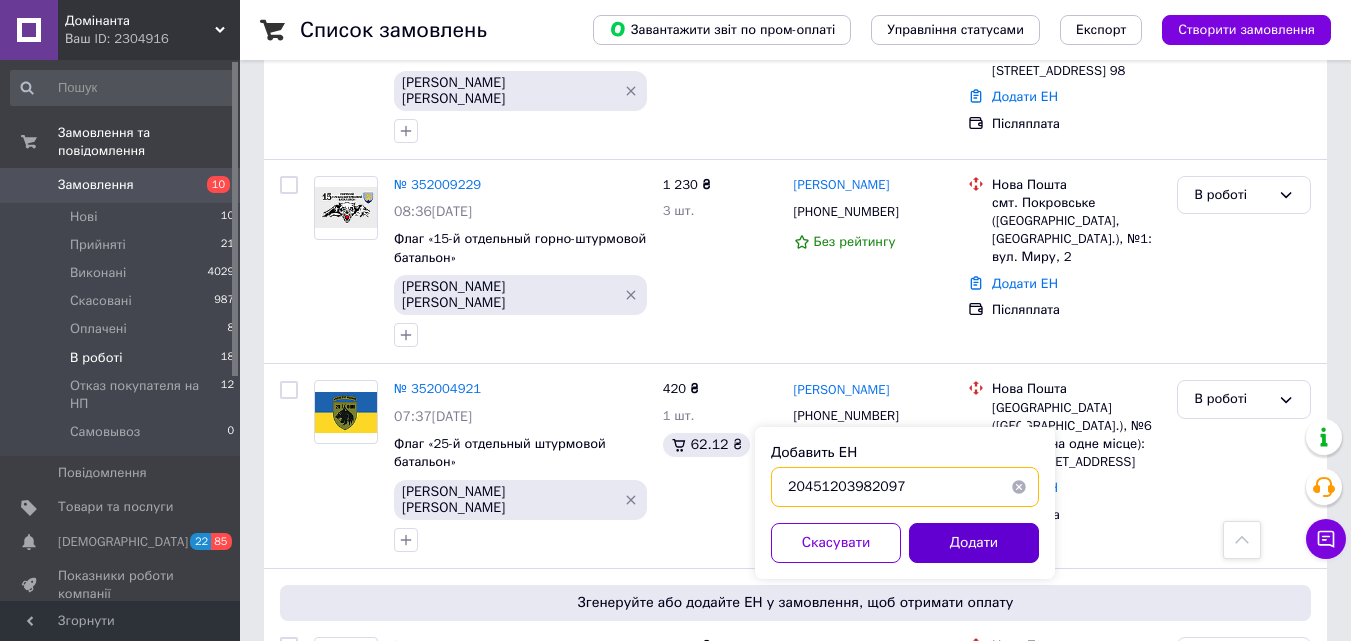 type on "20451203982097" 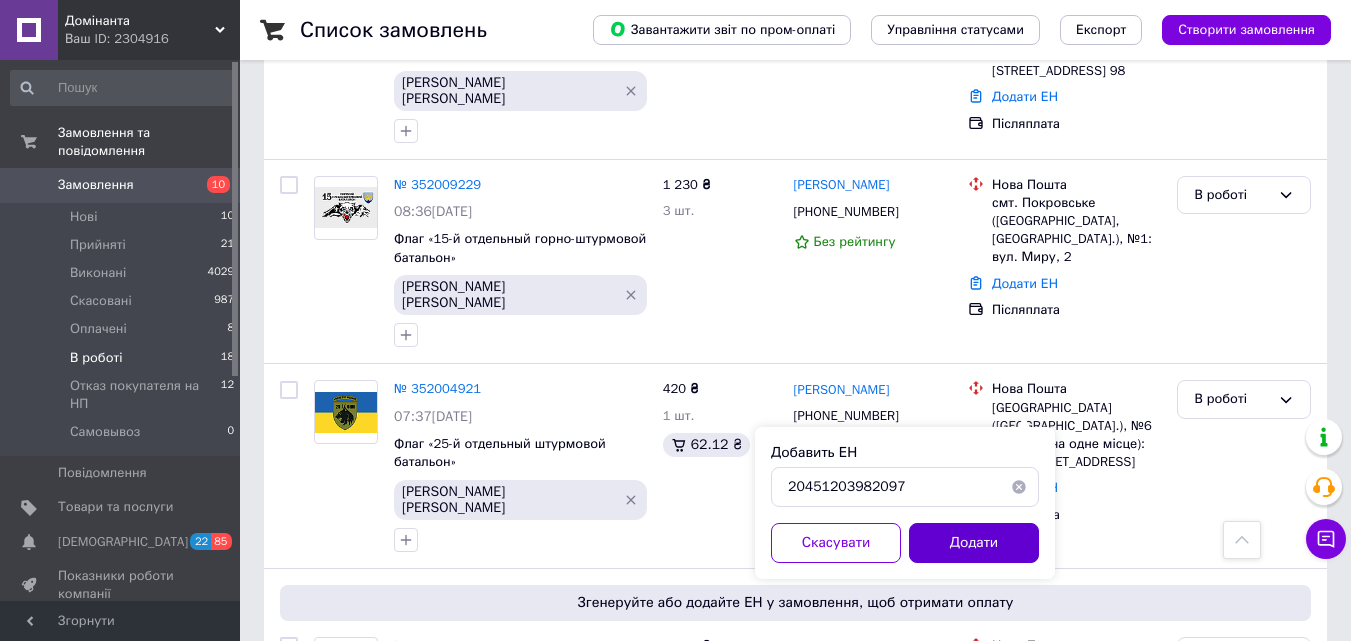 click on "Додати" at bounding box center (974, 543) 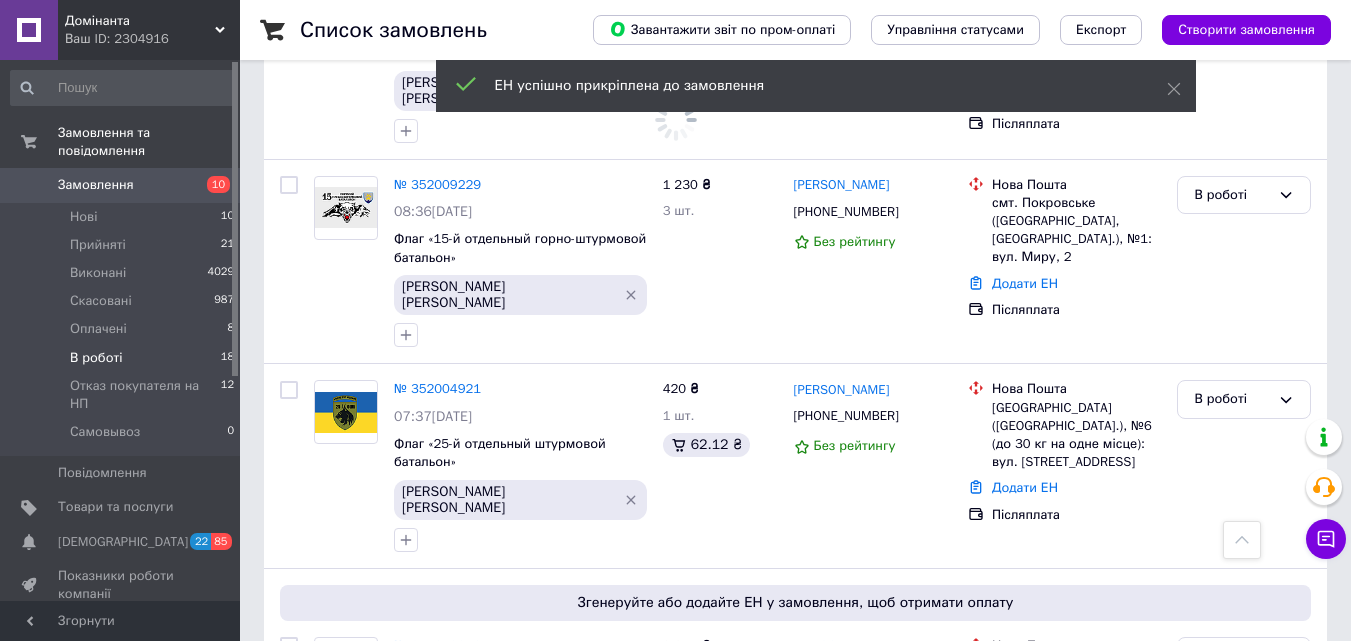 click 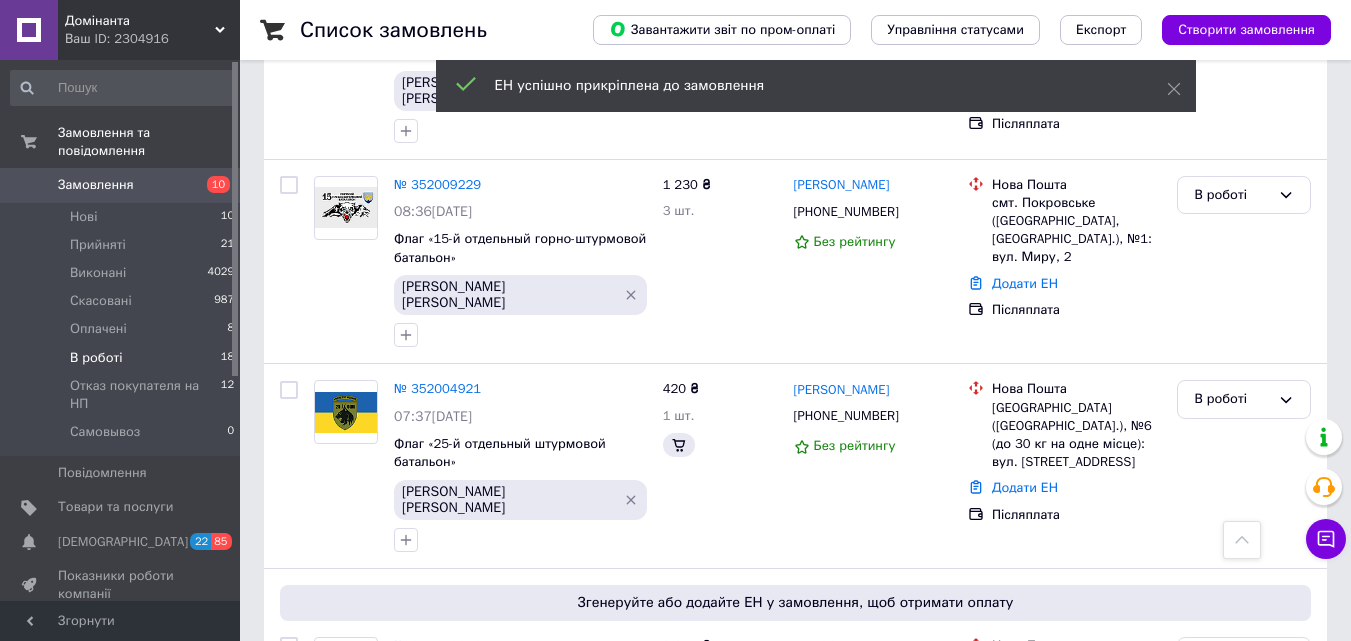 click on "Скасовано" at bounding box center (1244, 976) 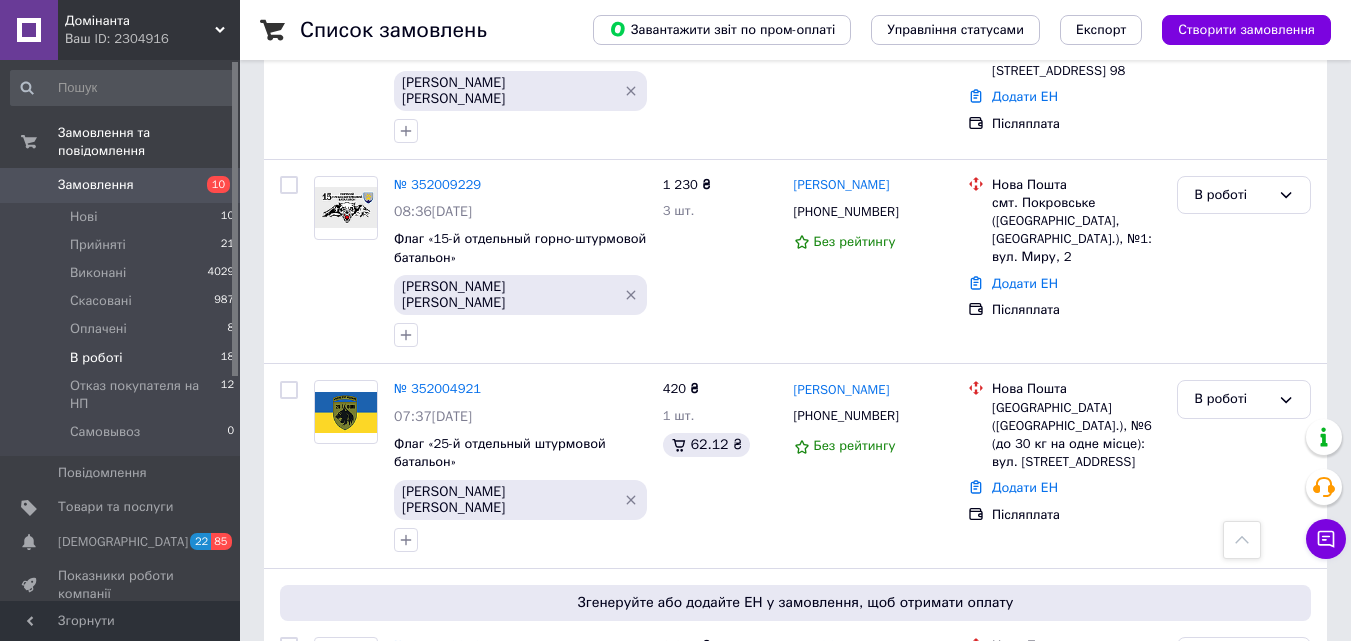 click on "В роботі" at bounding box center [1232, 913] 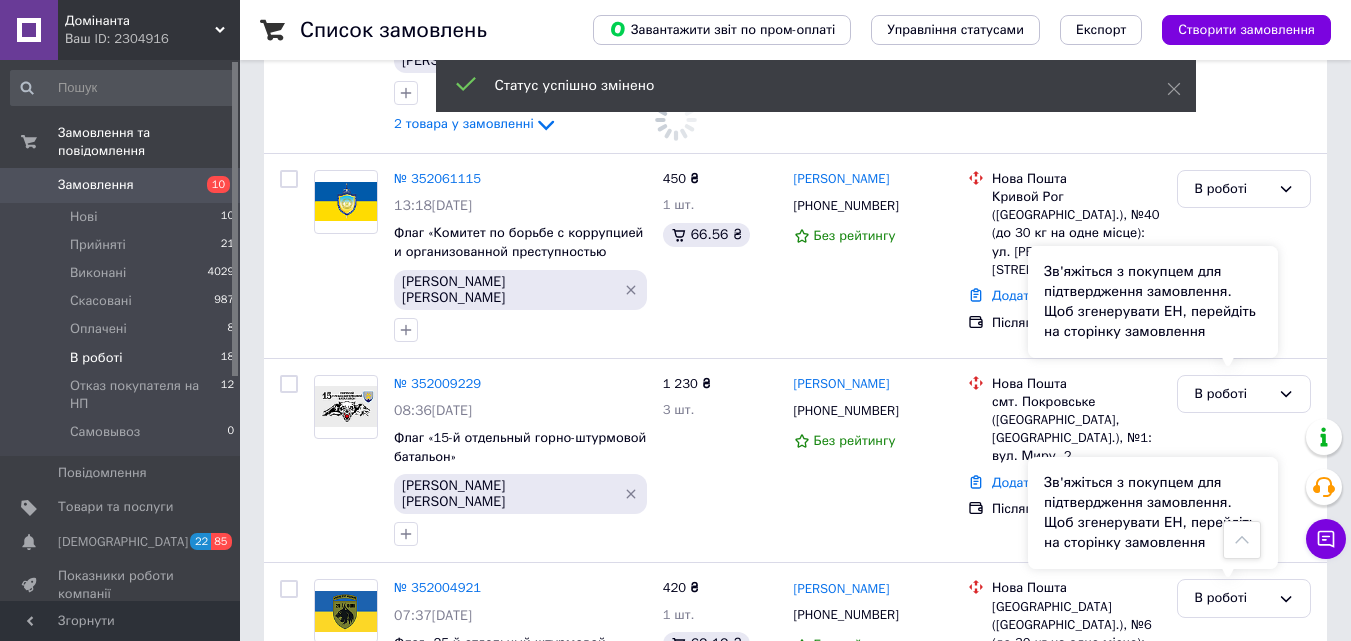 scroll, scrollTop: 2530, scrollLeft: 0, axis: vertical 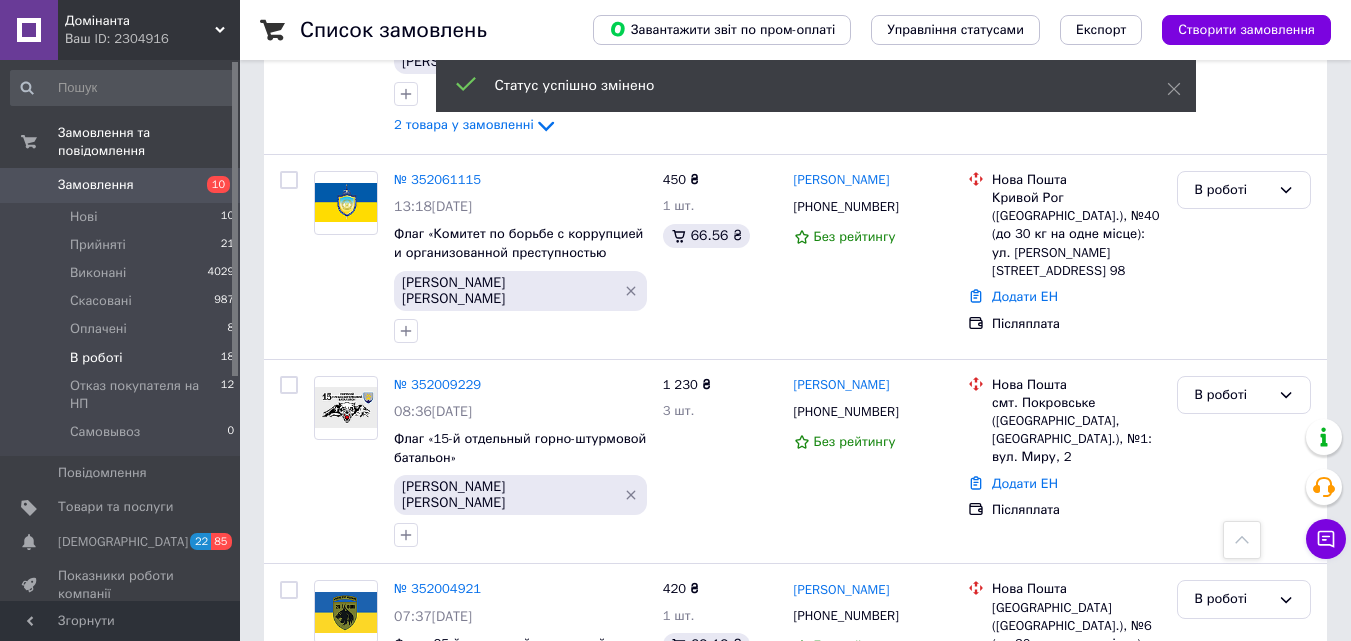 click 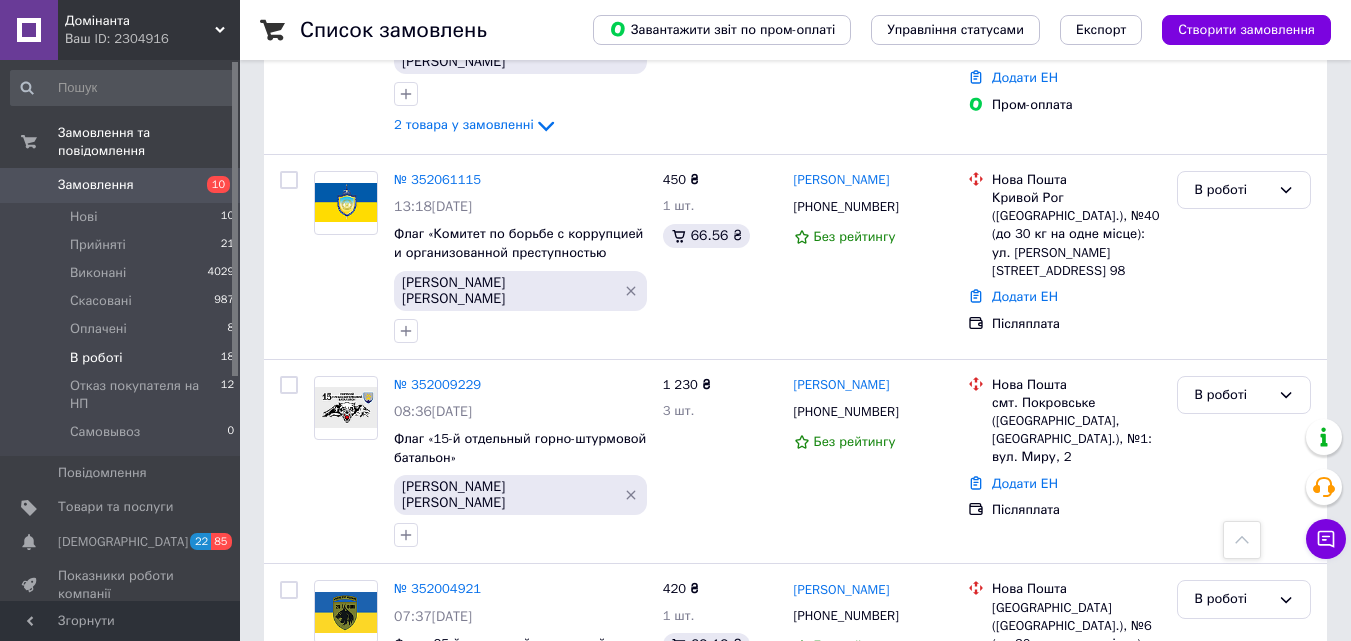 click on "Додати ЕН" at bounding box center (1025, 926) 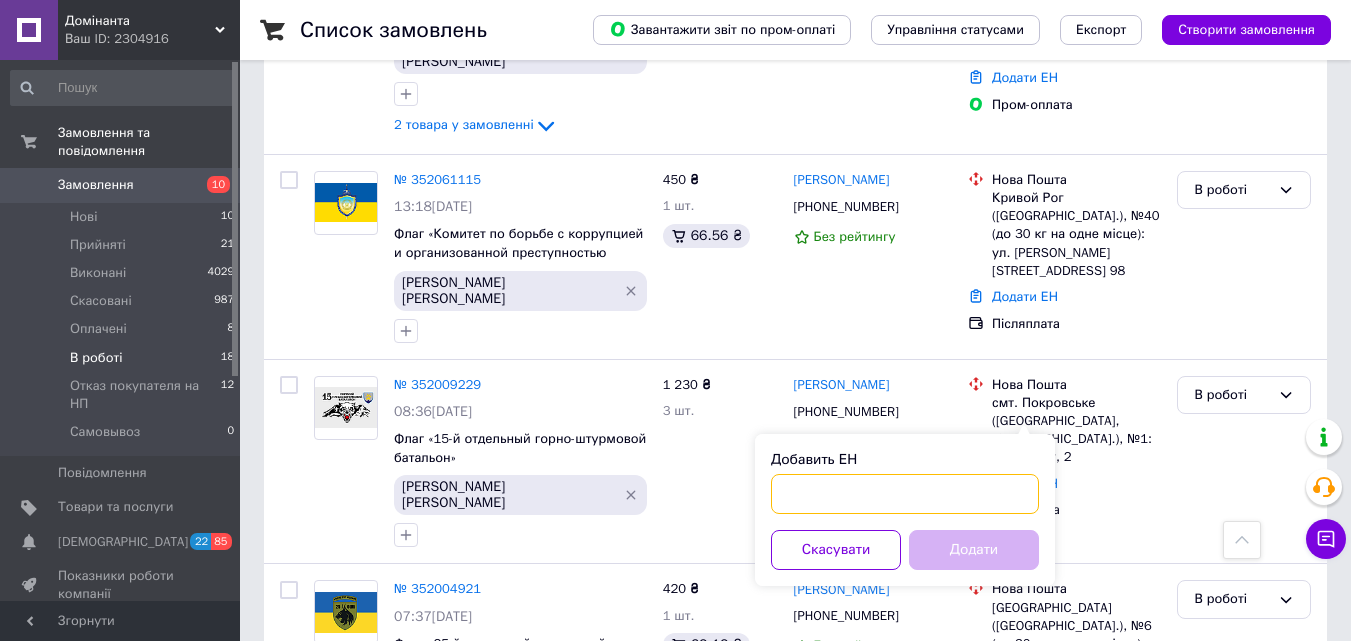 paste on "20451203665436" 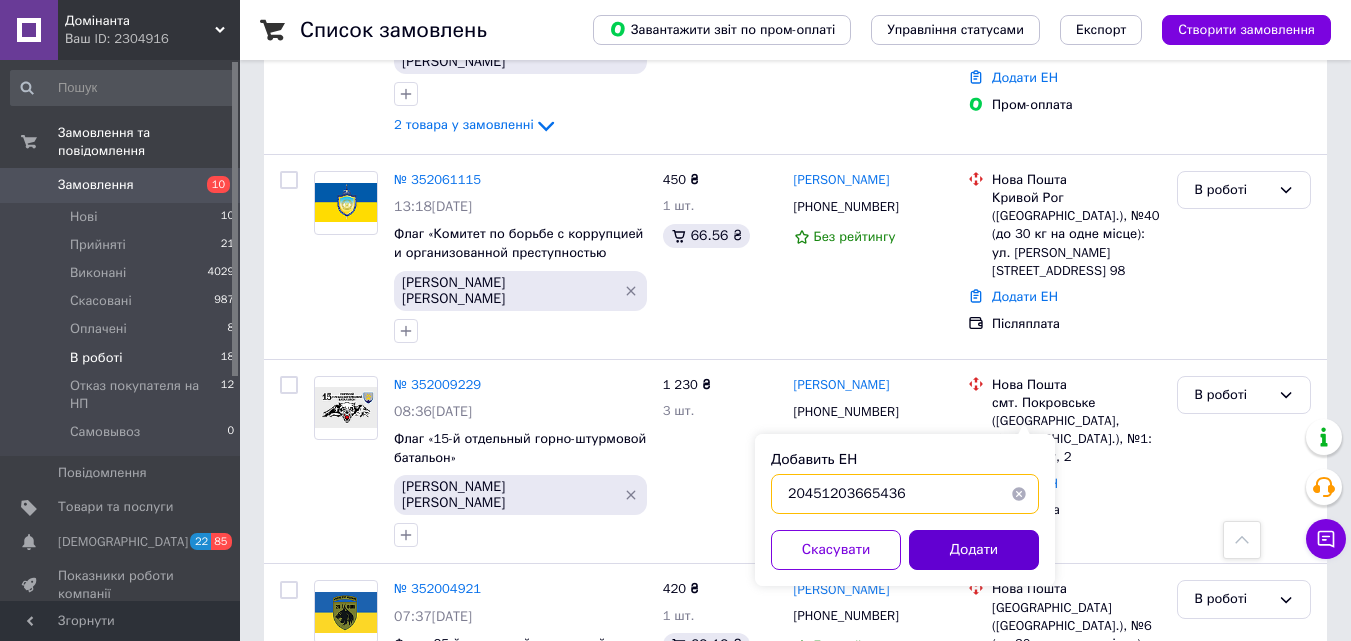 type on "20451203665436" 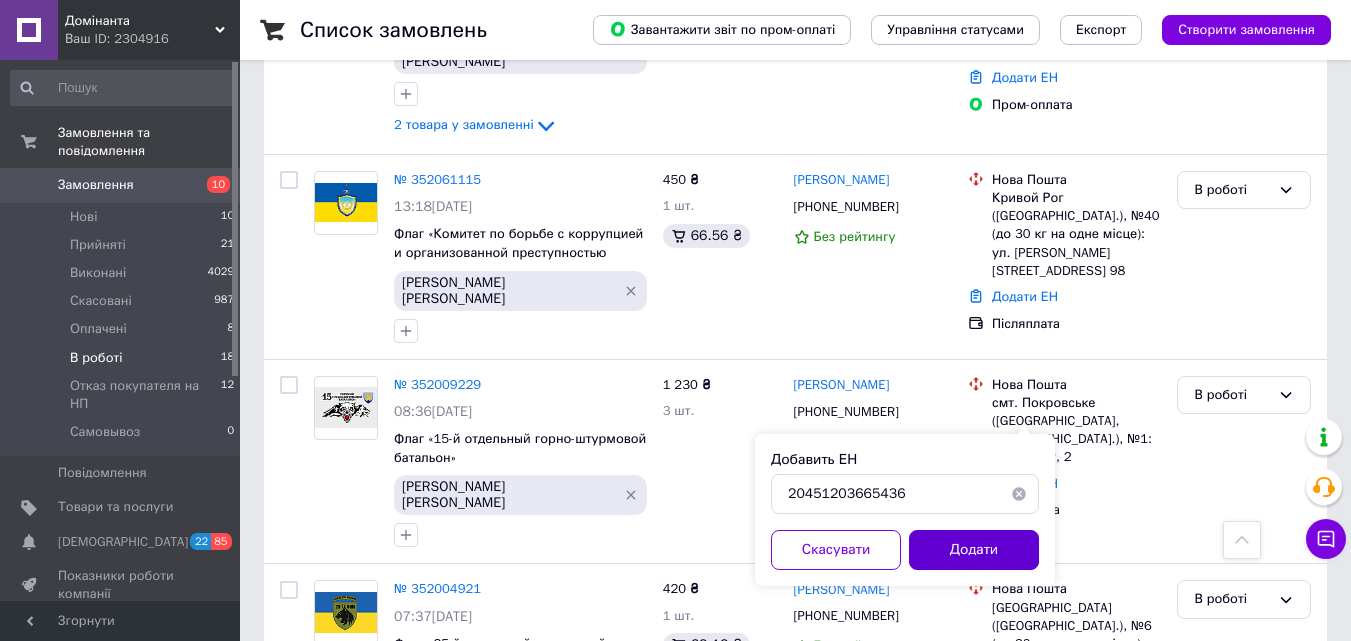 click on "Додати" at bounding box center (974, 550) 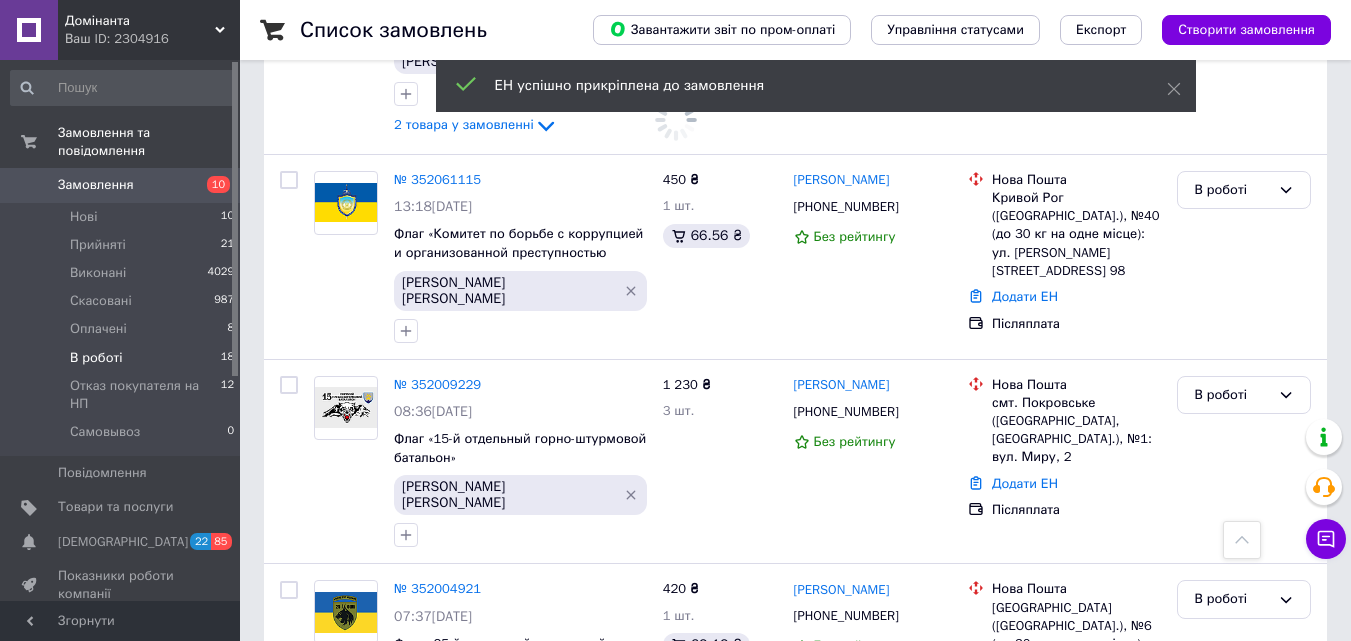 click on "В роботі" at bounding box center (1244, 856) 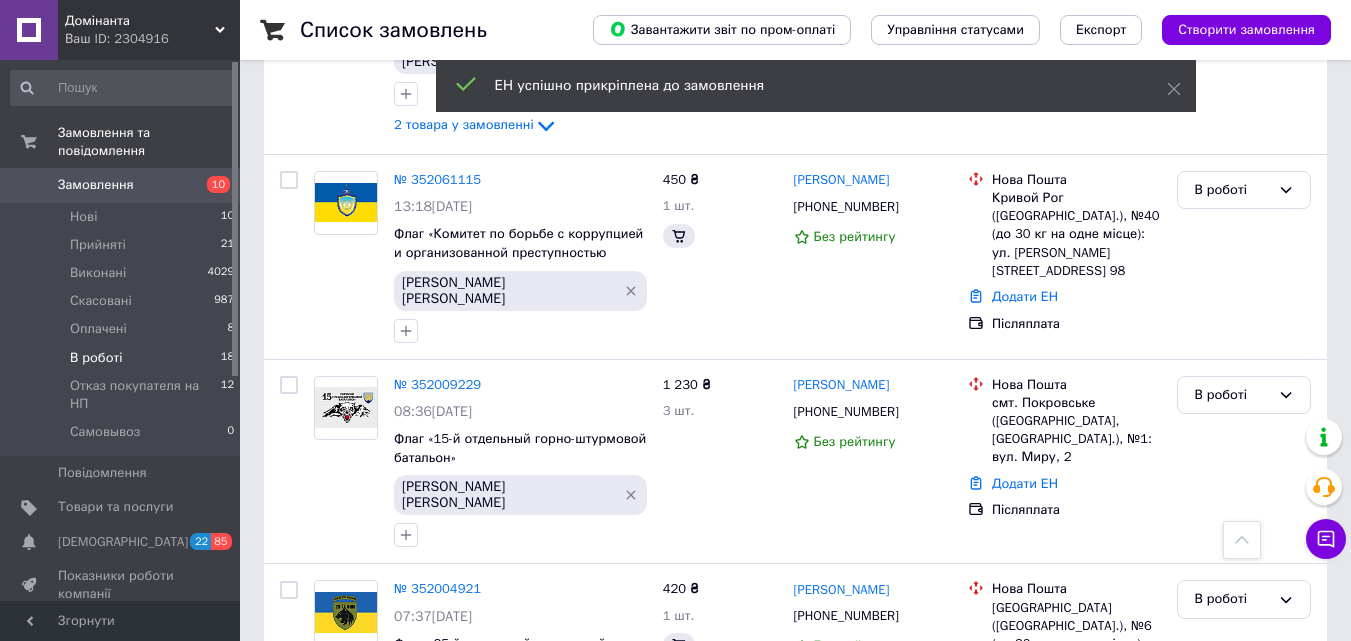 click on "Виконано" at bounding box center (1244, 934) 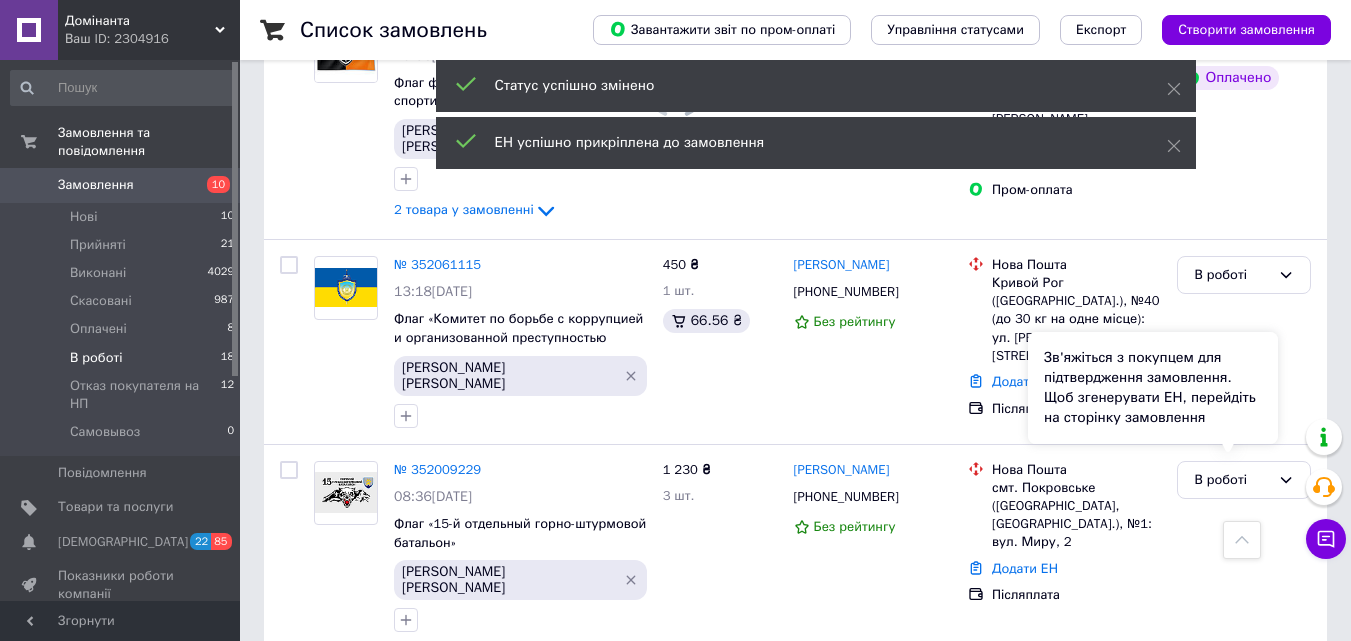 scroll, scrollTop: 2330, scrollLeft: 0, axis: vertical 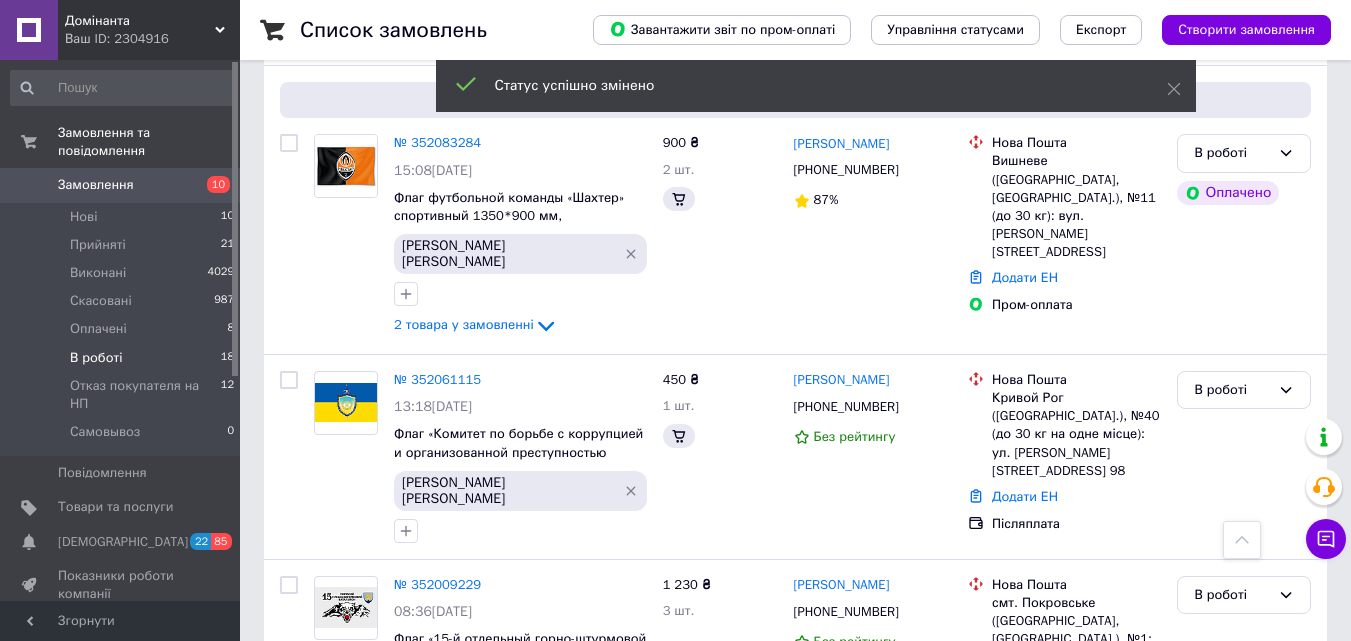 click 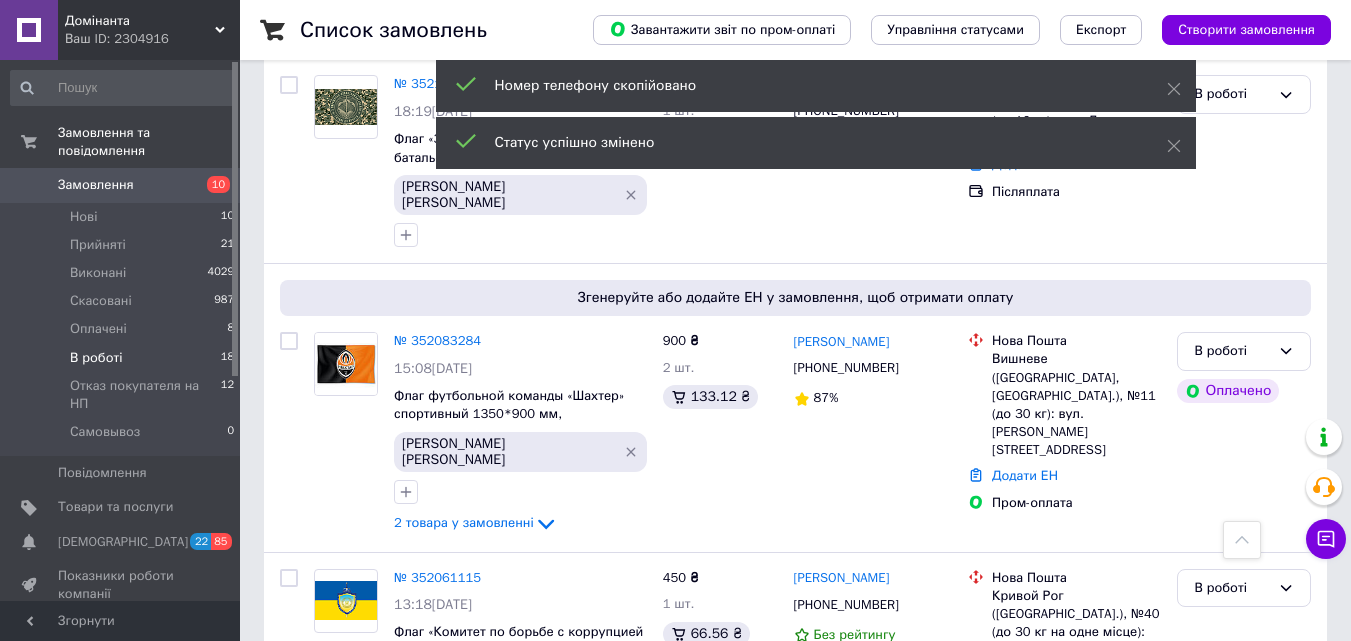 scroll, scrollTop: 2130, scrollLeft: 0, axis: vertical 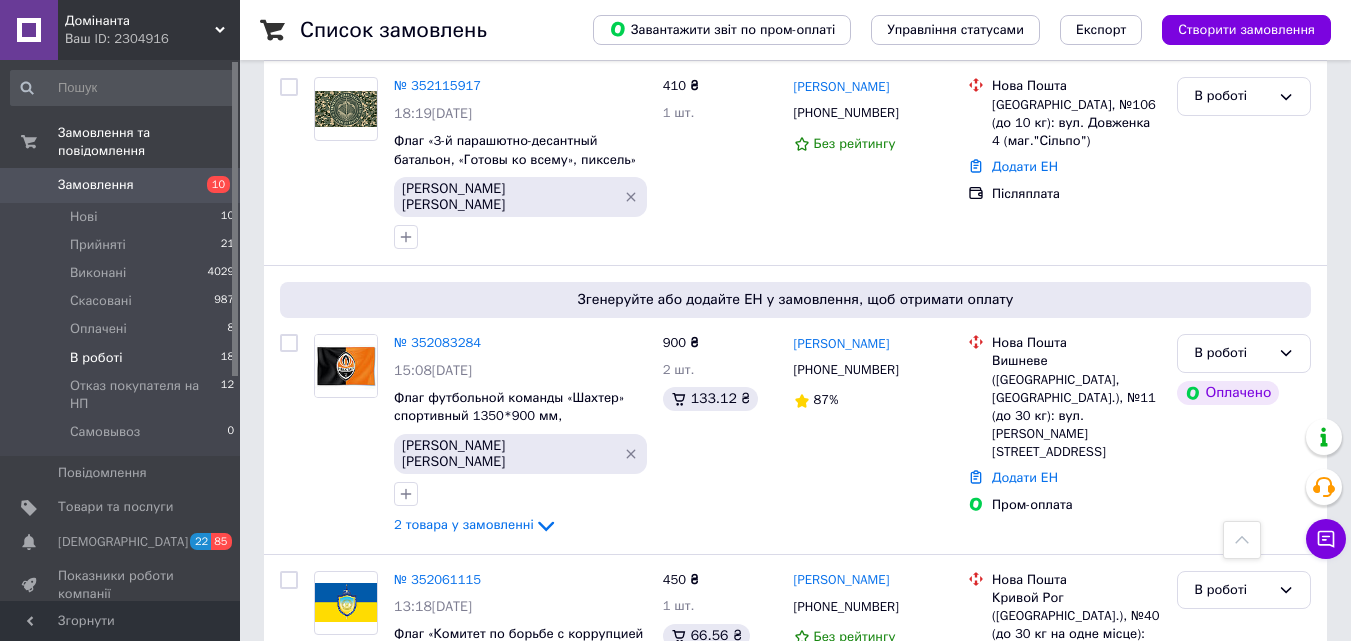 click 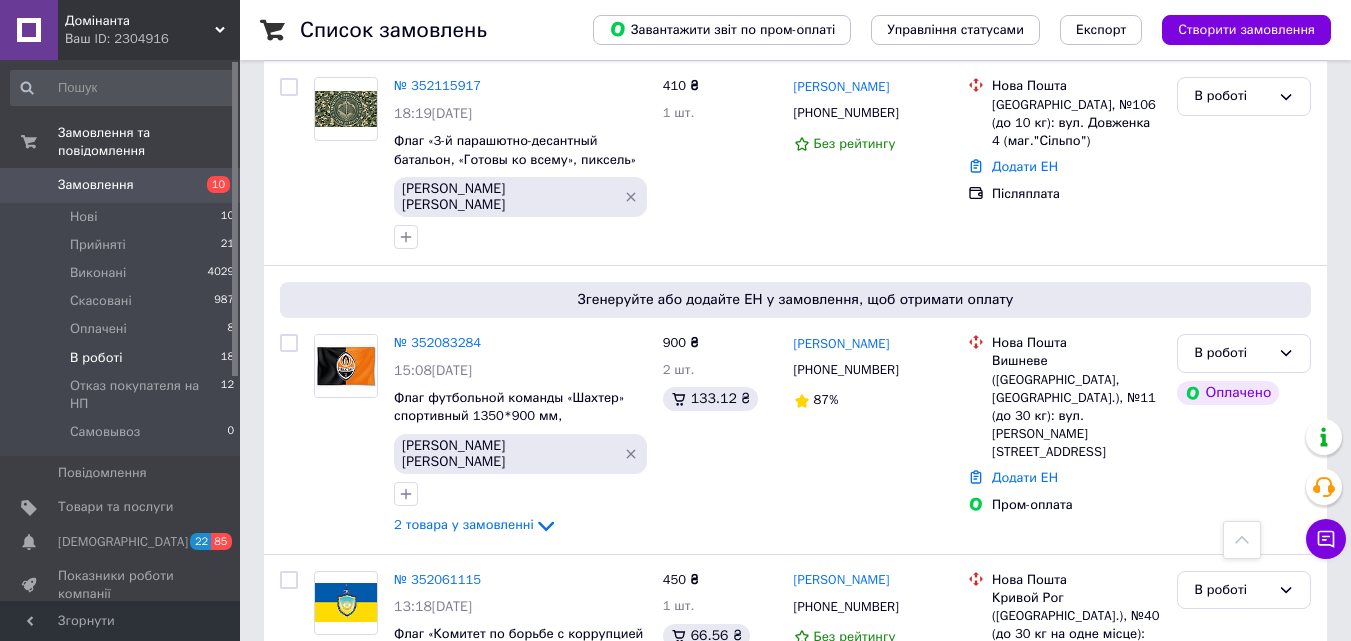 click 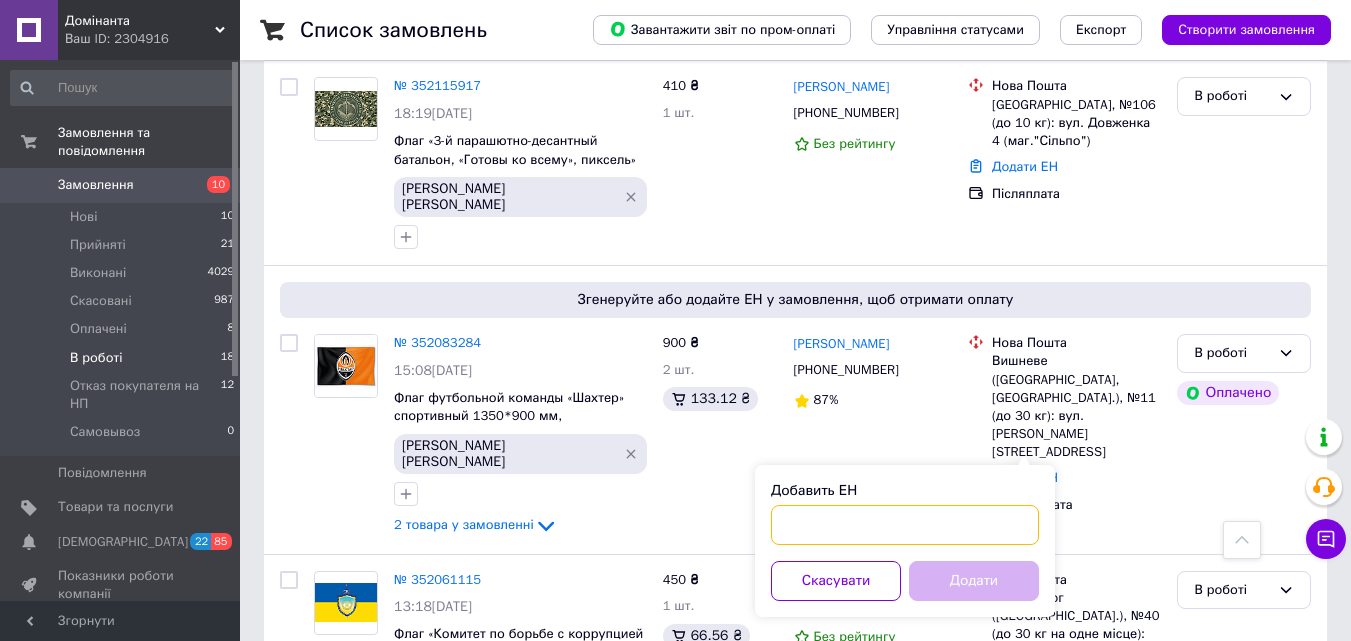 click on "Добавить ЕН" at bounding box center (905, 525) 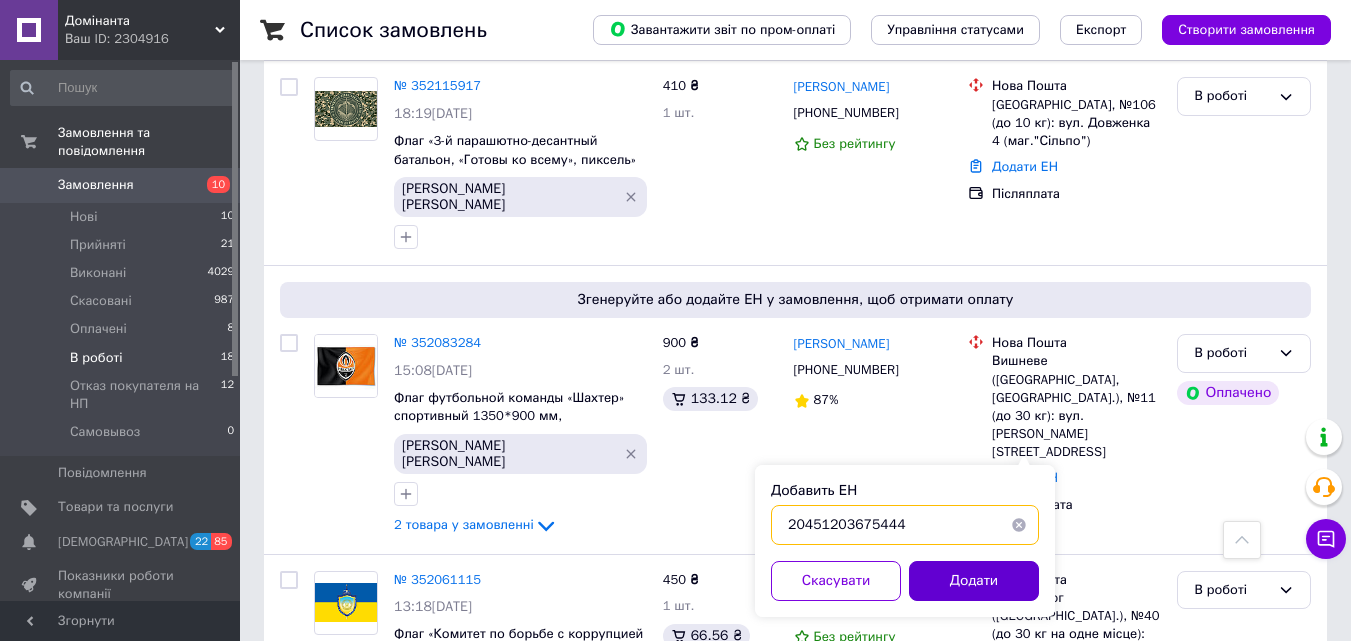 type on "20451203675444" 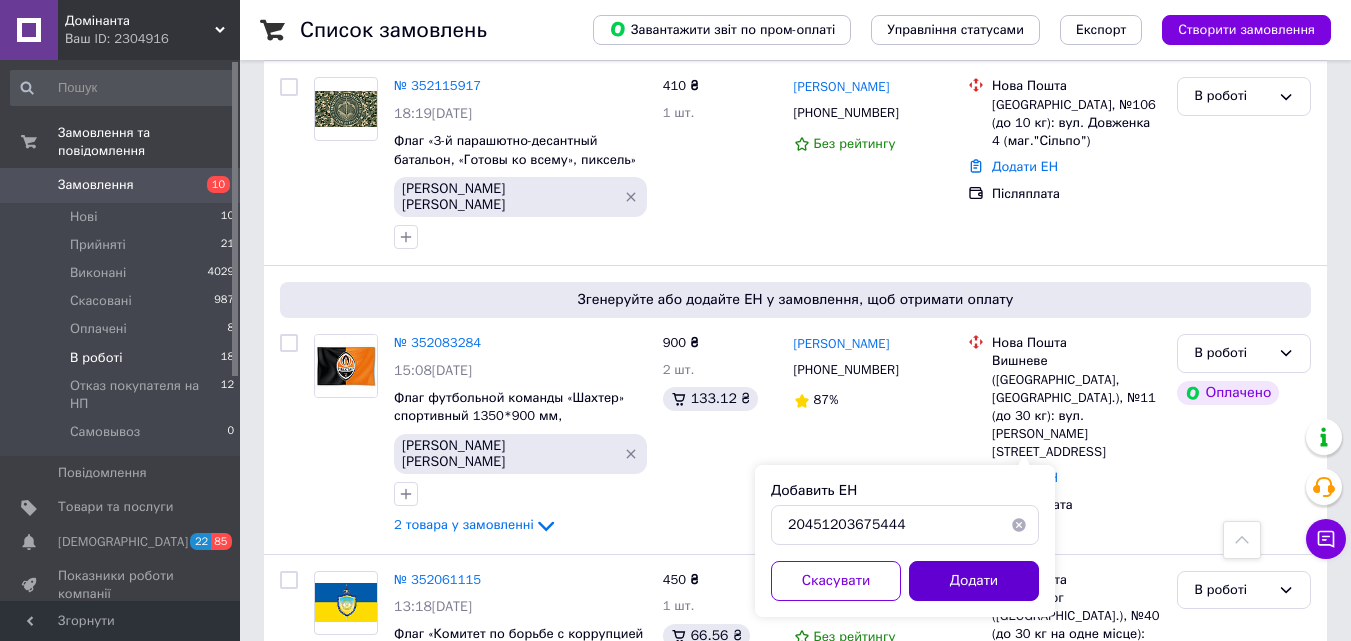 click on "Додати" at bounding box center (974, 581) 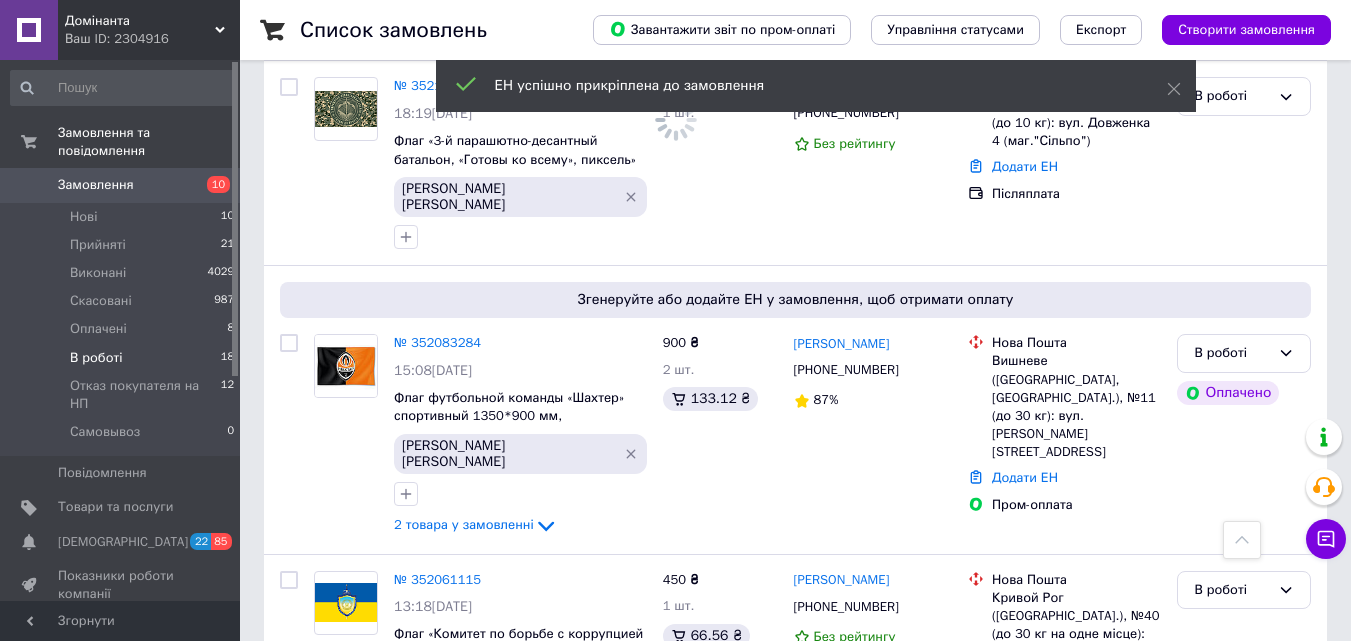 click on "В роботі" at bounding box center [1232, 795] 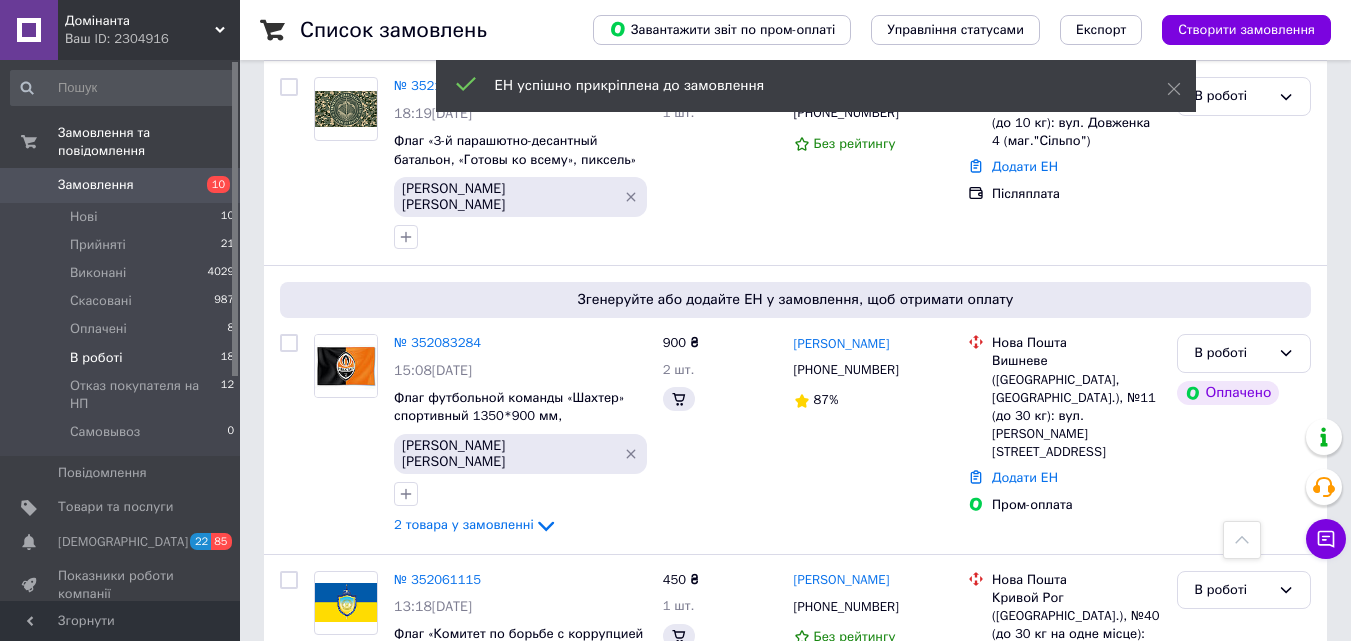 click on "Виконано" at bounding box center (1244, 873) 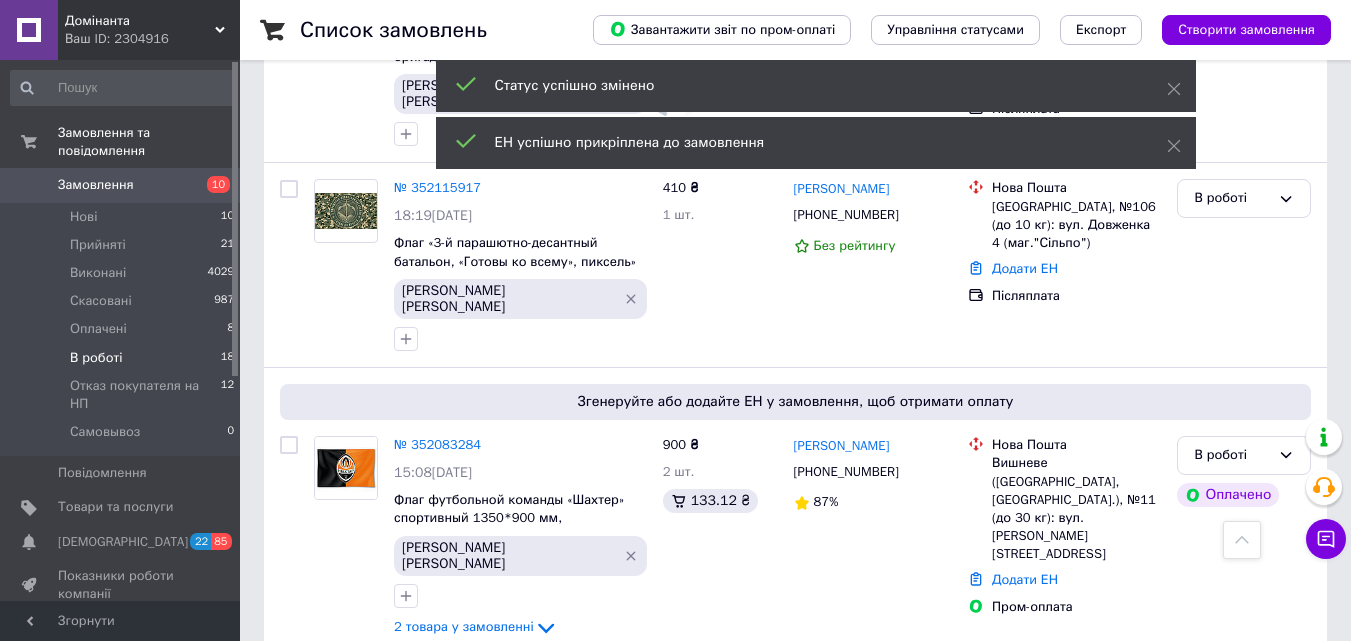 scroll, scrollTop: 1930, scrollLeft: 0, axis: vertical 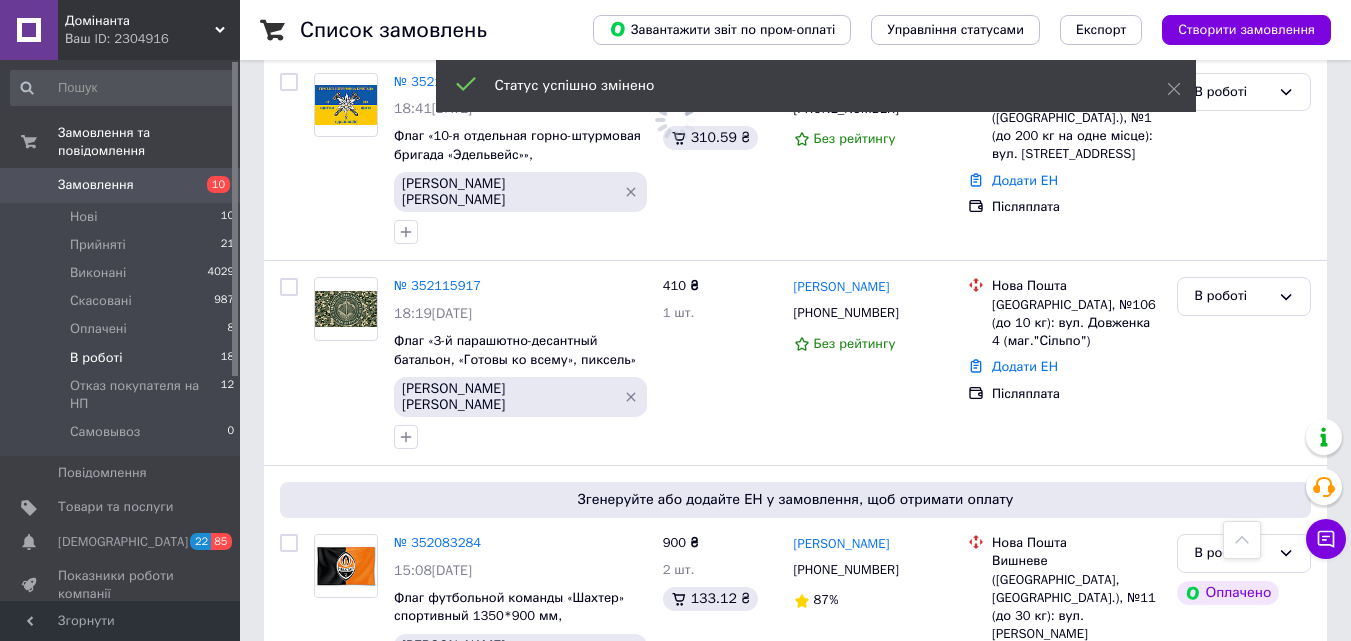 click 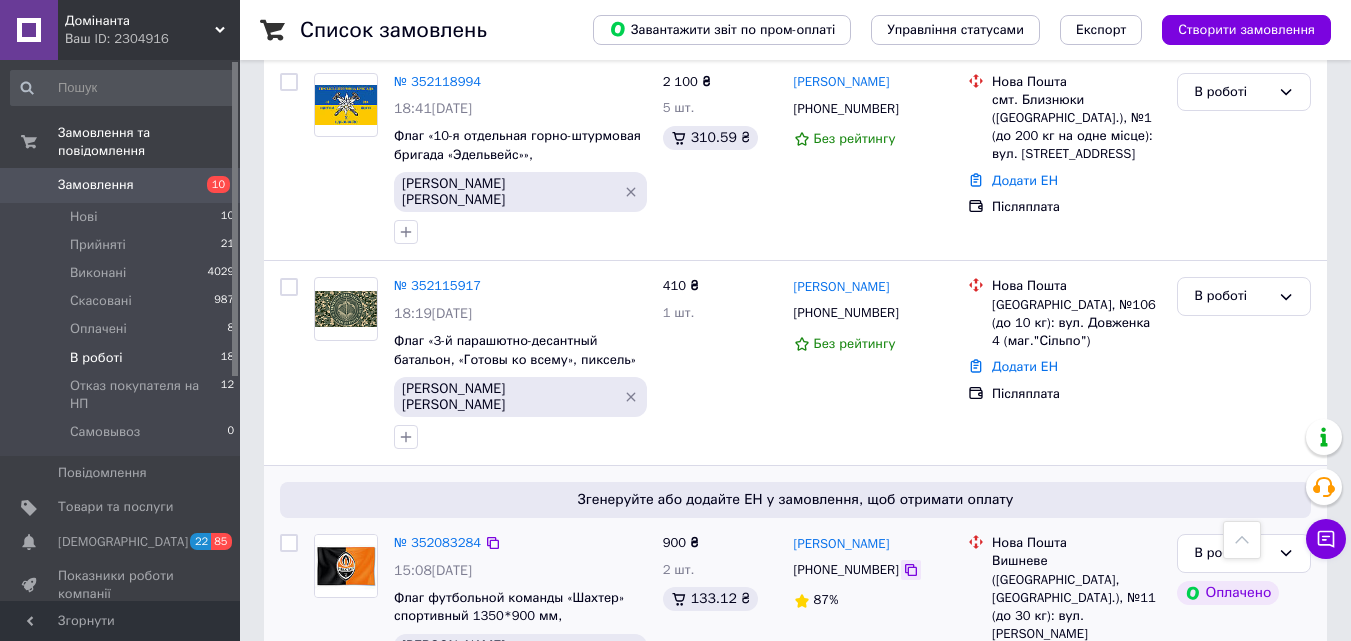 click 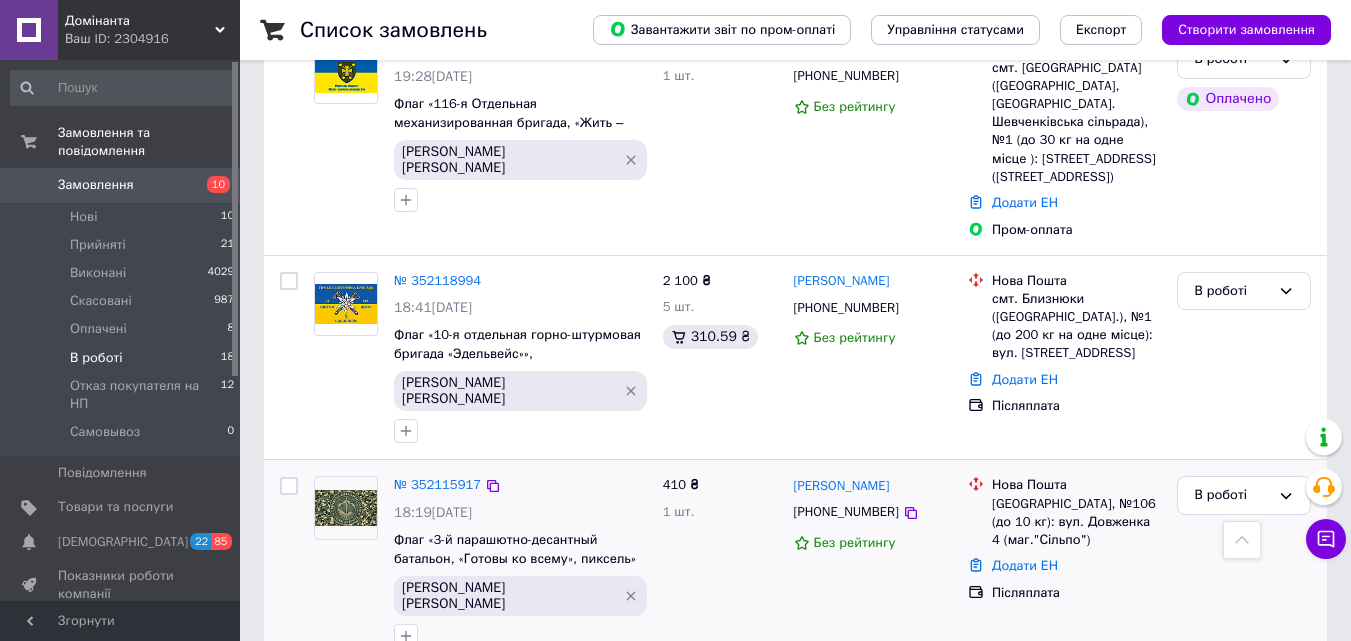 scroll, scrollTop: 1730, scrollLeft: 0, axis: vertical 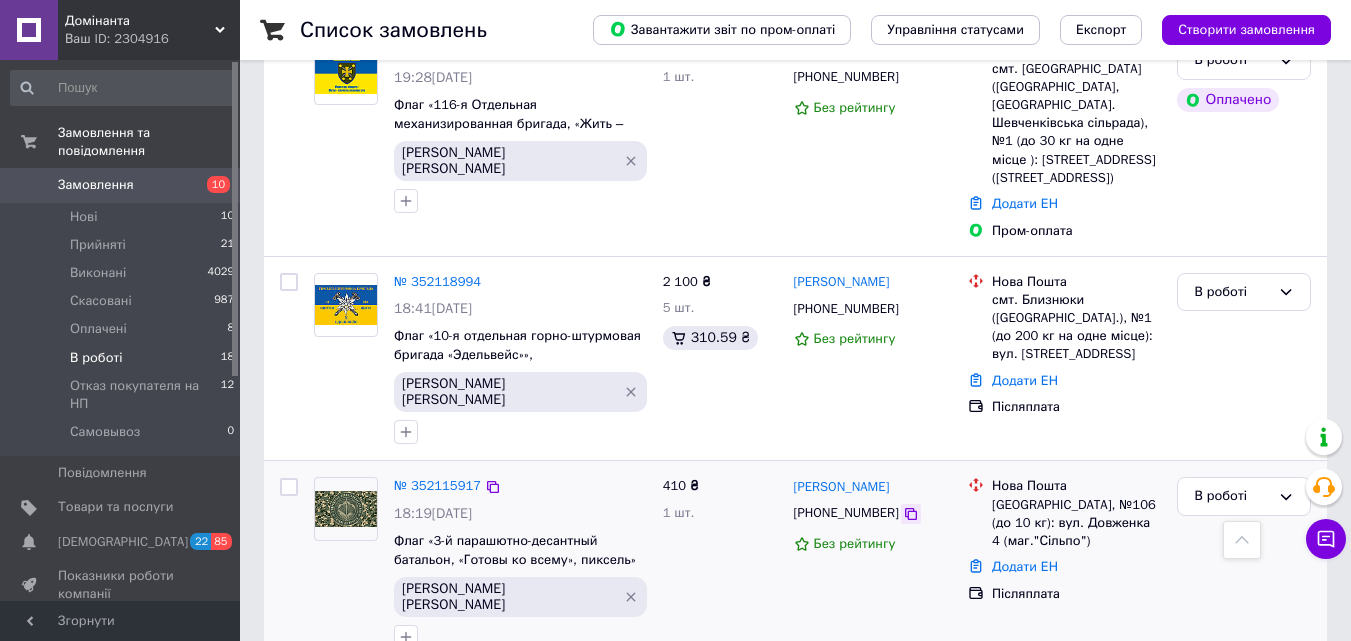 click 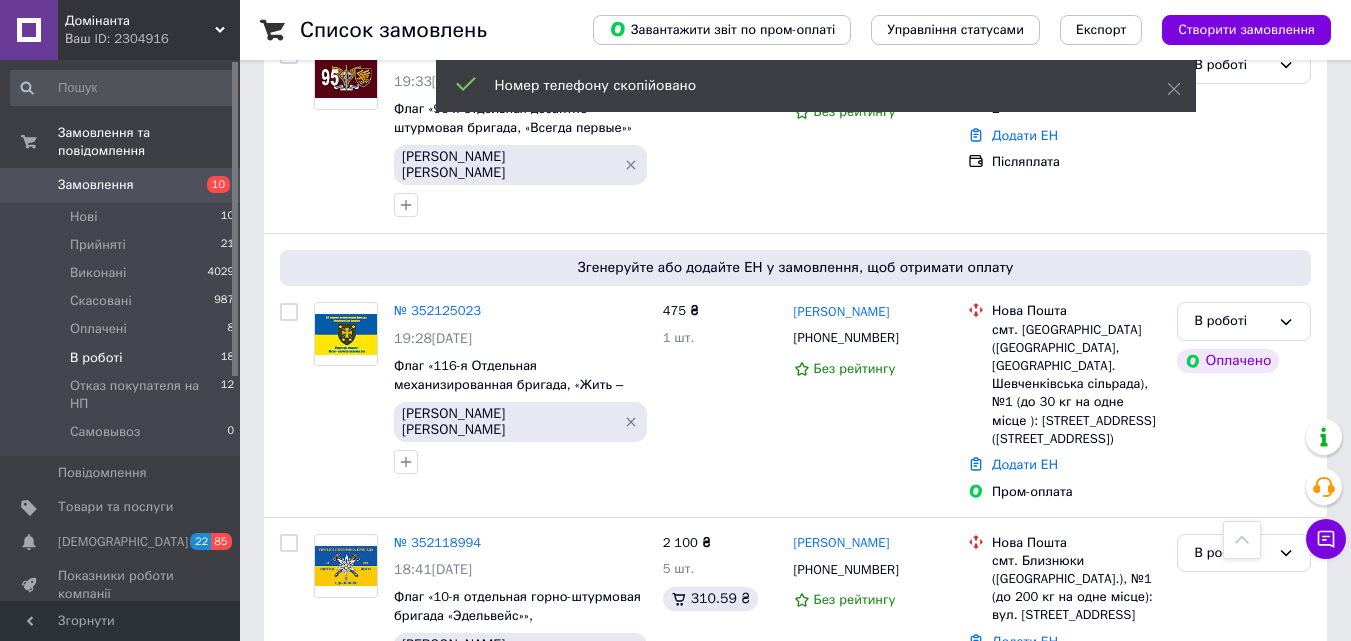 scroll, scrollTop: 1430, scrollLeft: 0, axis: vertical 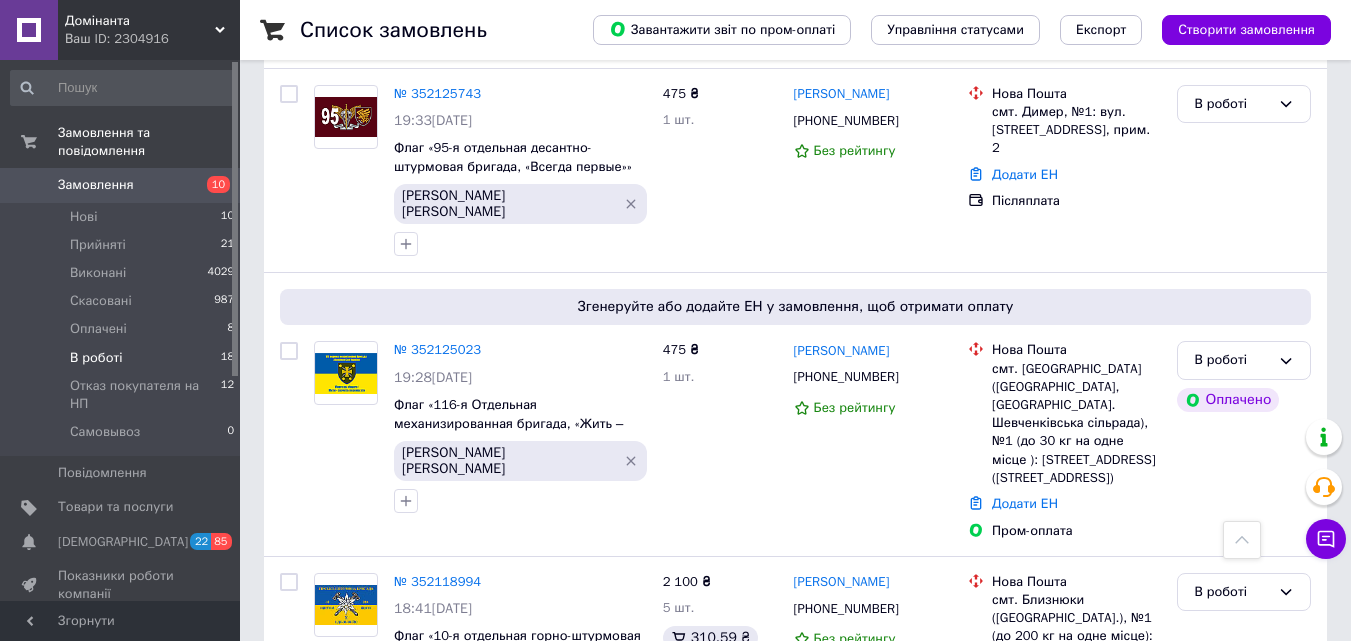 click 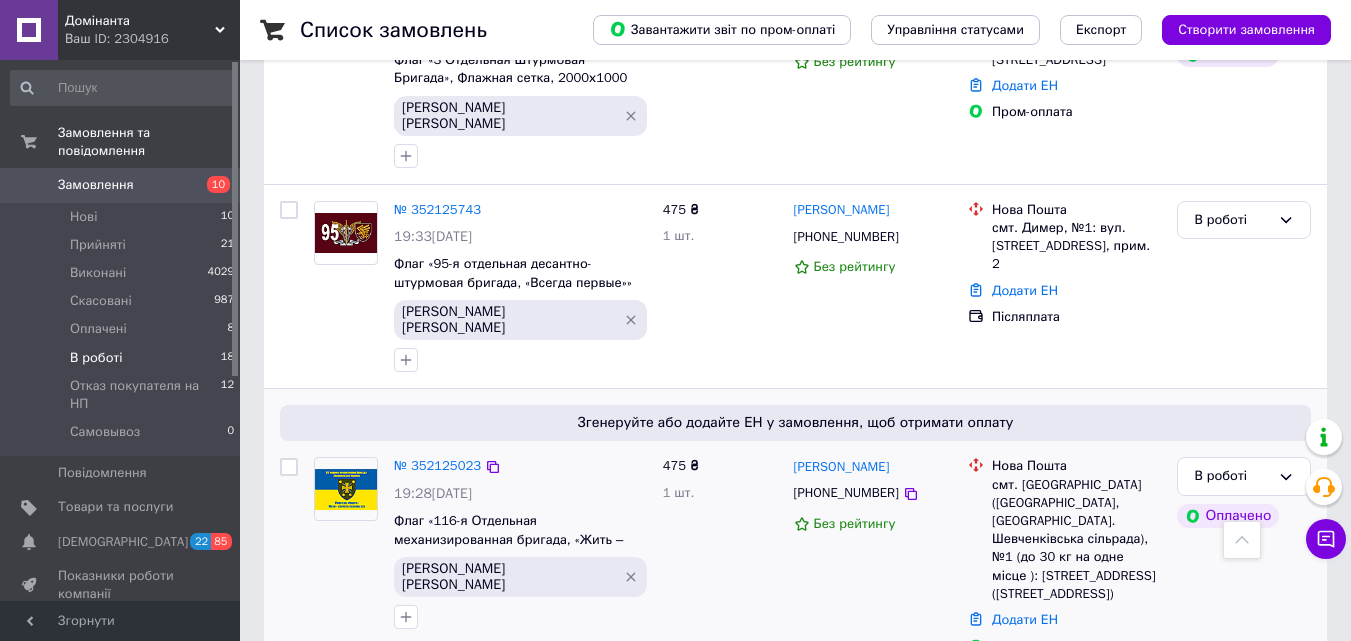 scroll, scrollTop: 1430, scrollLeft: 0, axis: vertical 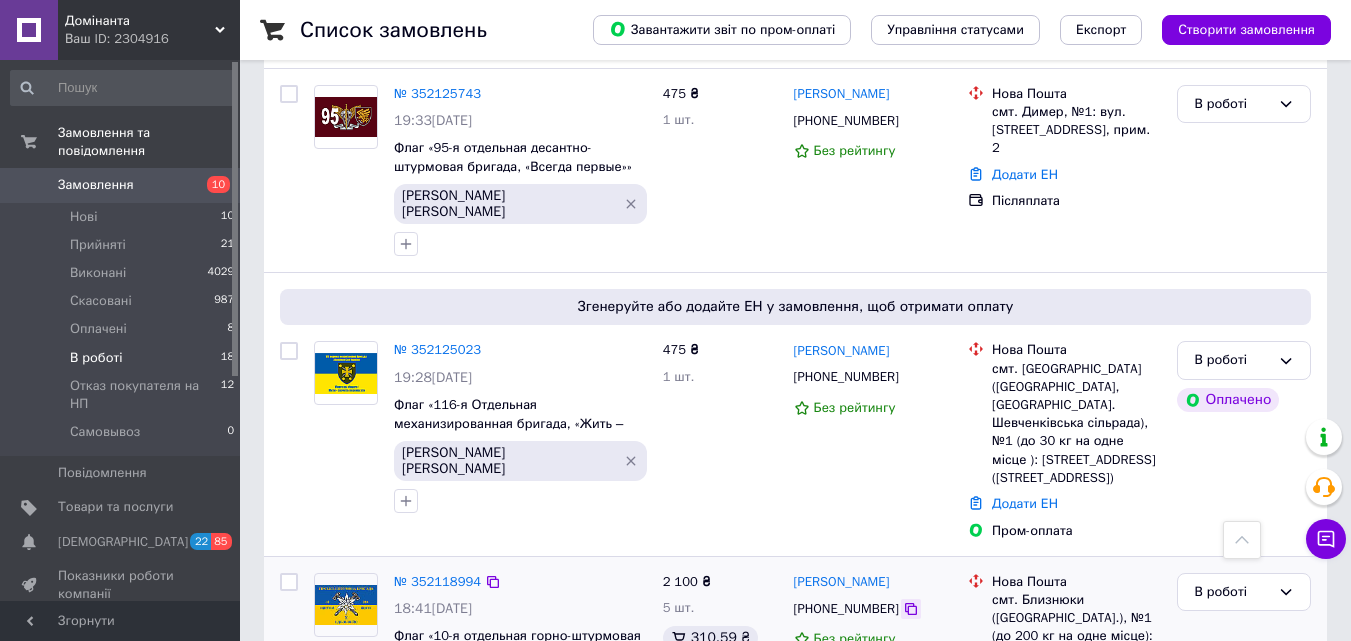 click 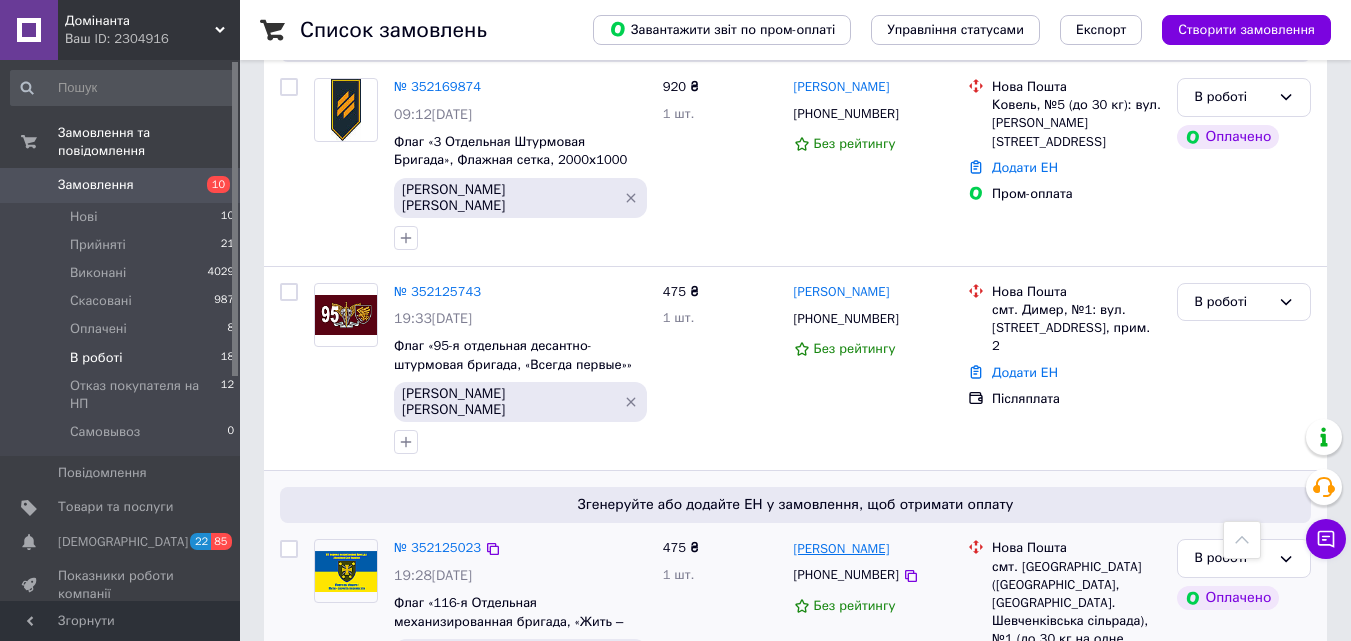 scroll, scrollTop: 1230, scrollLeft: 0, axis: vertical 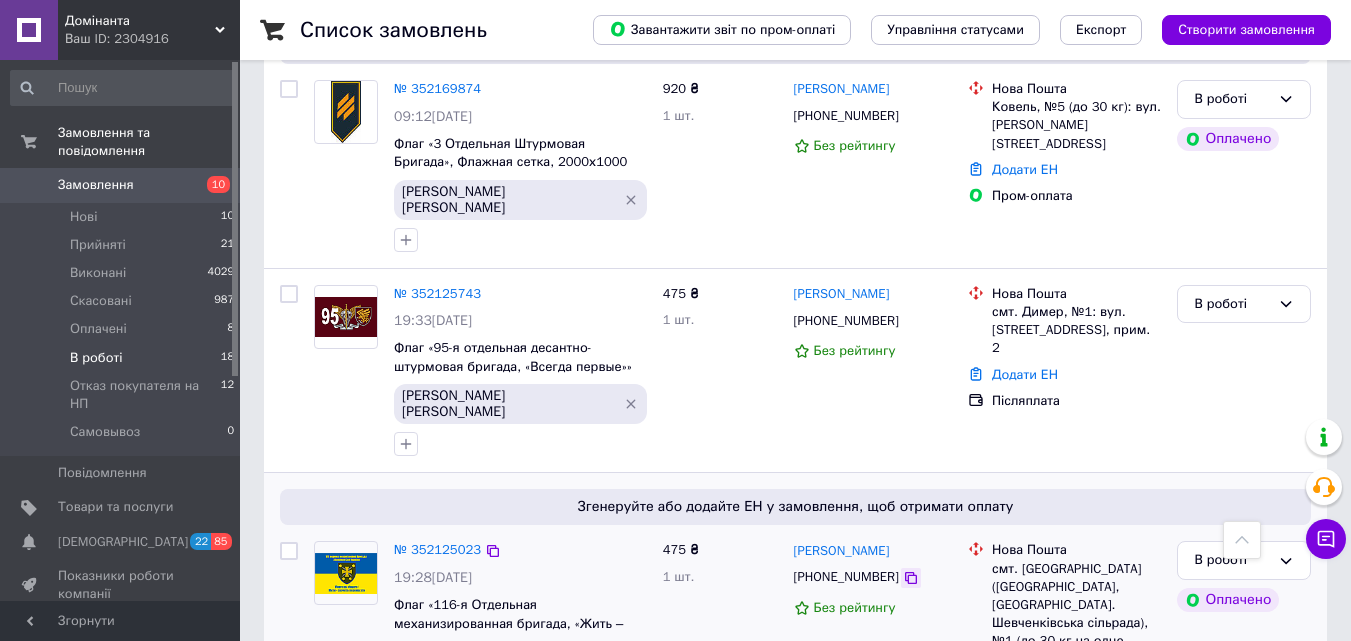 click 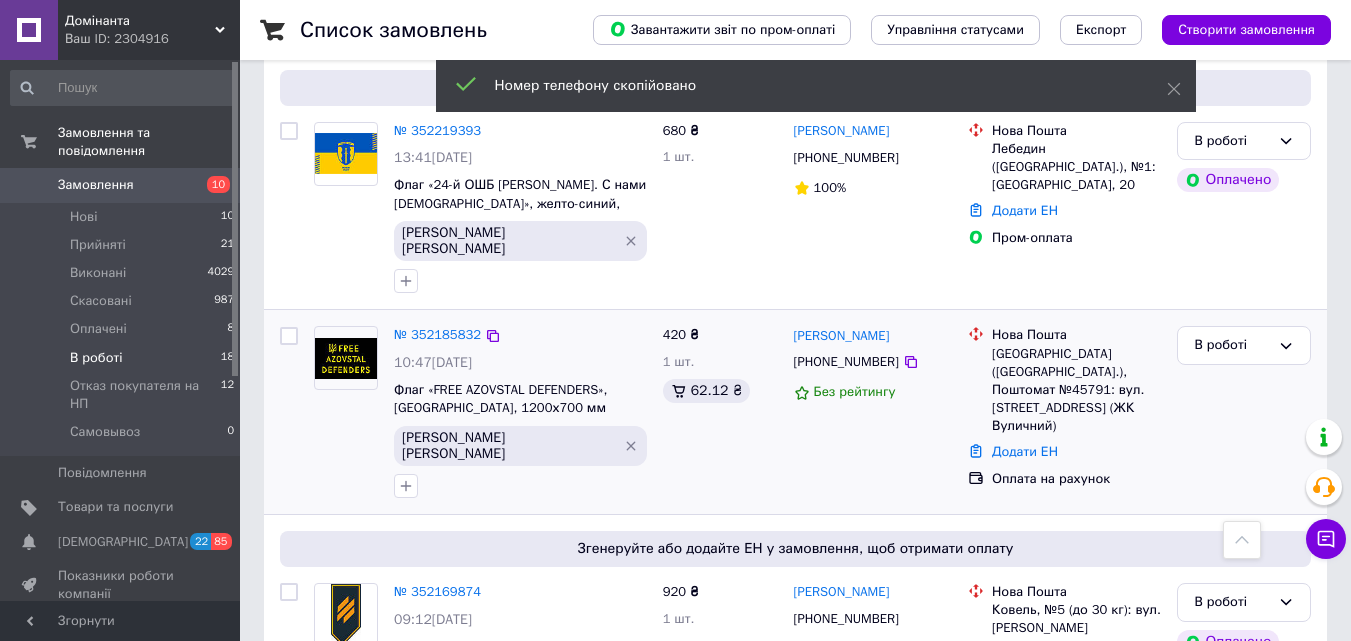 scroll, scrollTop: 730, scrollLeft: 0, axis: vertical 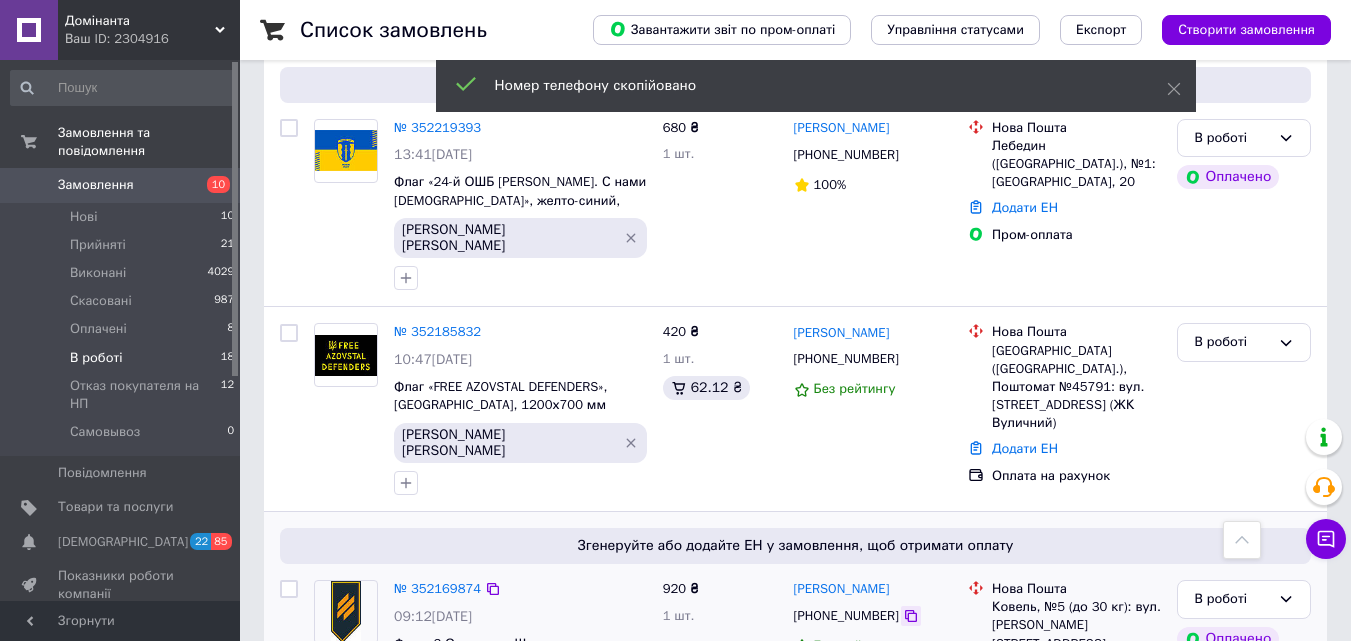 click 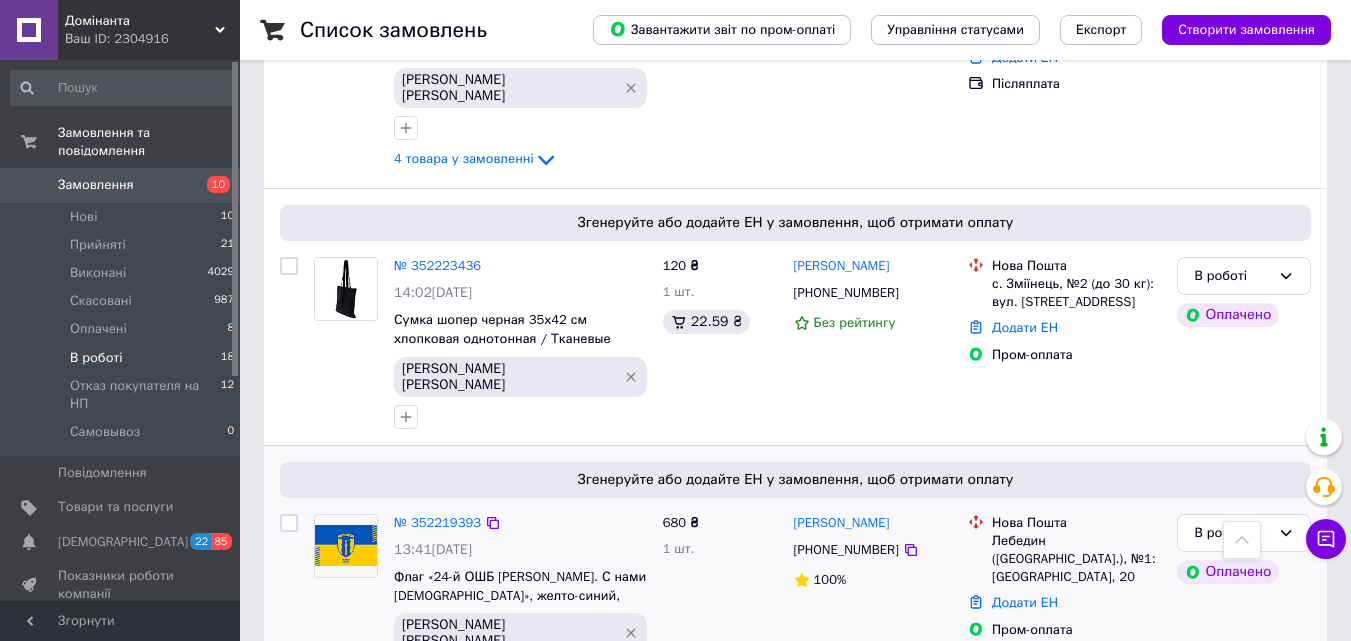 scroll, scrollTop: 330, scrollLeft: 0, axis: vertical 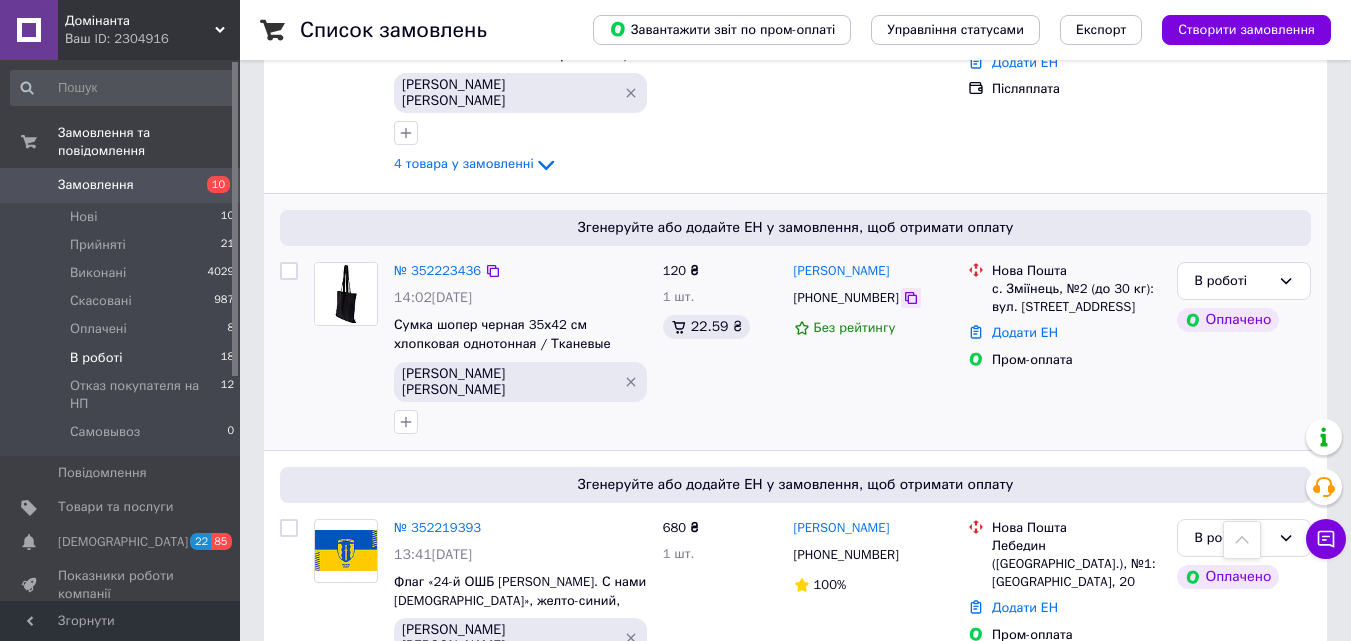 click at bounding box center [911, 298] 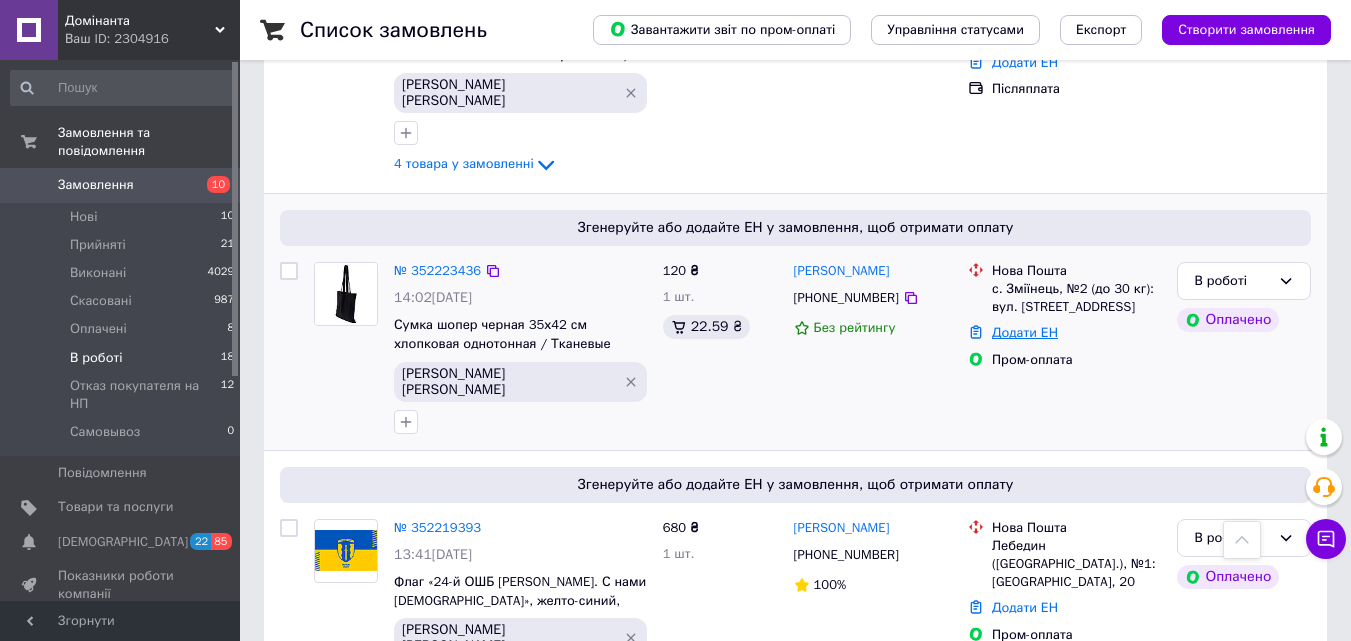 click on "Додати ЕН" at bounding box center [1025, 332] 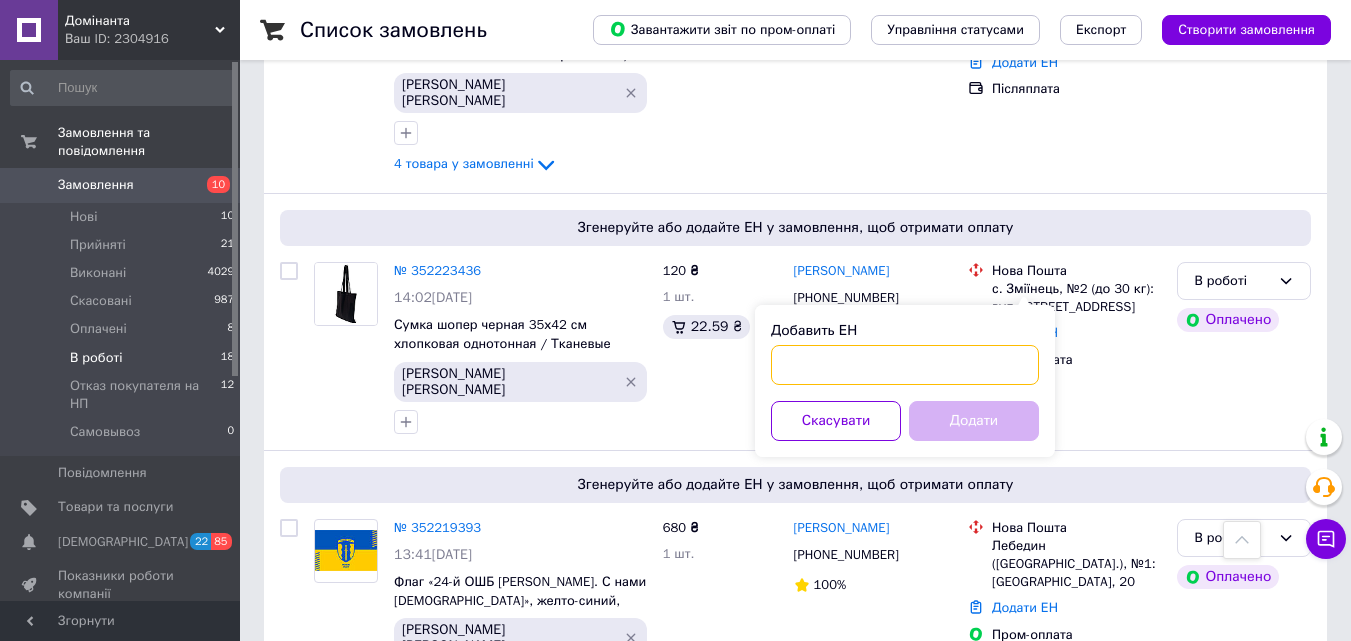 click on "Добавить ЕН" at bounding box center [905, 365] 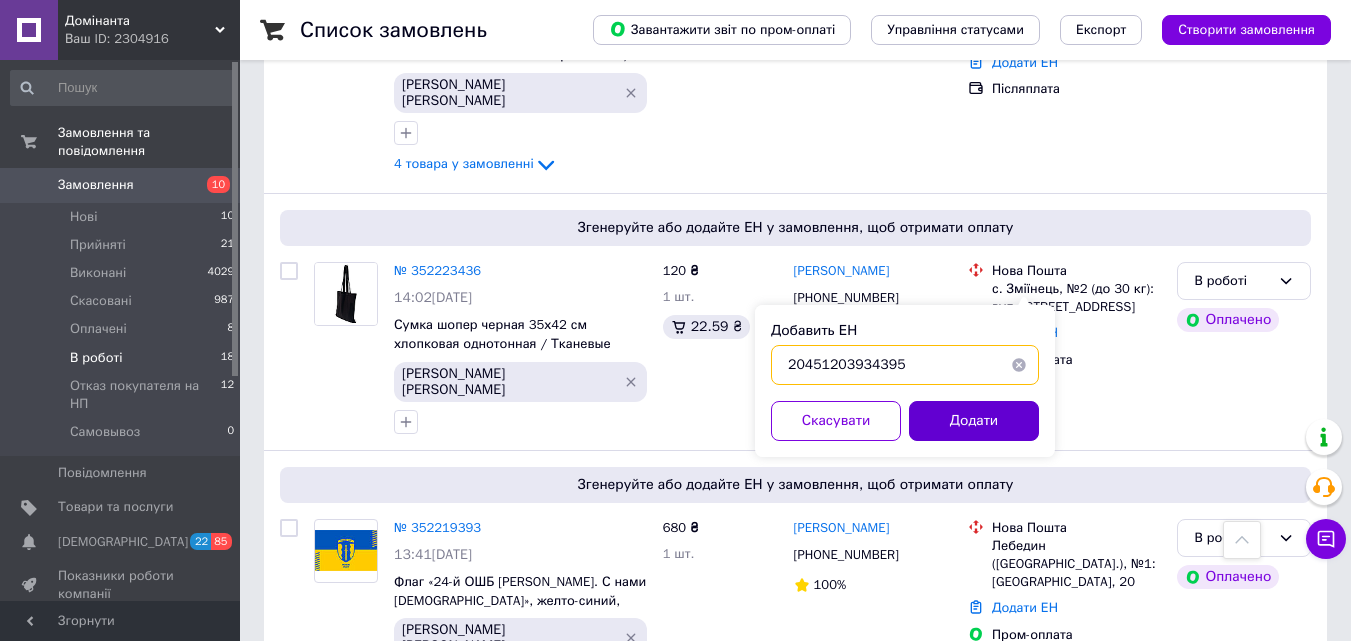 type on "20451203934395" 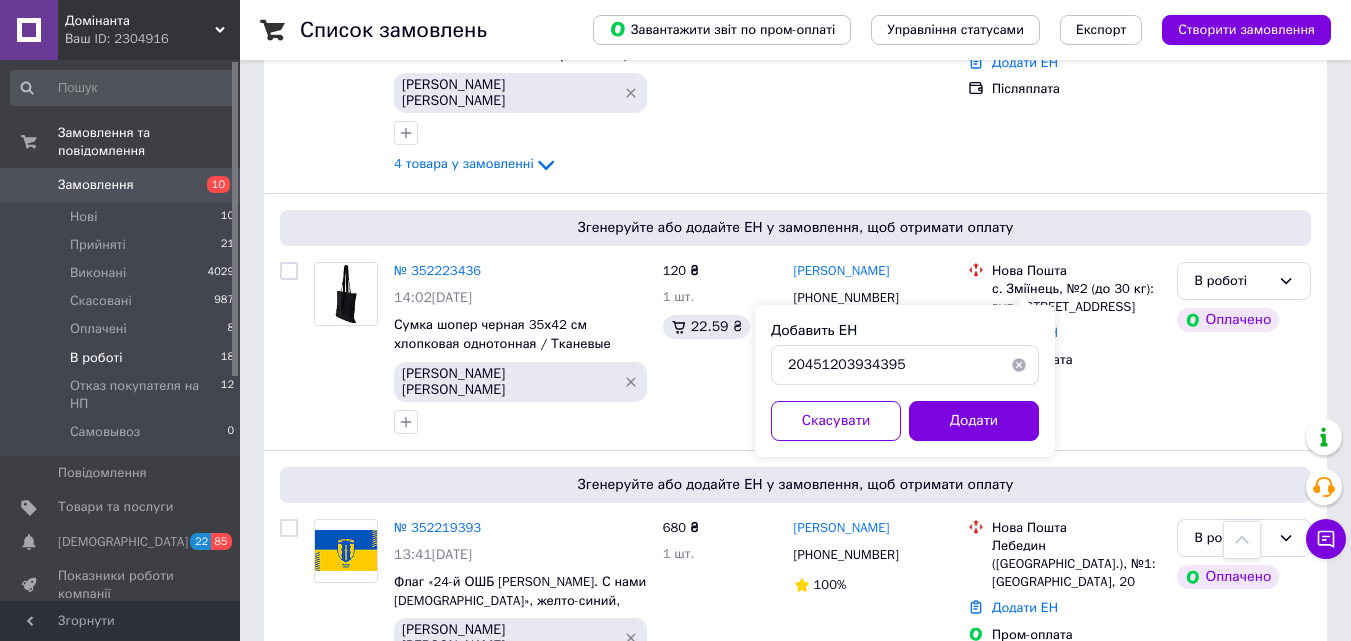 drag, startPoint x: 924, startPoint y: 414, endPoint x: 942, endPoint y: 406, distance: 19.697716 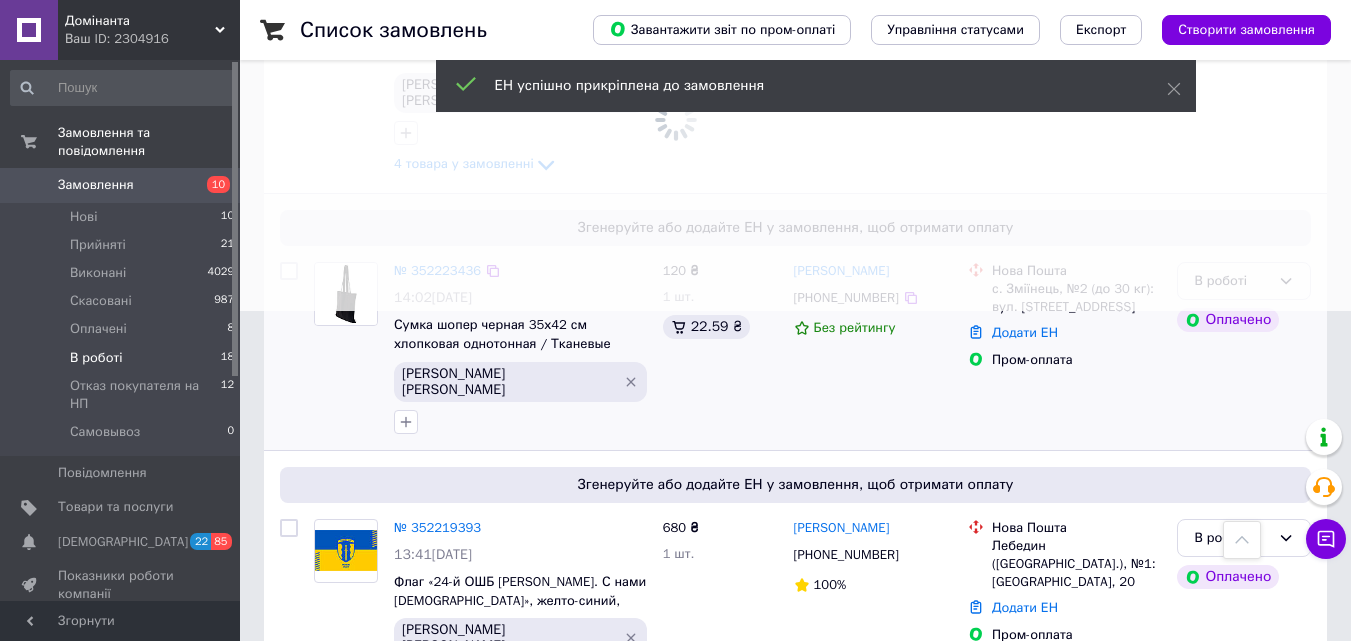 click at bounding box center [675, -10] 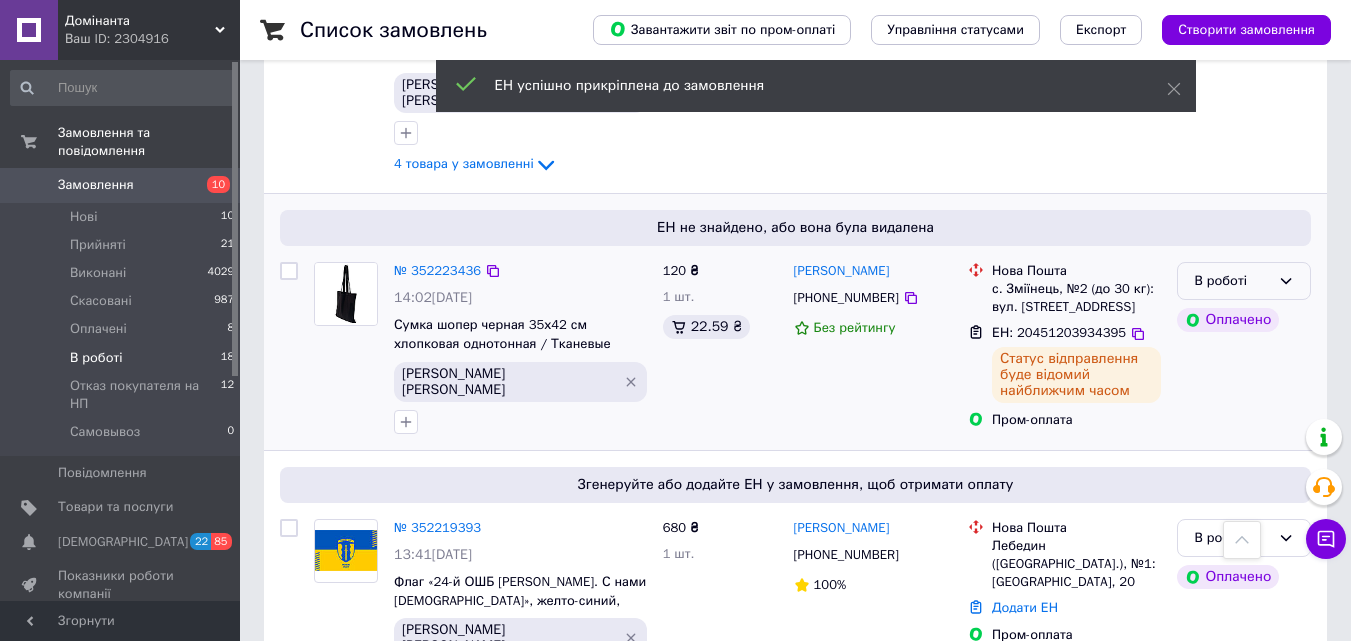 click on "В роботі" at bounding box center [1244, 281] 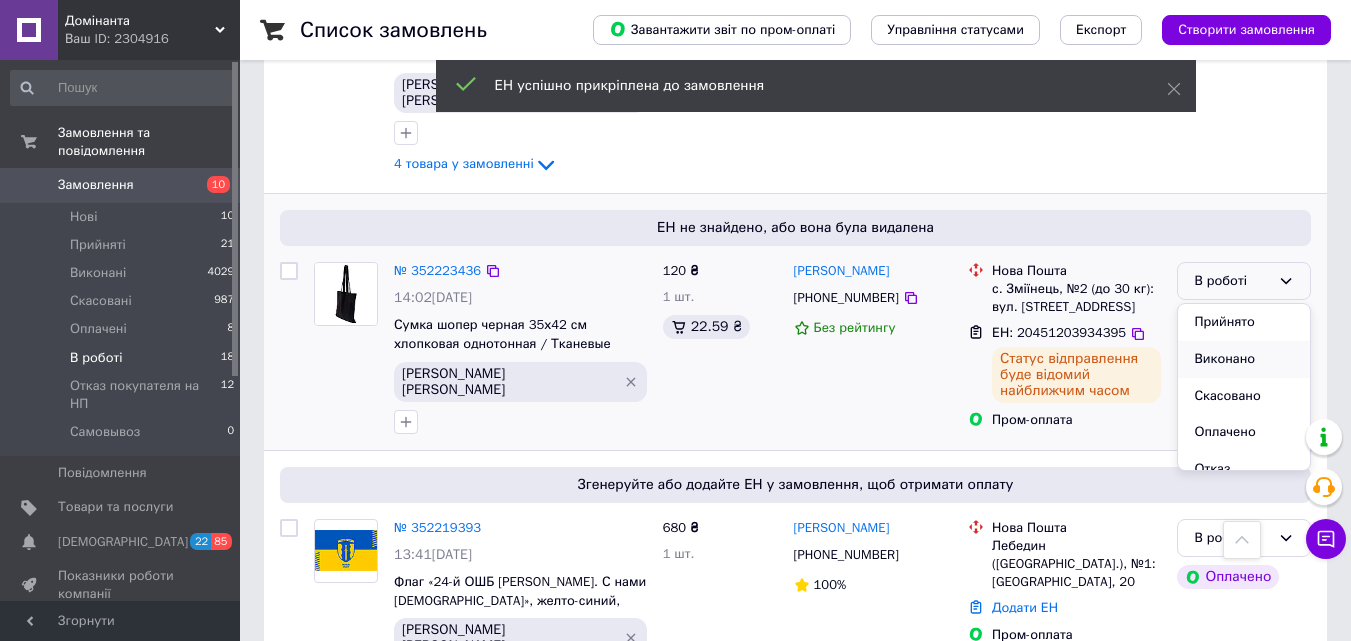 click on "Виконано" at bounding box center (1244, 359) 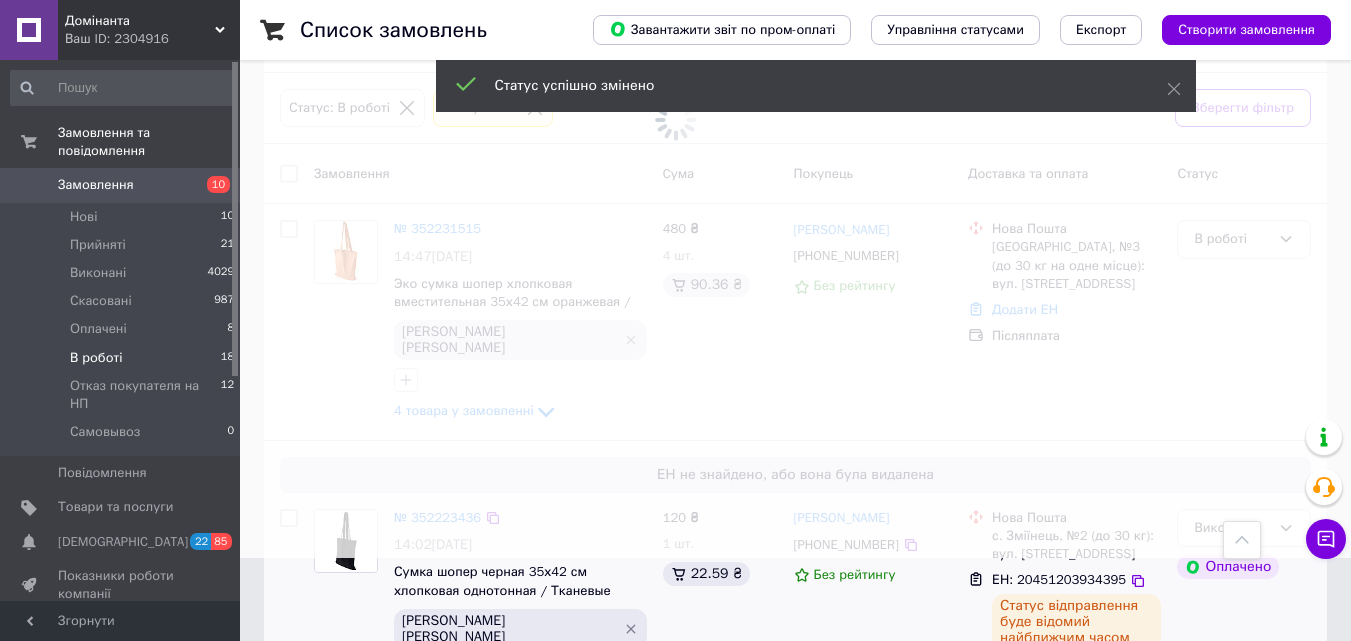 scroll, scrollTop: 30, scrollLeft: 0, axis: vertical 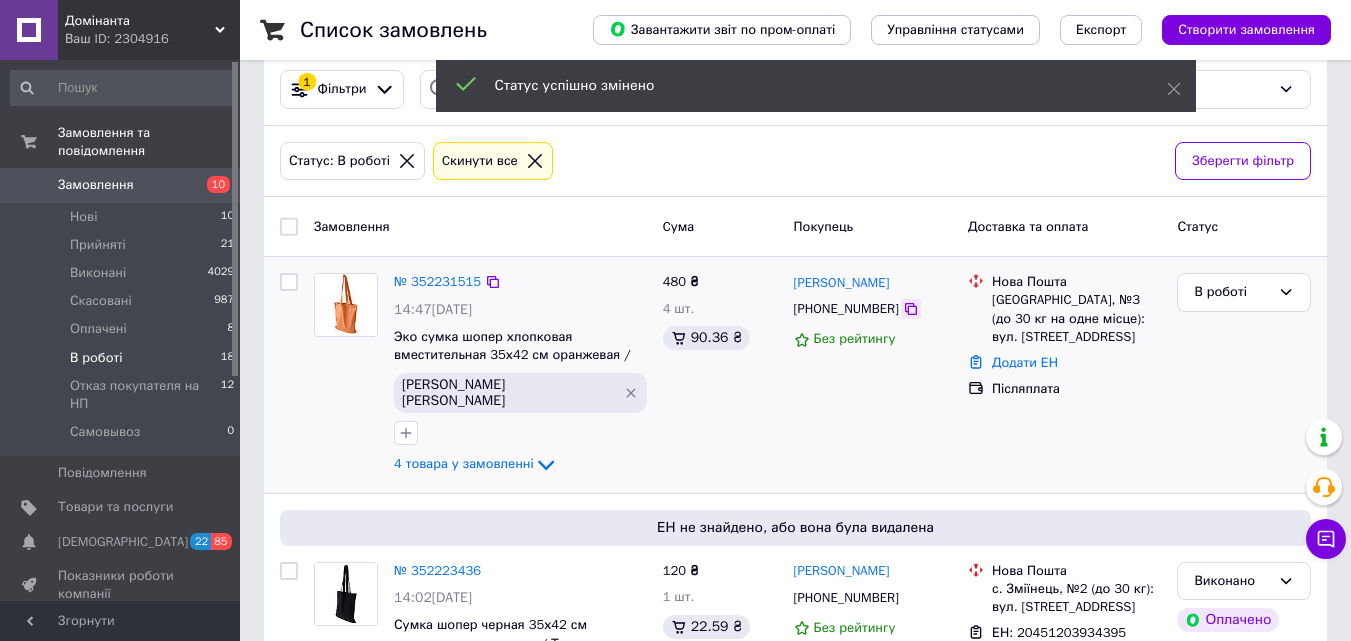 click 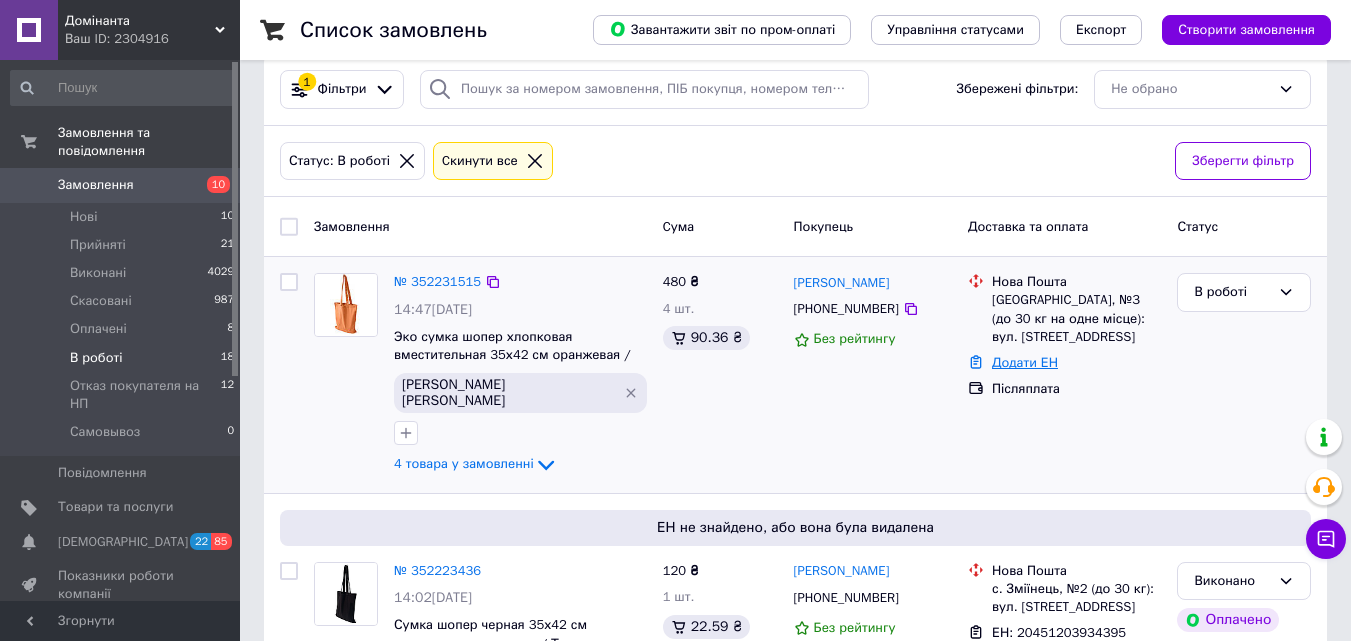 click on "Додати ЕН" at bounding box center (1025, 362) 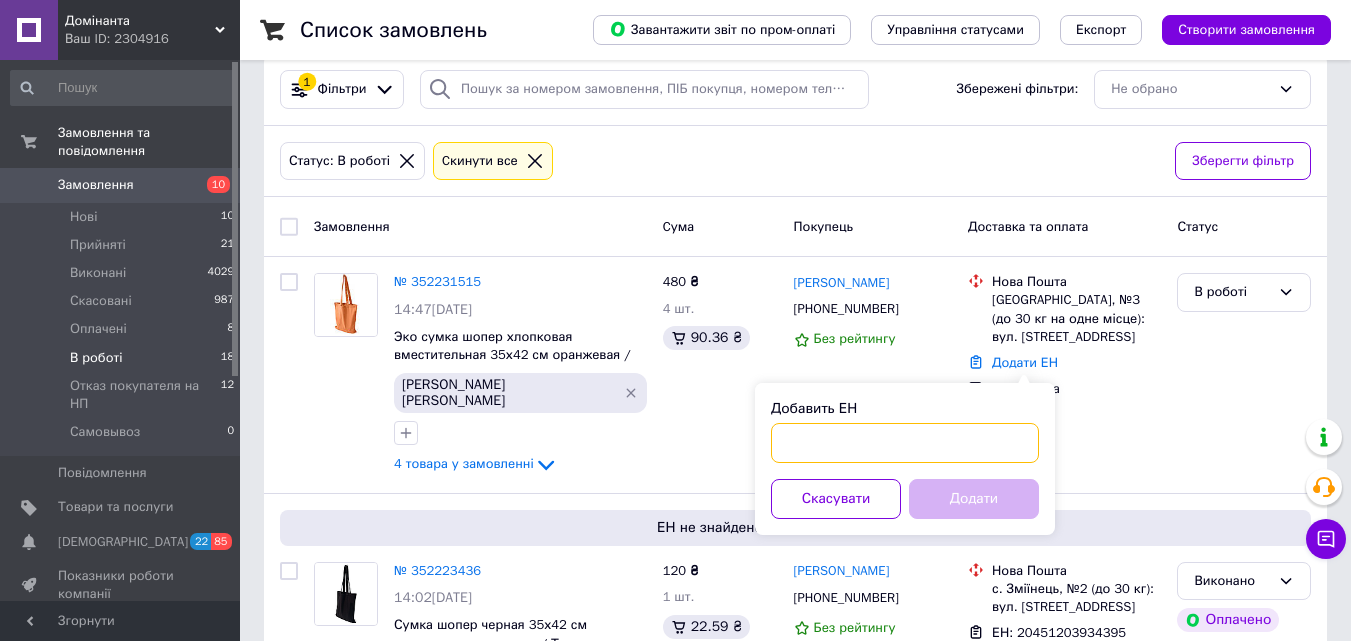 click on "Добавить ЕН" at bounding box center (905, 443) 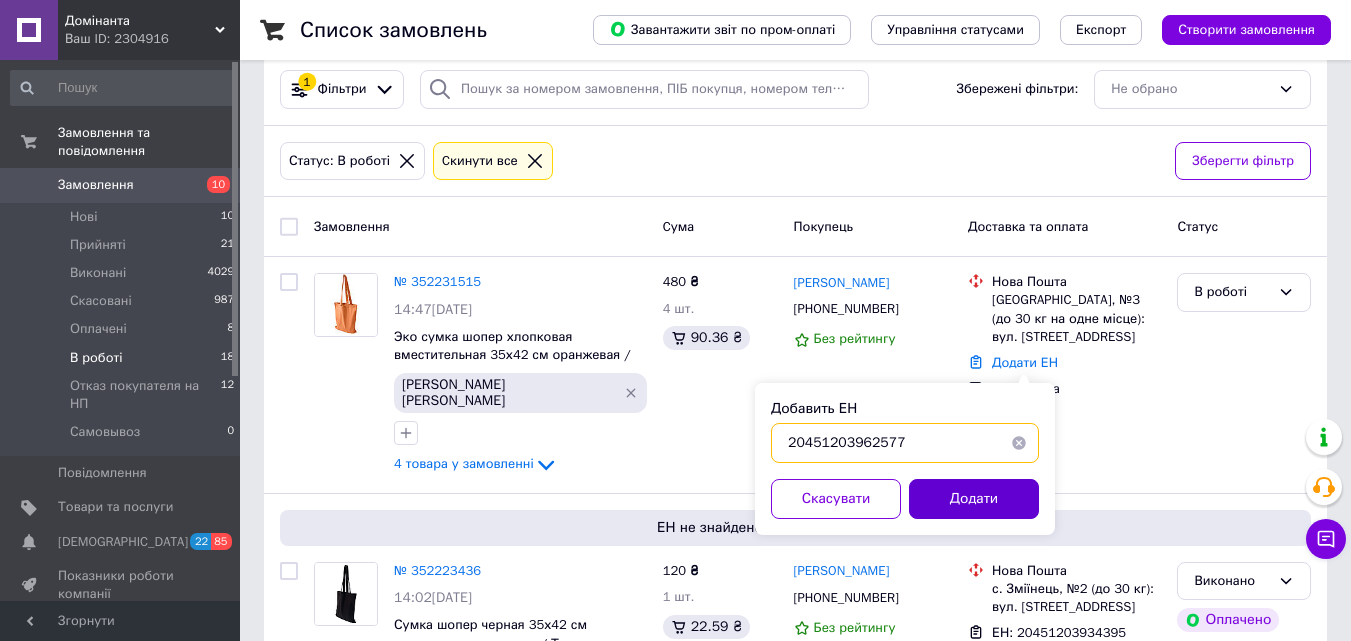 type on "20451203962577" 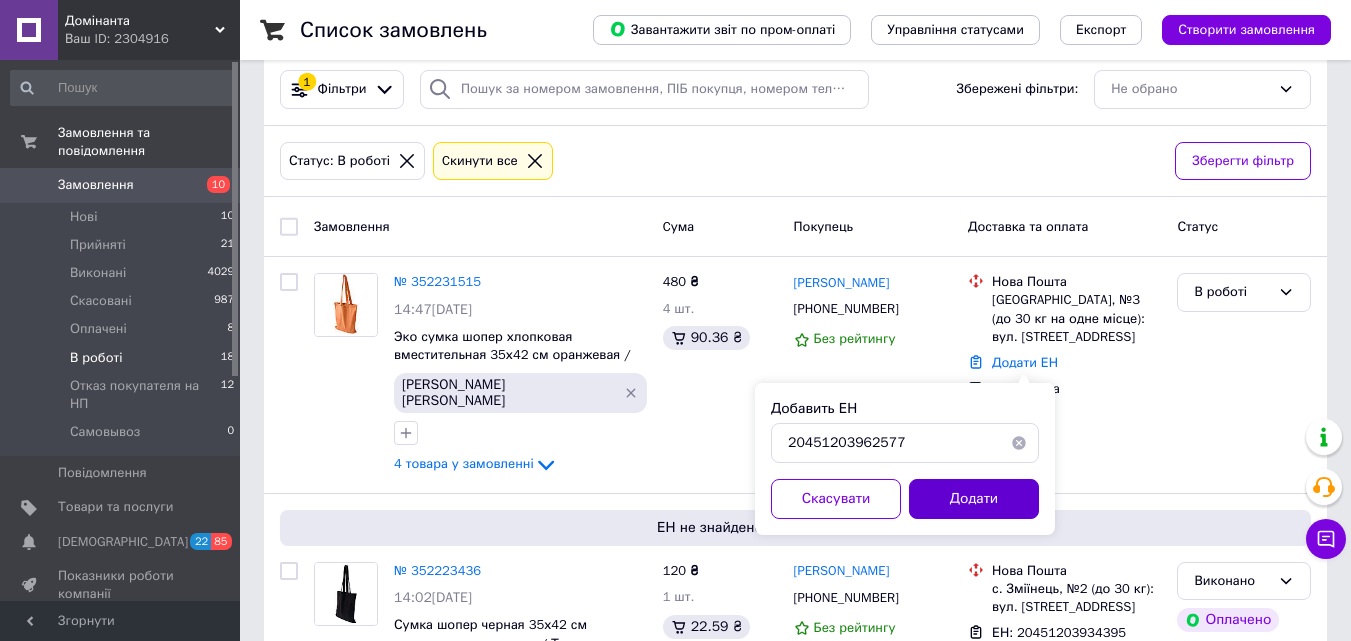 click on "Додати" at bounding box center [974, 499] 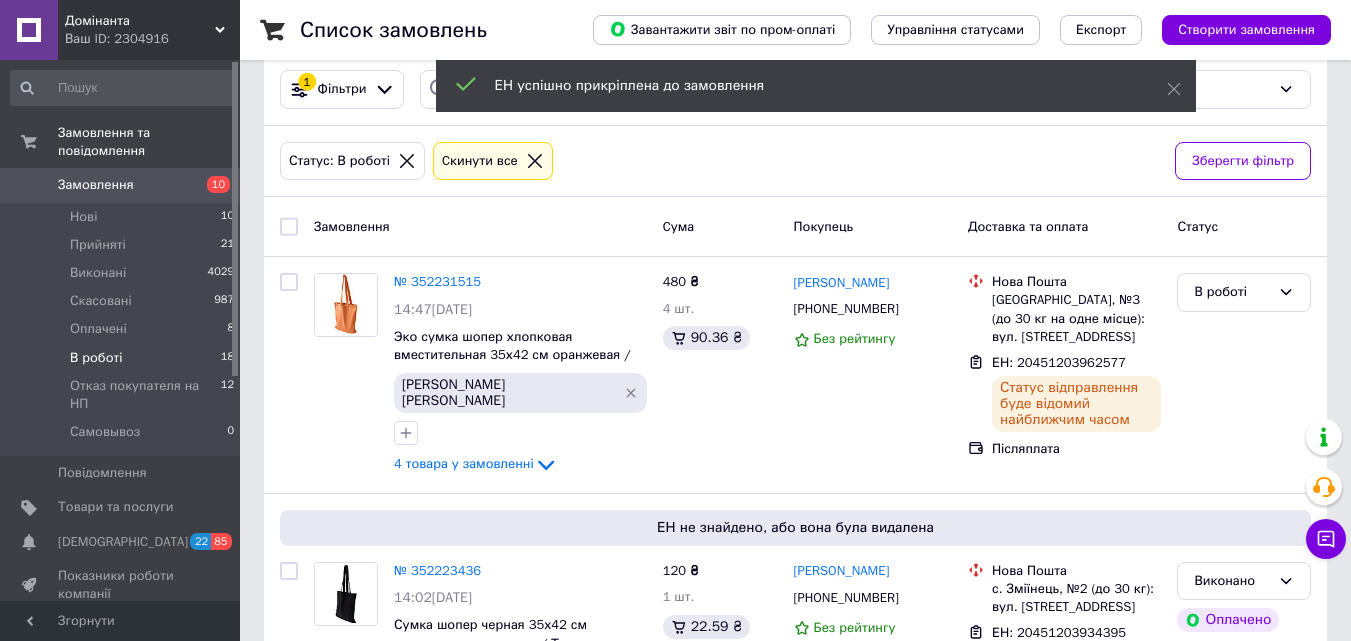 click on "В роботі" at bounding box center [1232, 292] 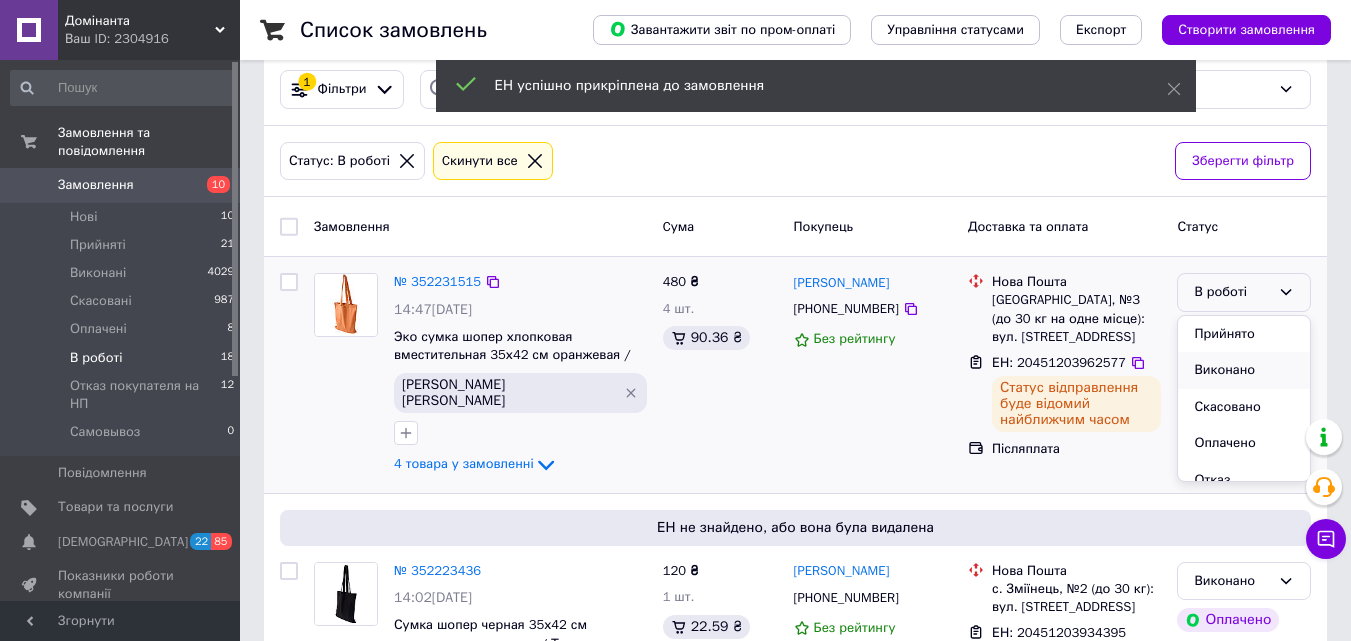 click on "Виконано" at bounding box center [1244, 370] 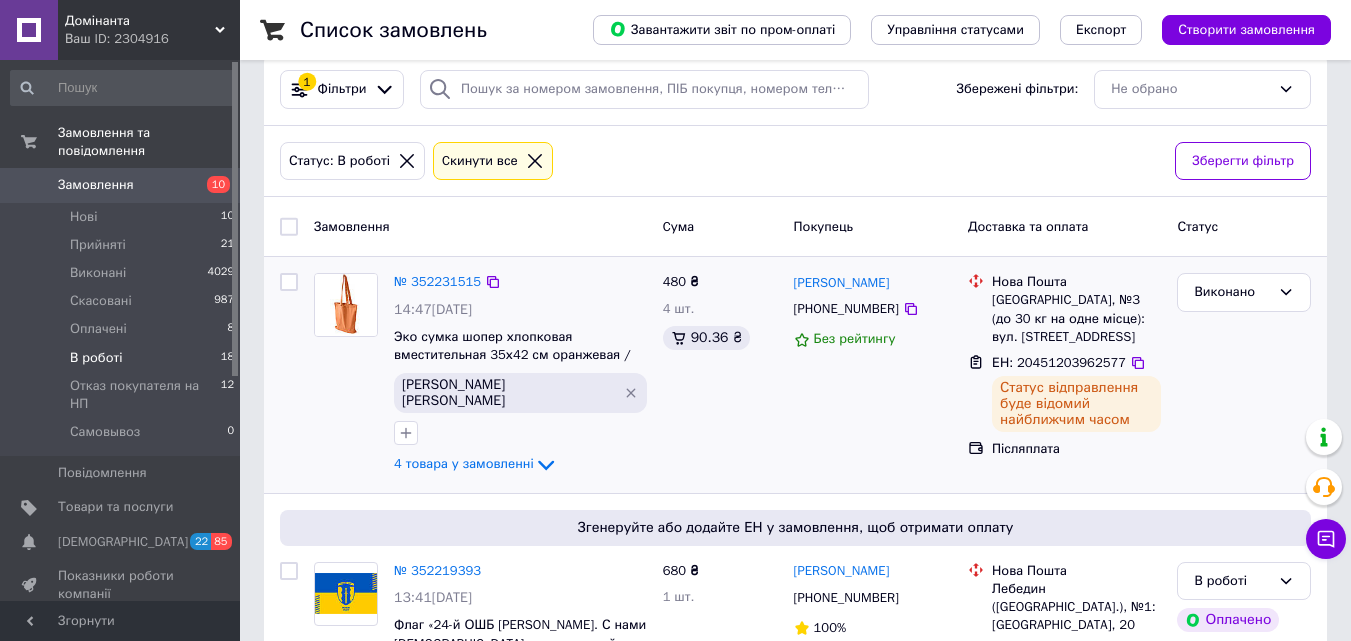 click on "10" at bounding box center (212, 185) 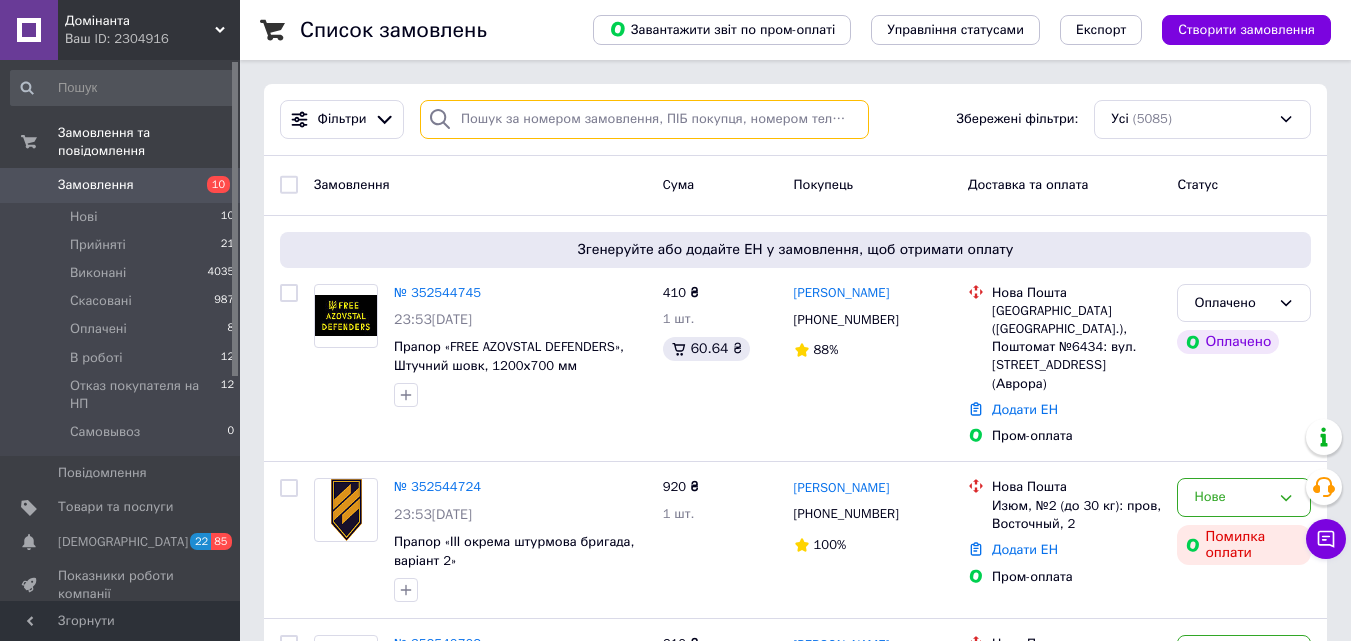 paste on "0770981313" 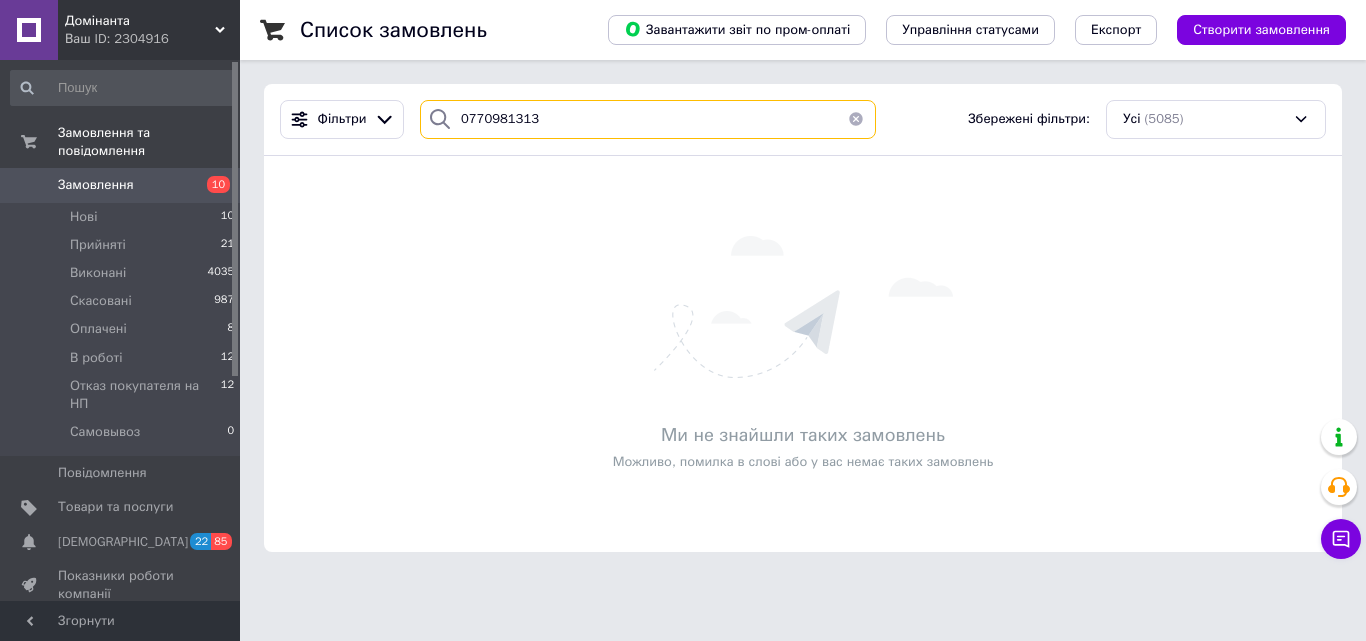 type on "0770981313" 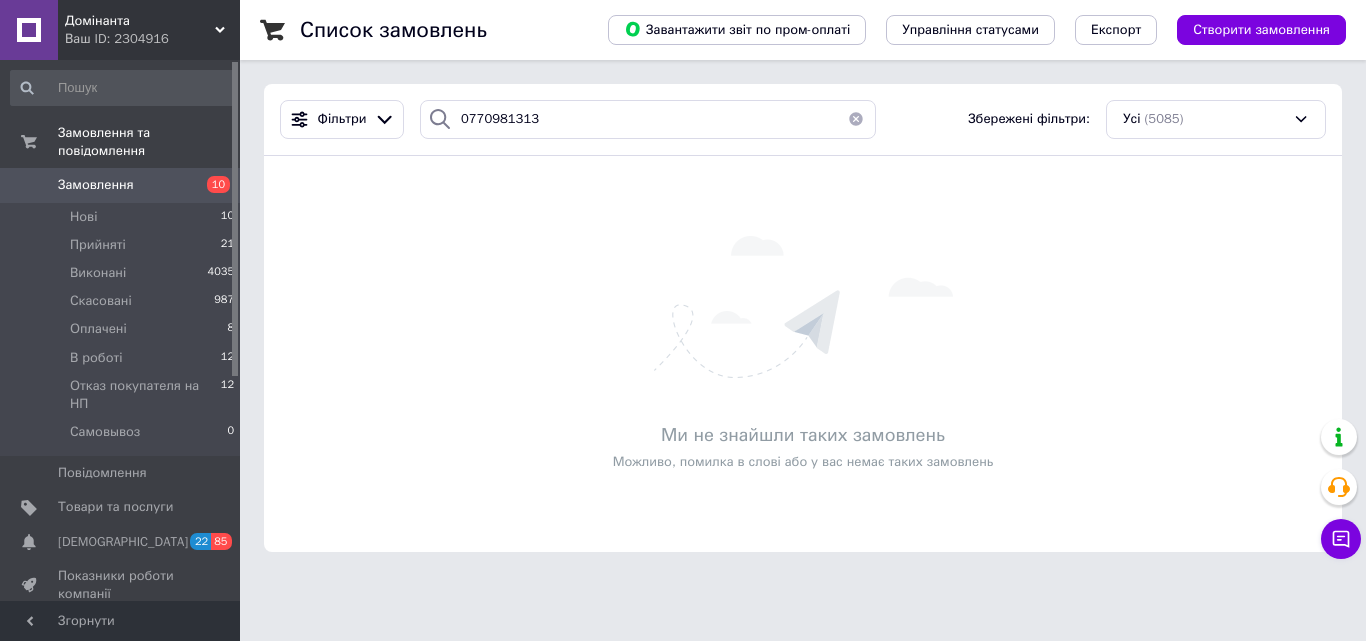 click on "Замовлення" at bounding box center [121, 185] 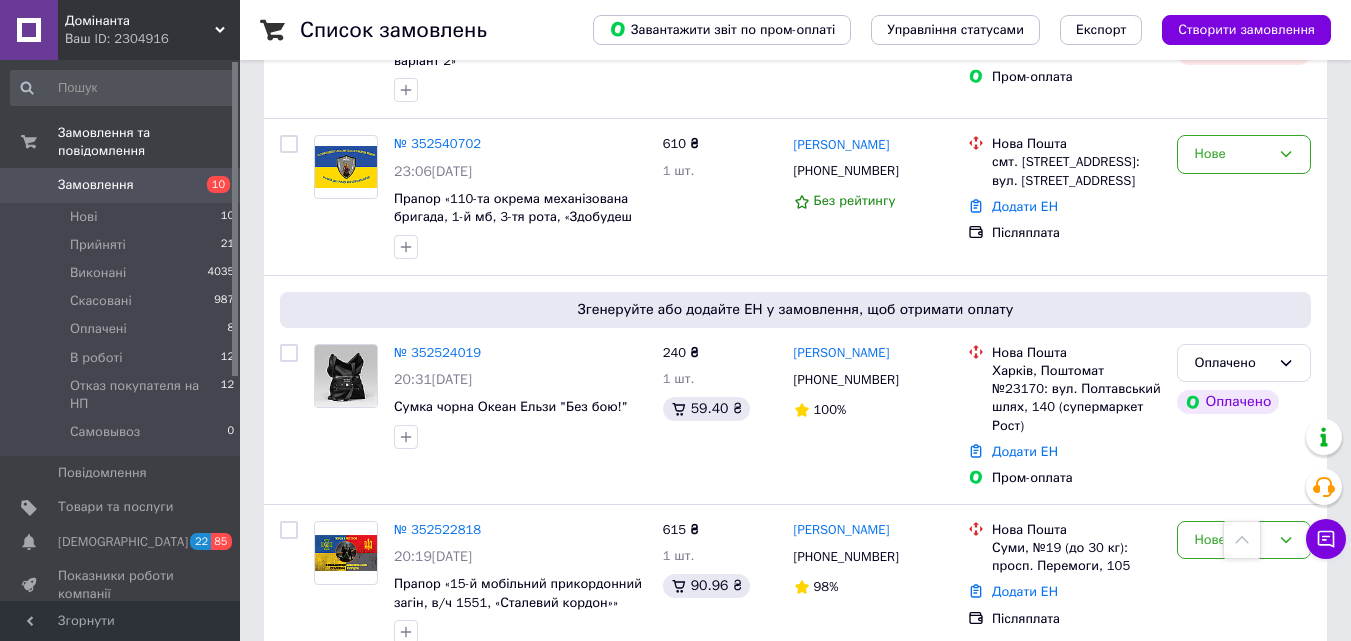 scroll, scrollTop: 0, scrollLeft: 0, axis: both 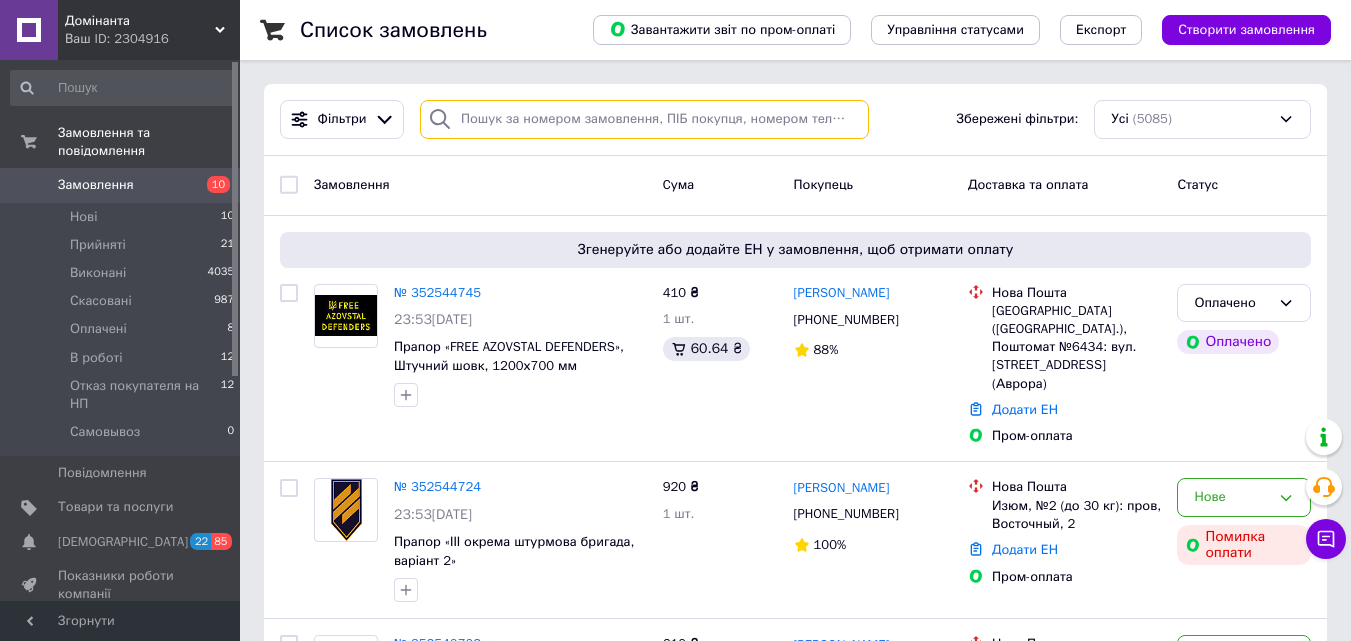 click at bounding box center [644, 119] 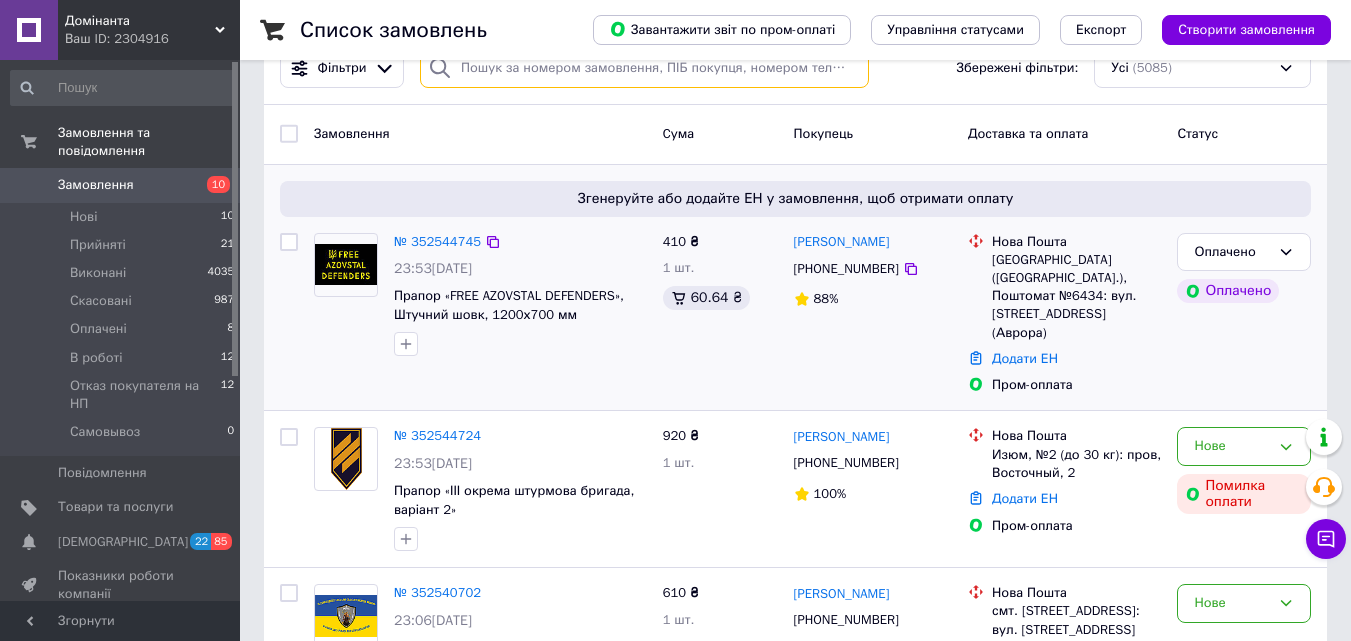 scroll, scrollTop: 0, scrollLeft: 0, axis: both 